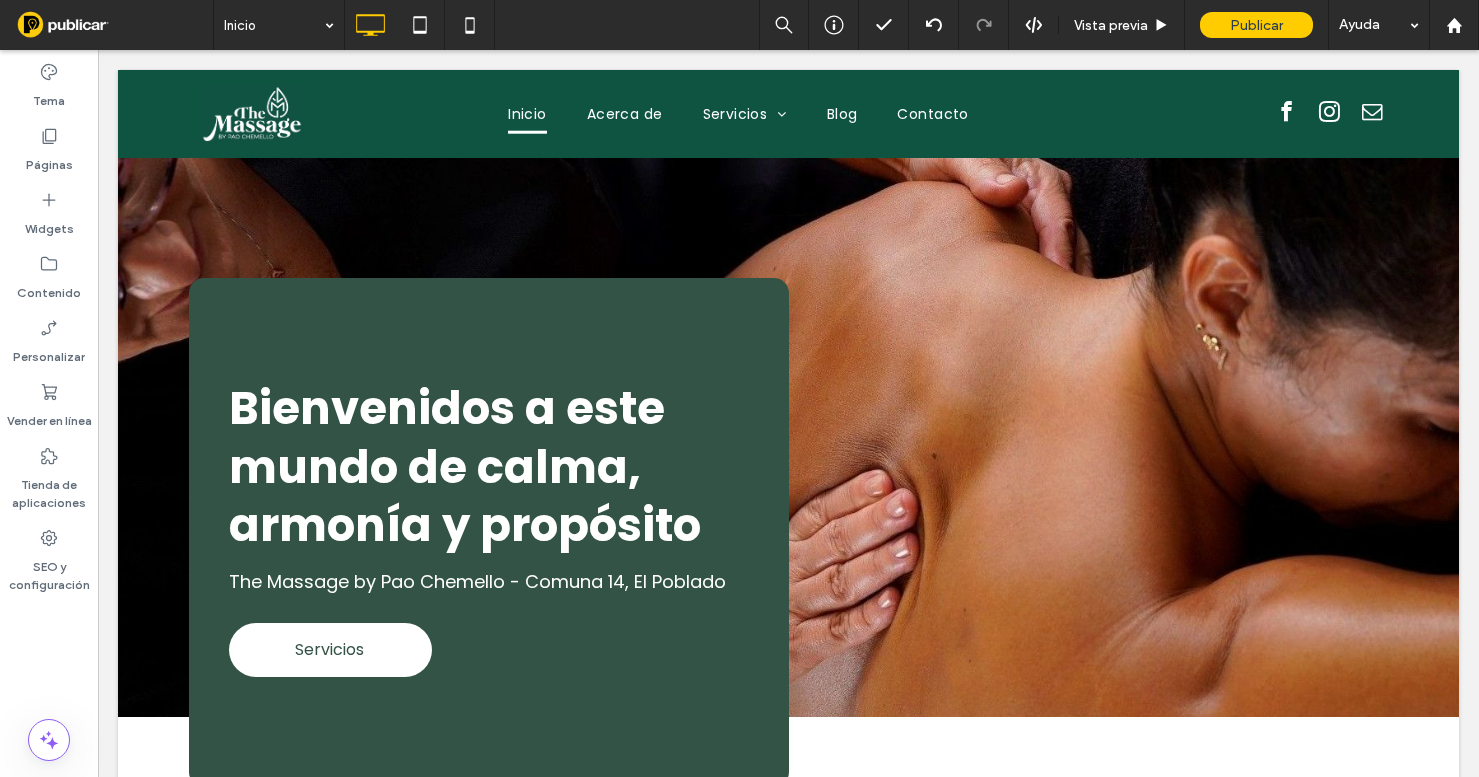scroll, scrollTop: 1713, scrollLeft: 0, axis: vertical 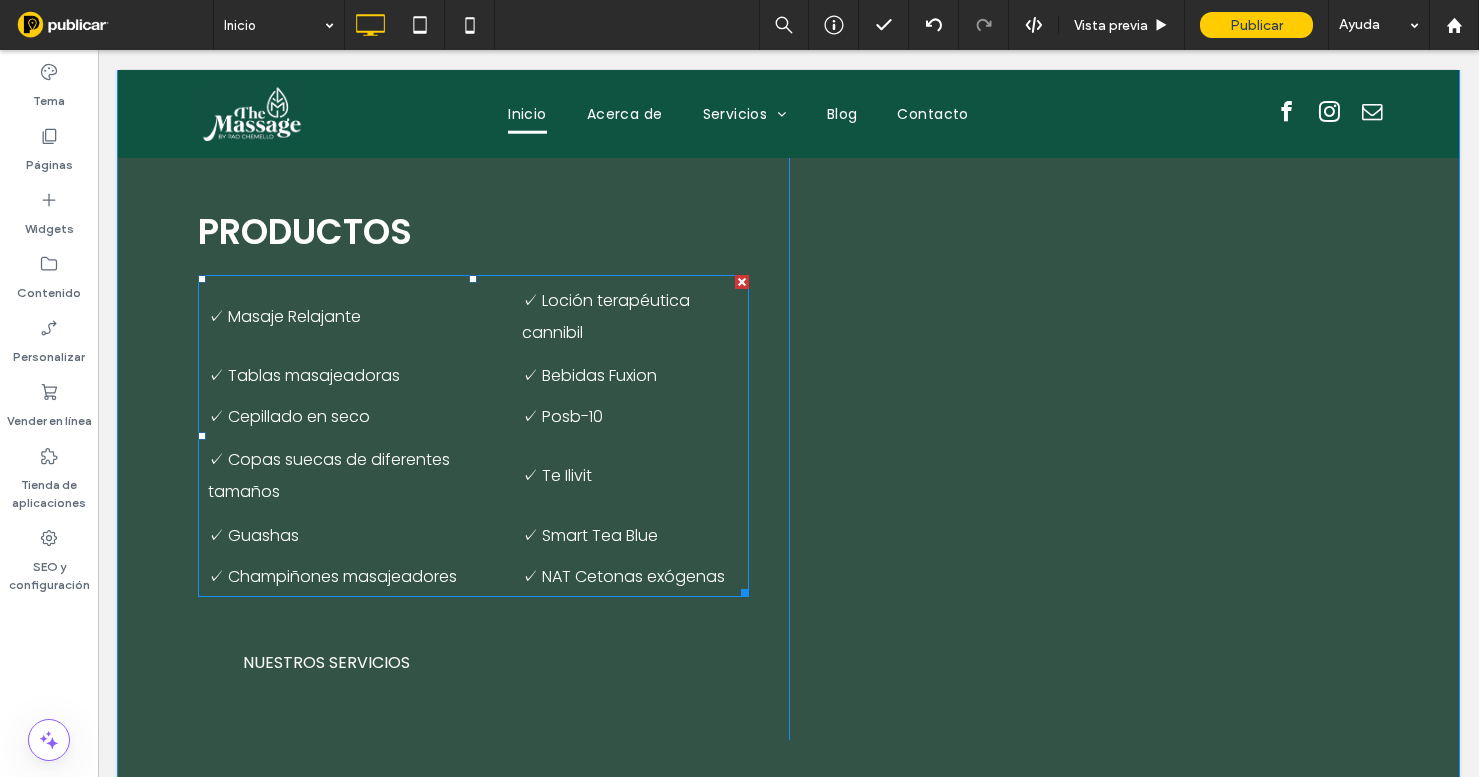 click on "✓ Masaje Relajante" at bounding box center [355, 316] 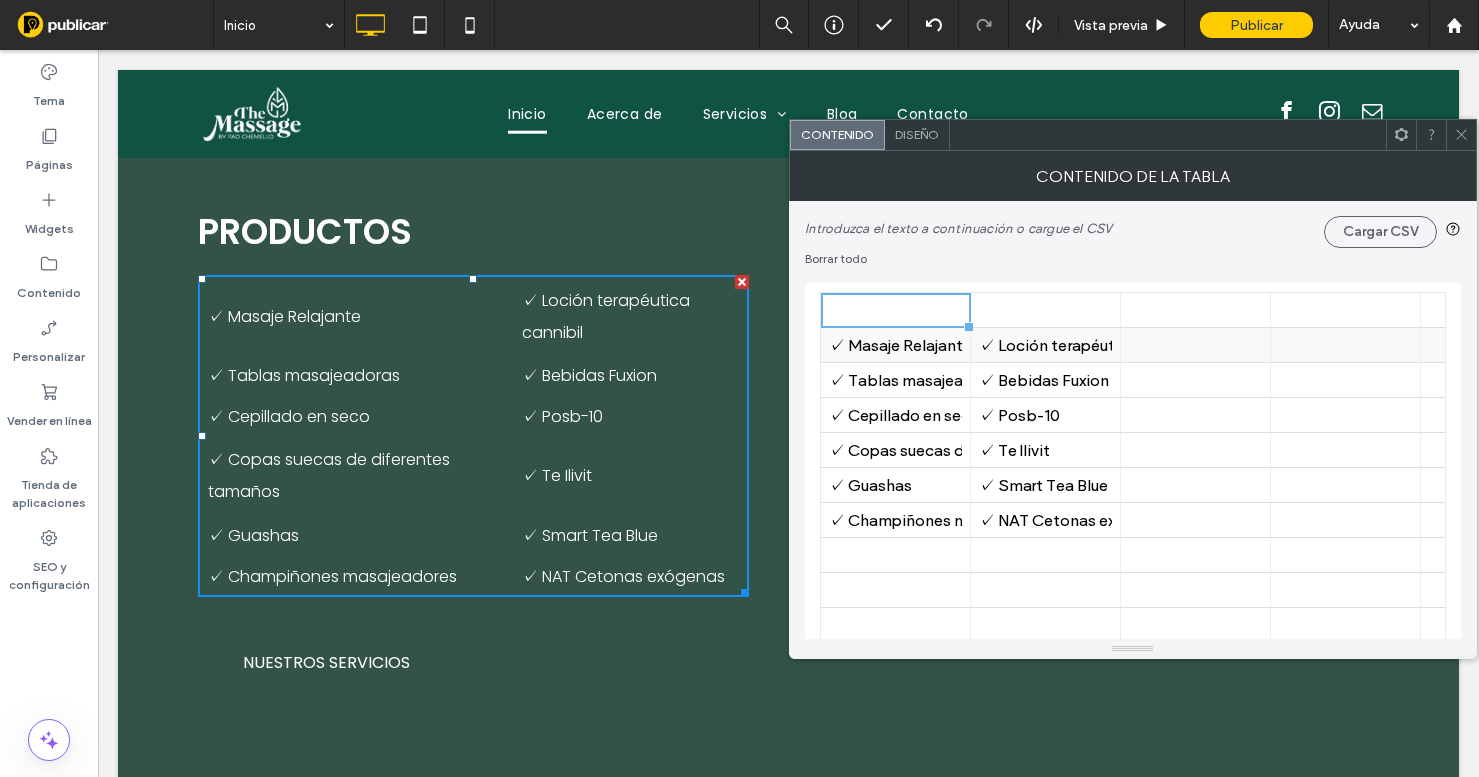 click on "✓ Masaje Relajante" at bounding box center [895, 345] 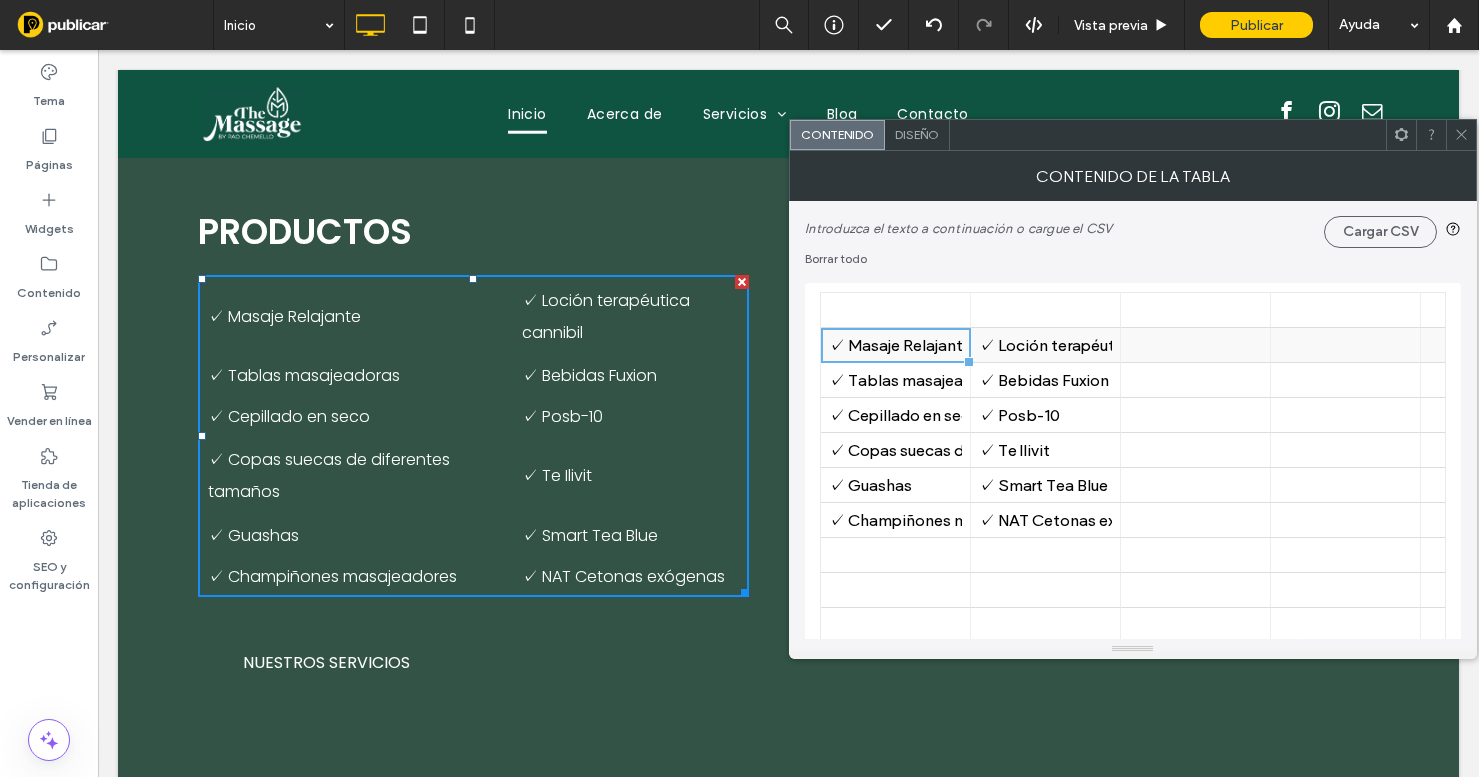 click on "✓ Masaje Relajante" at bounding box center [895, 345] 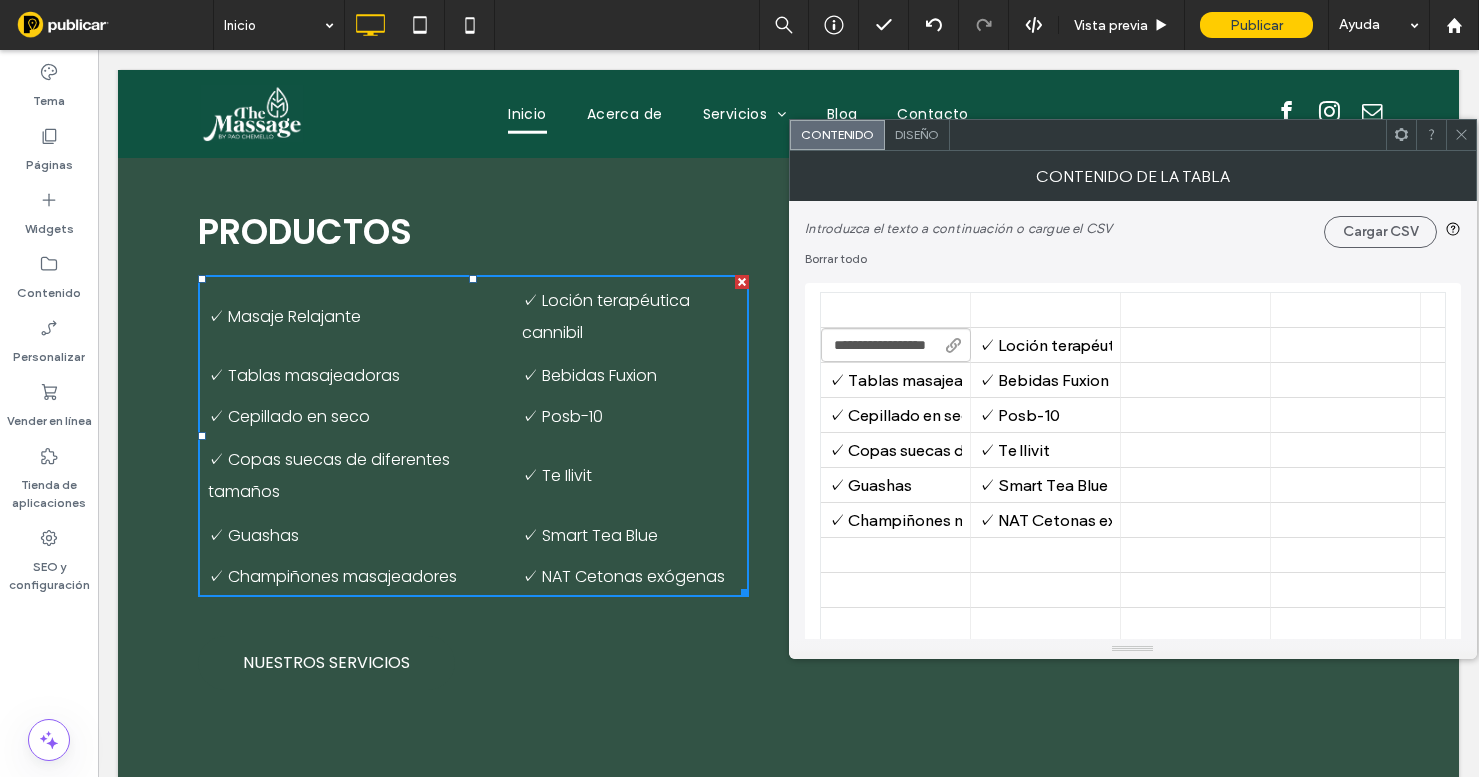 click on "**********" at bounding box center (896, 345) 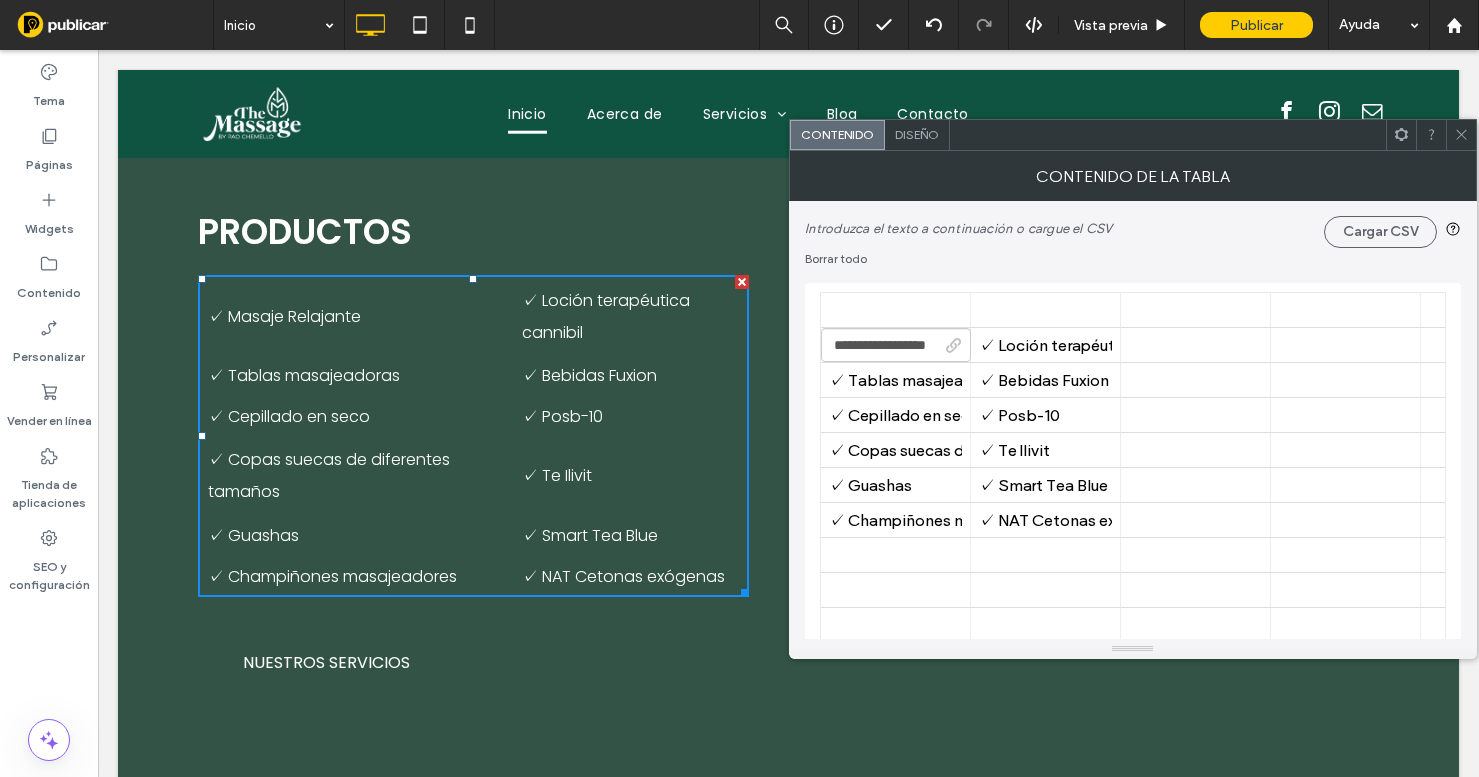 drag, startPoint x: 847, startPoint y: 345, endPoint x: 956, endPoint y: 349, distance: 109.07337 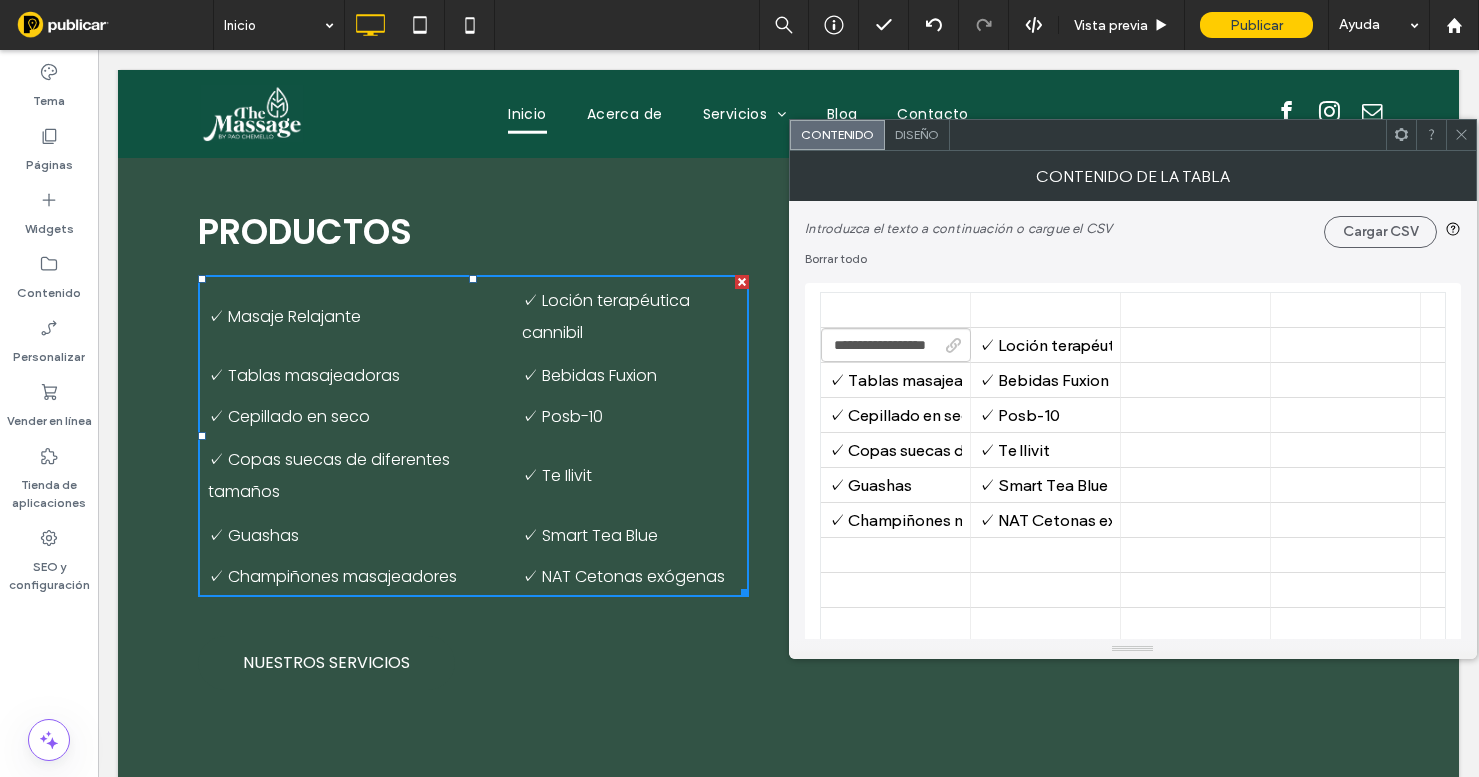 click on "**********" at bounding box center (896, 345) 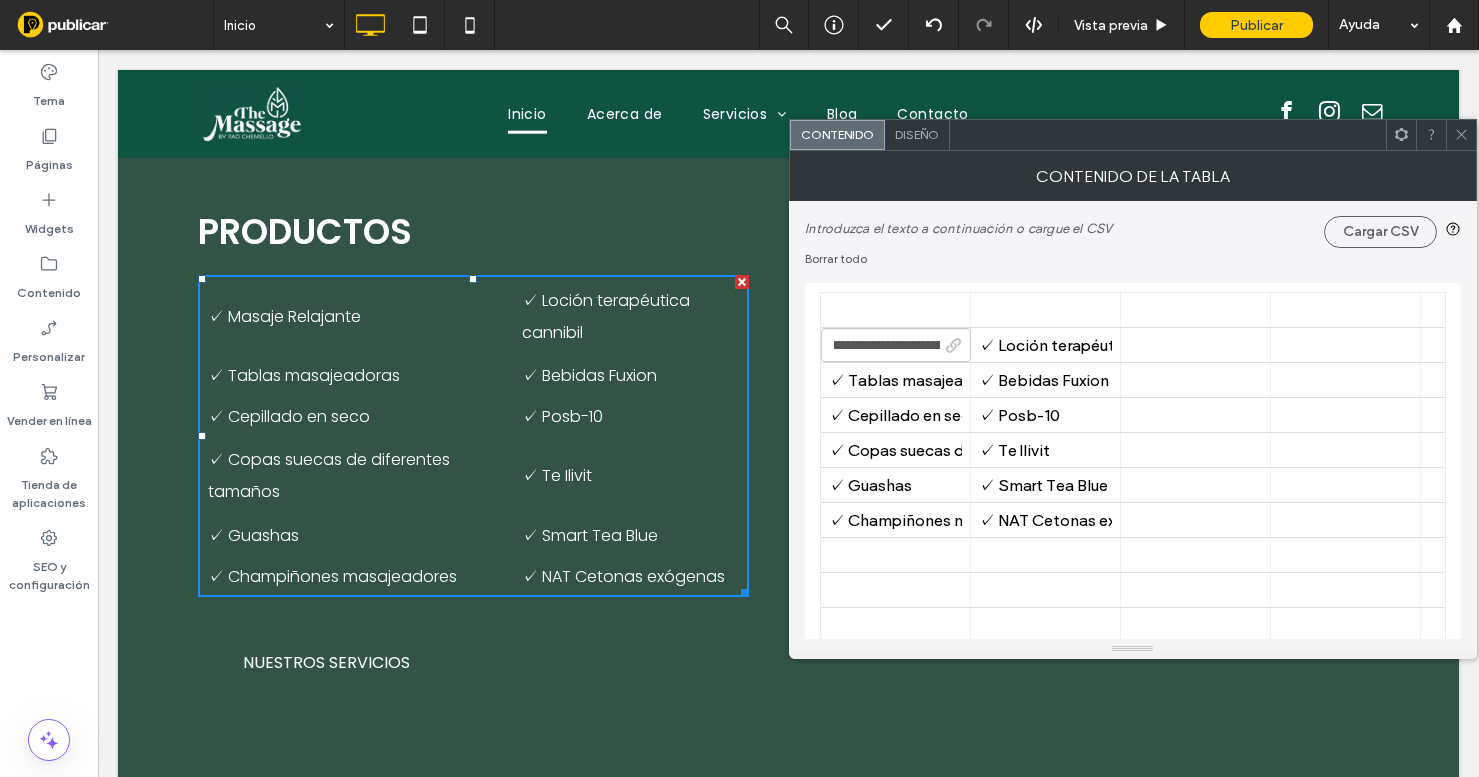 scroll, scrollTop: 0, scrollLeft: 98, axis: horizontal 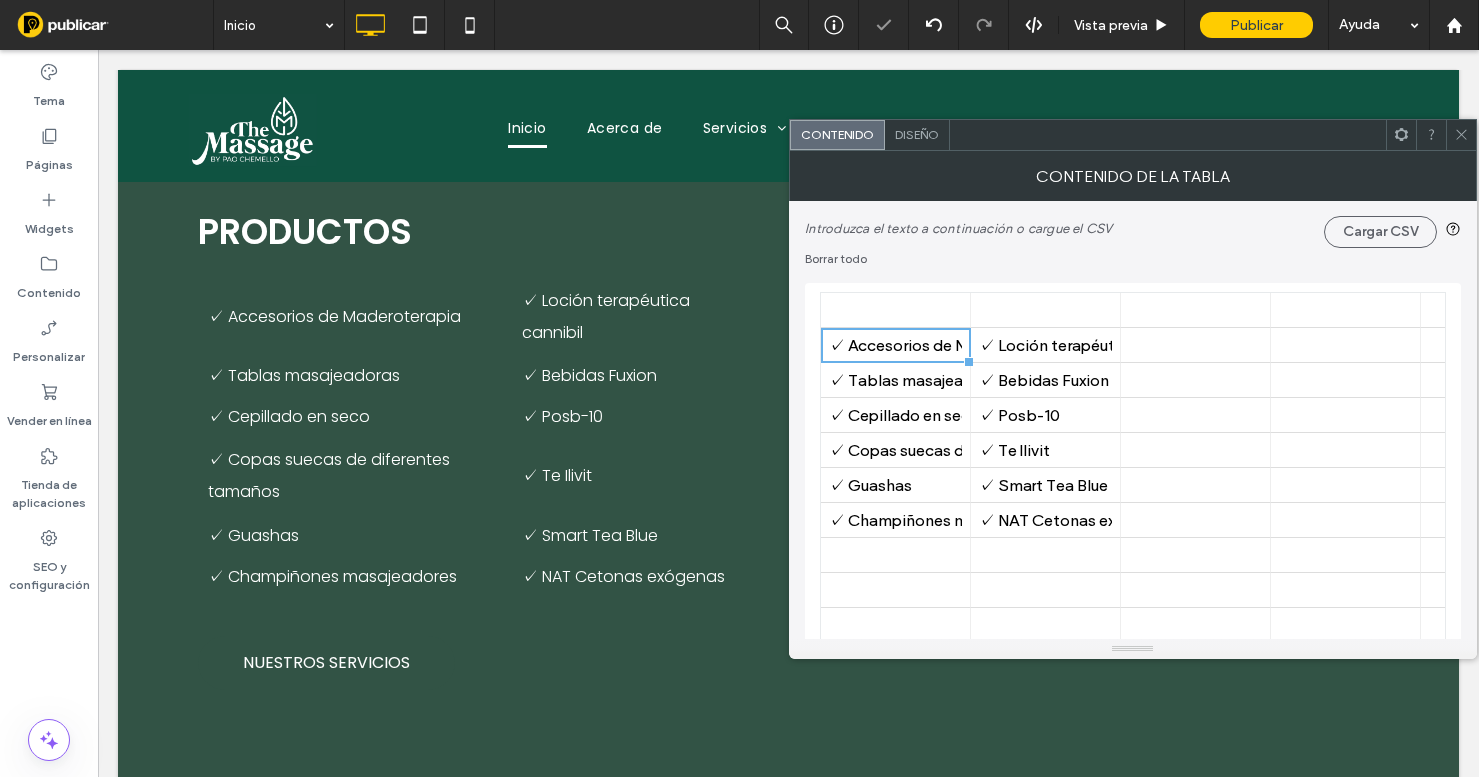 click at bounding box center [1461, 135] 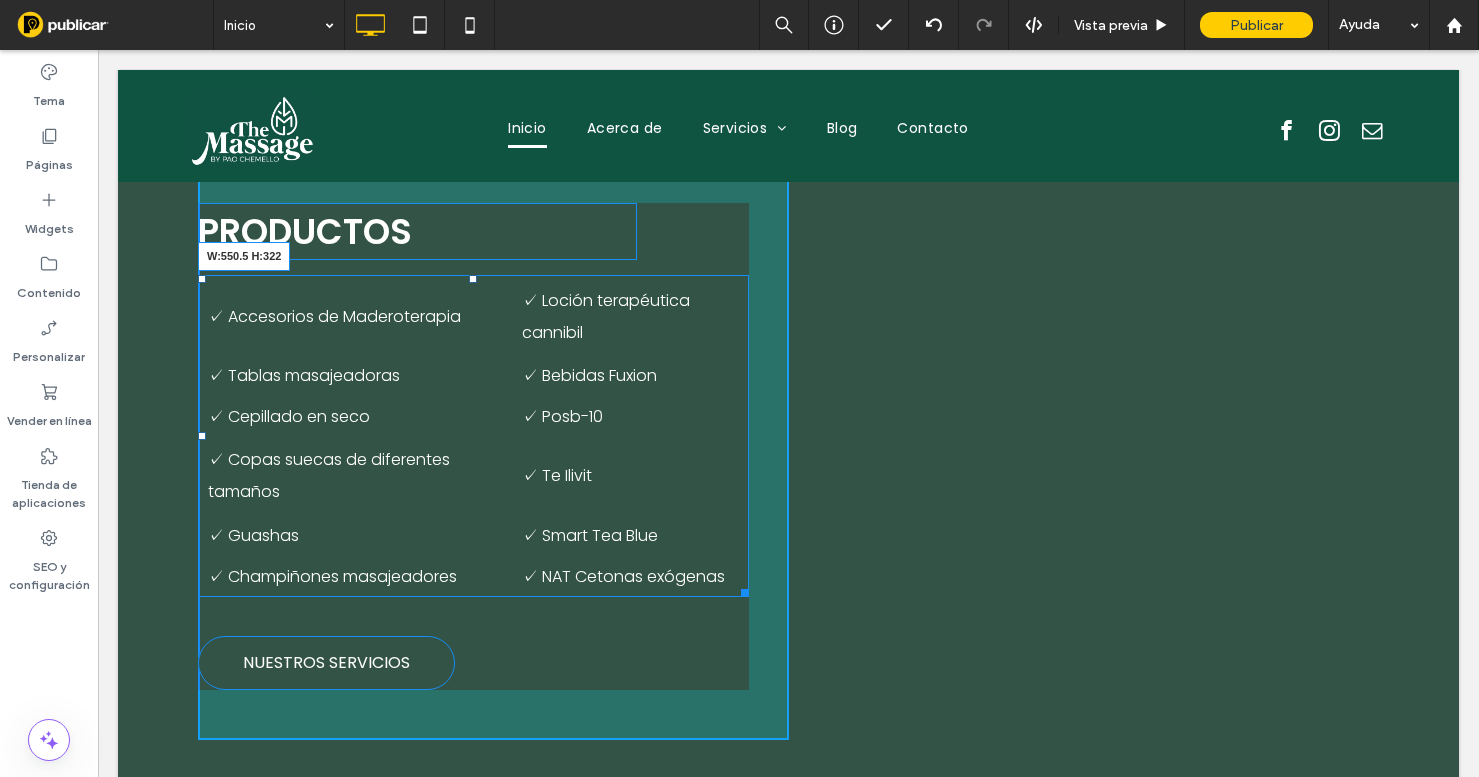 drag, startPoint x: 740, startPoint y: 594, endPoint x: 793, endPoint y: 593, distance: 53.009434 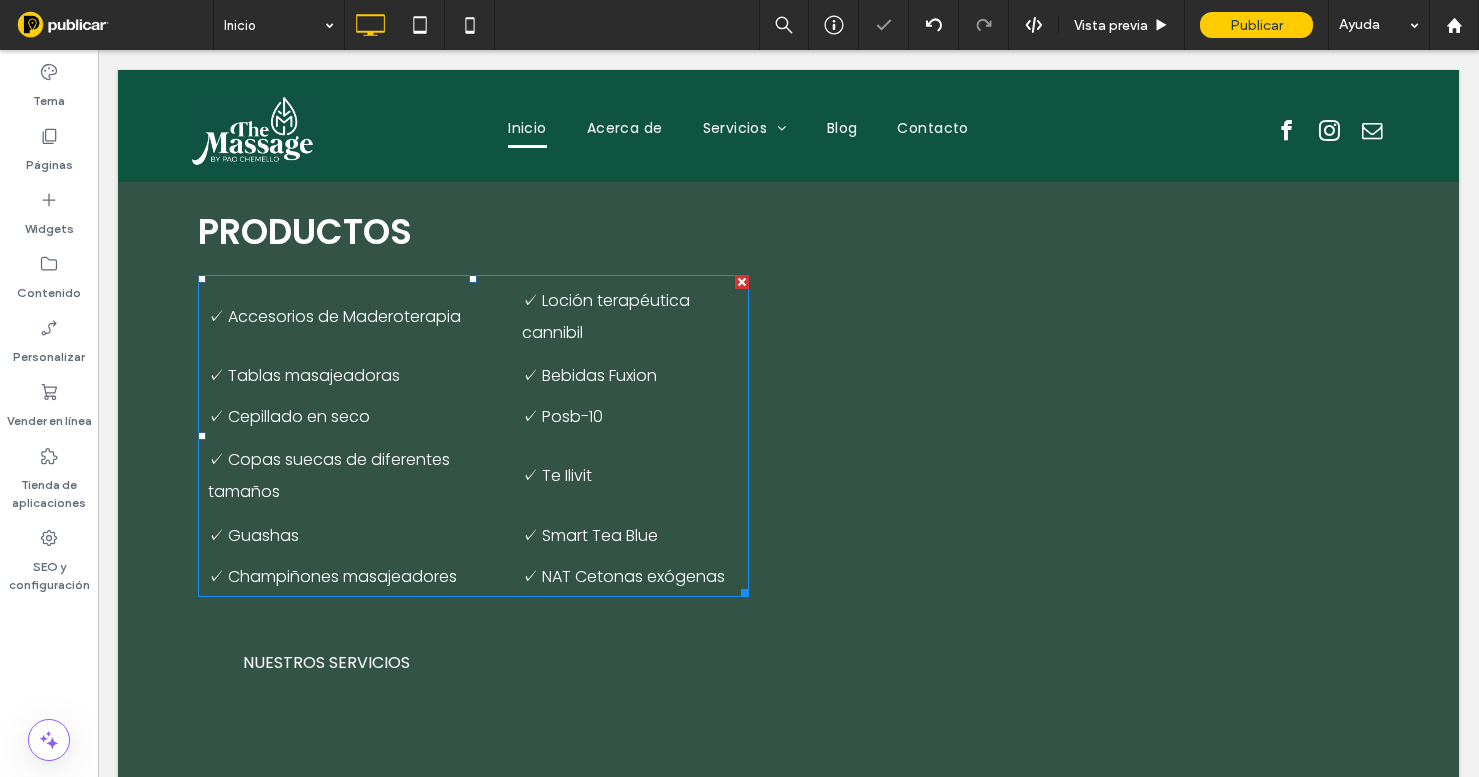 click at bounding box center [739, 388] 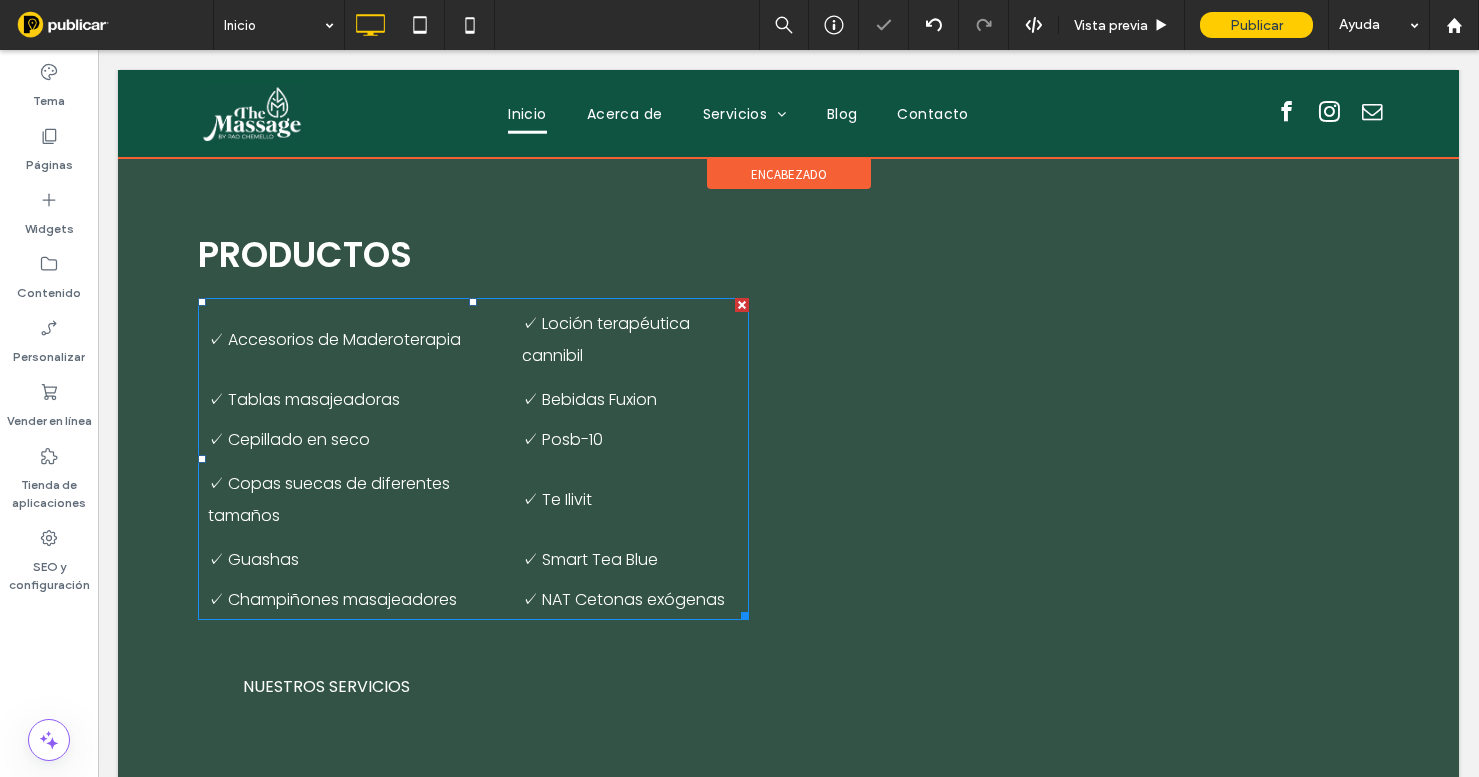 scroll, scrollTop: 2093, scrollLeft: 0, axis: vertical 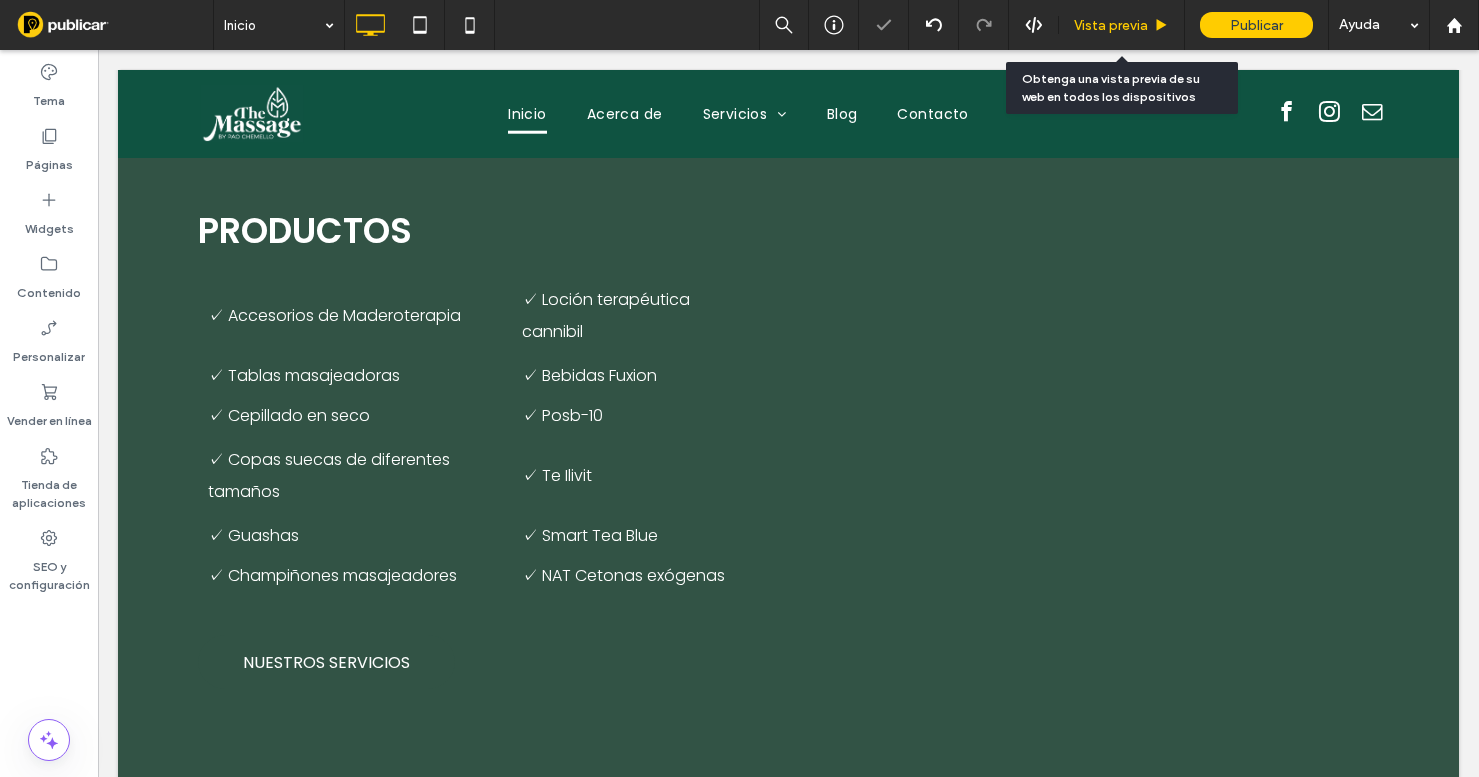 click on "Vista previa" at bounding box center (1121, 25) 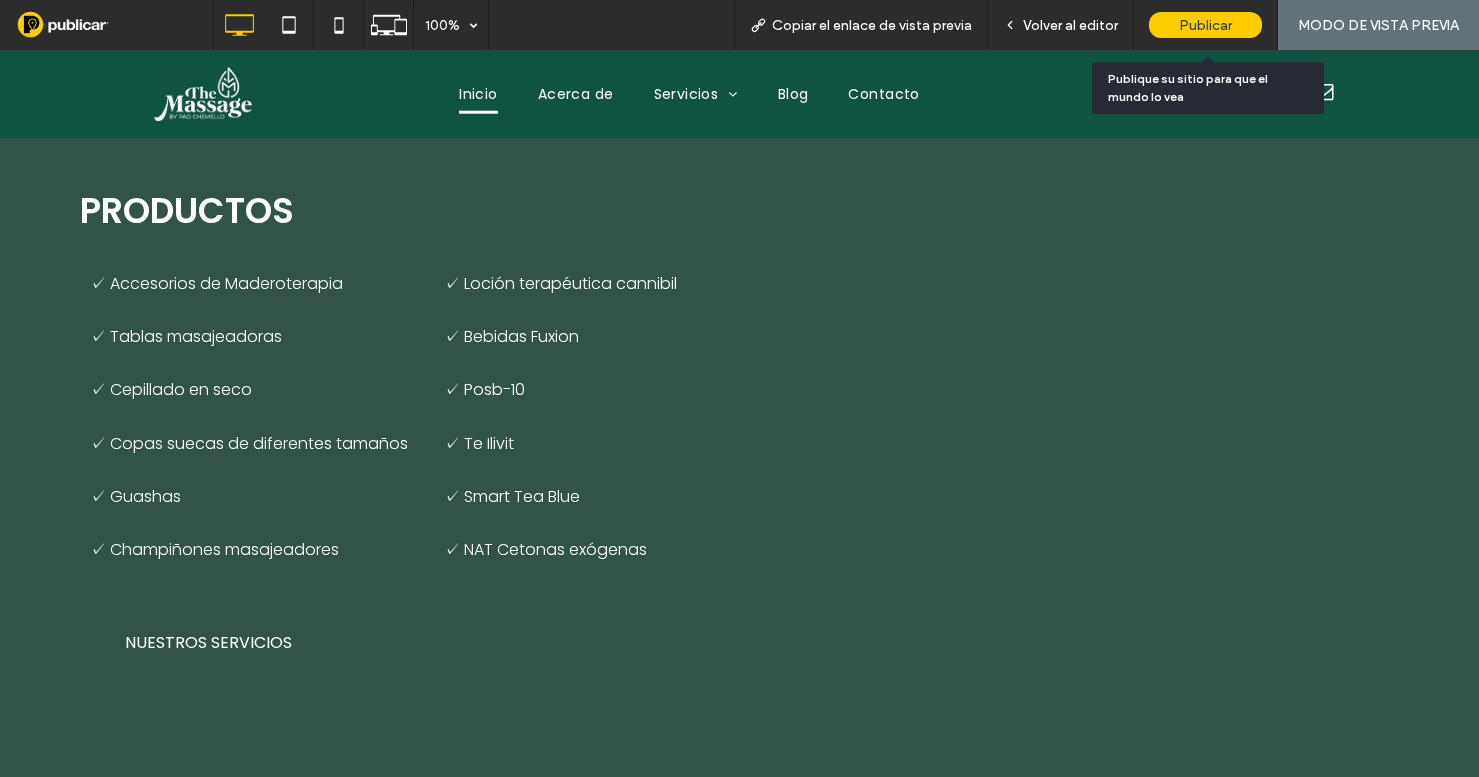 click on "Publicar" at bounding box center (1205, 25) 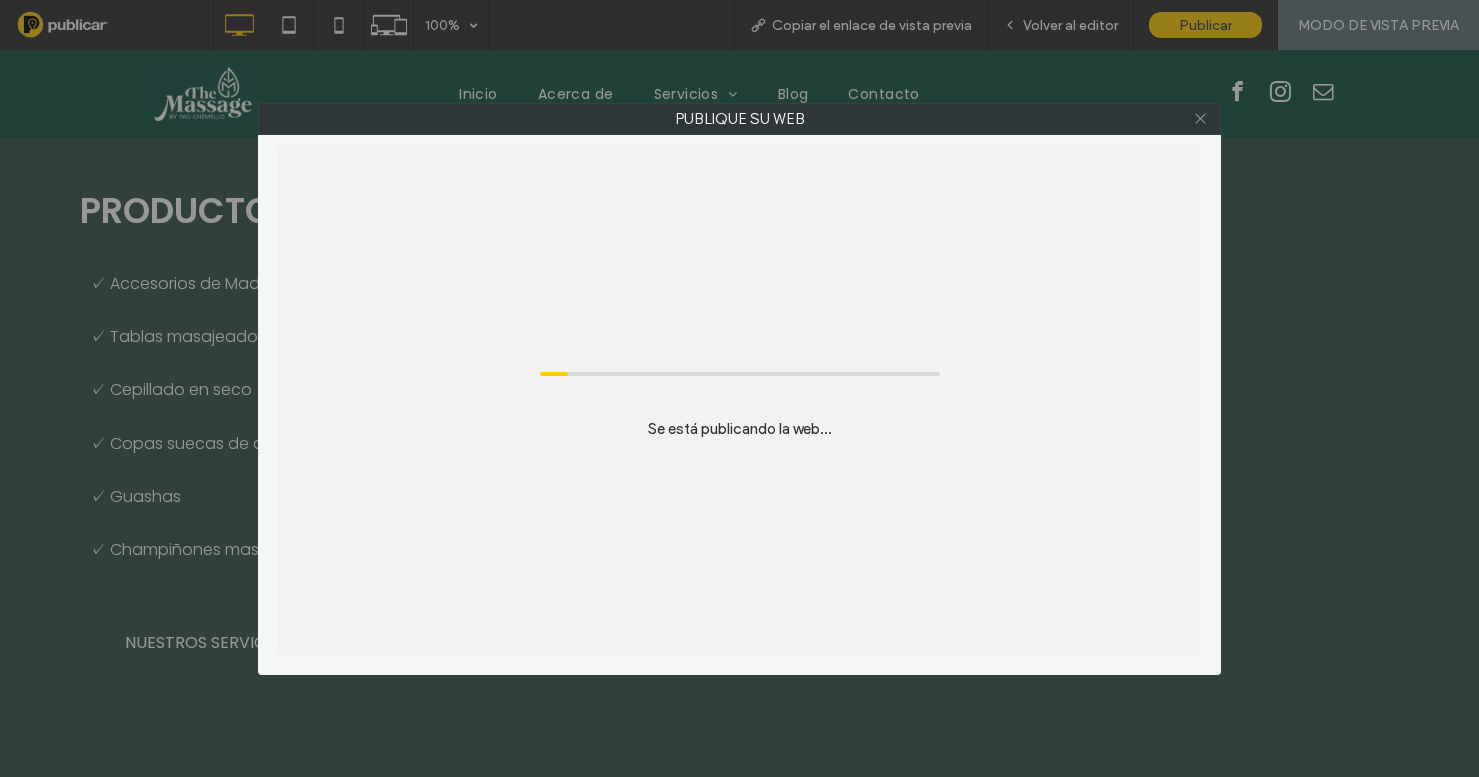click 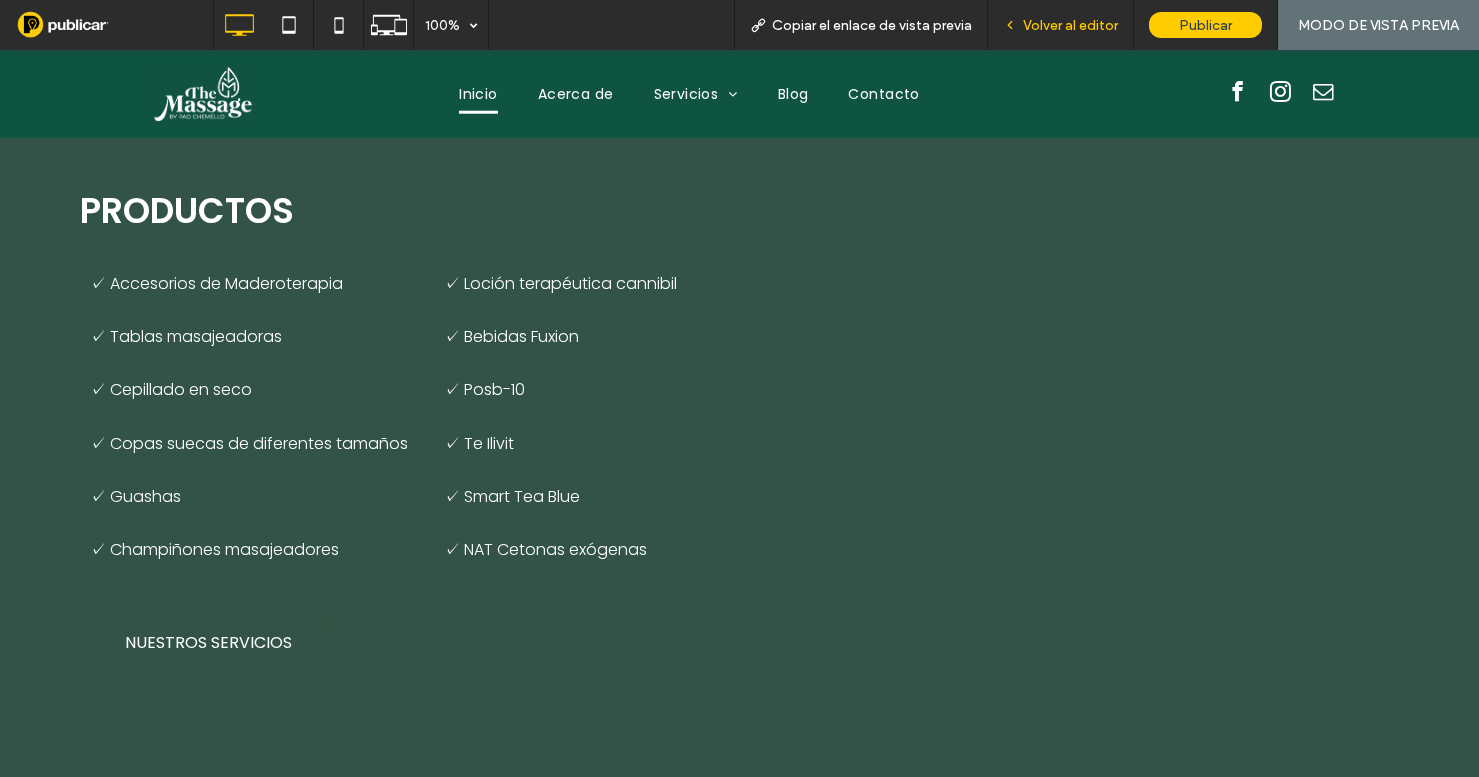 click on "Volver al editor" at bounding box center (1070, 25) 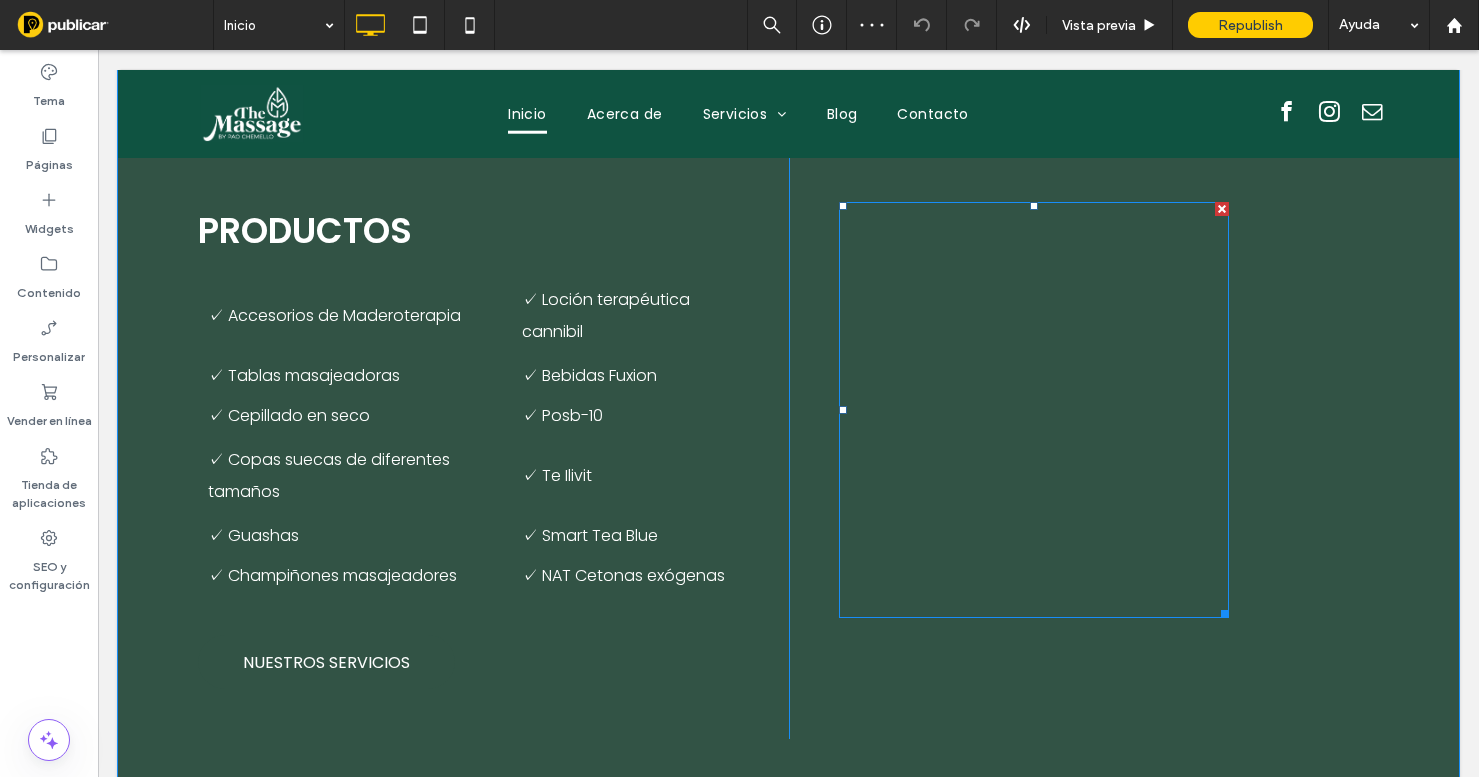 click at bounding box center [1034, 410] 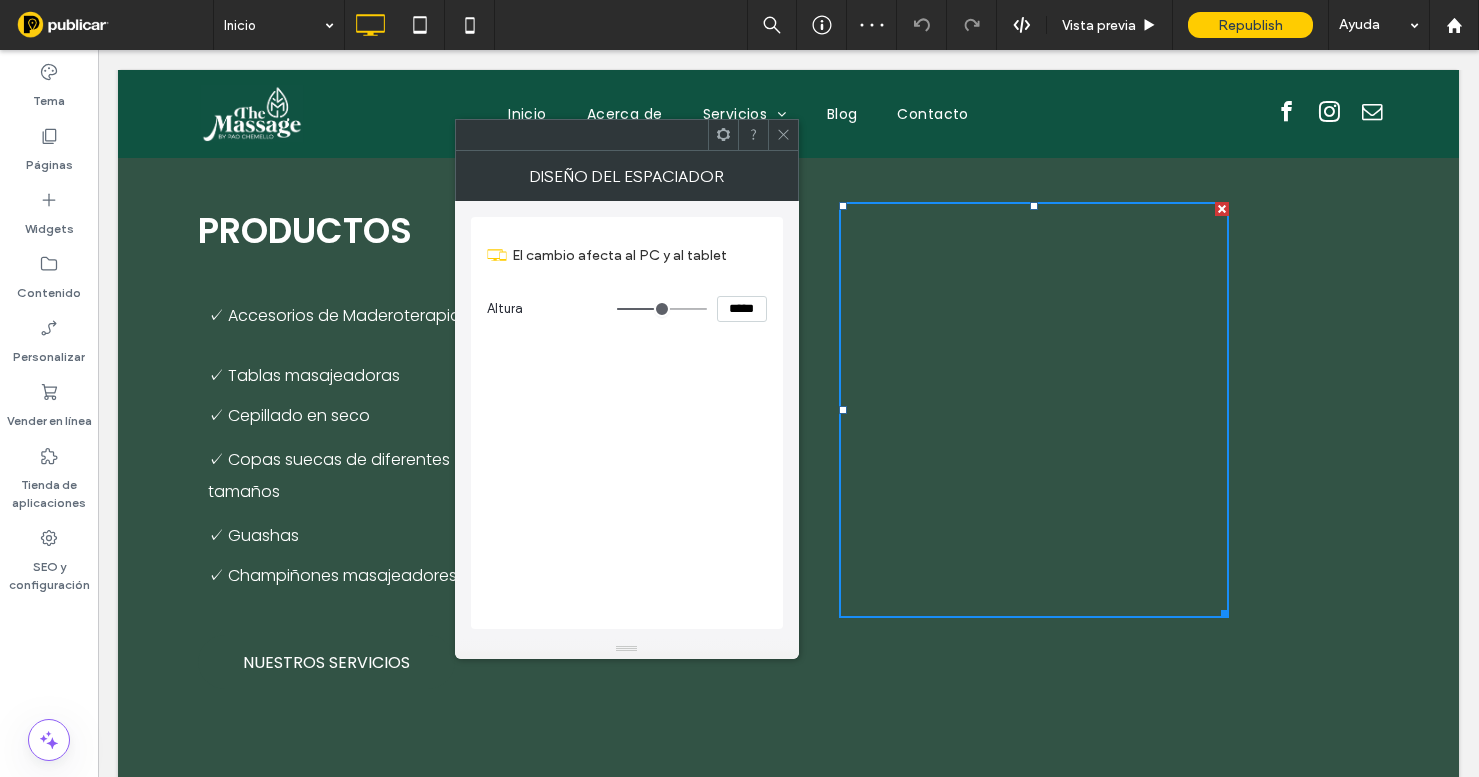 click 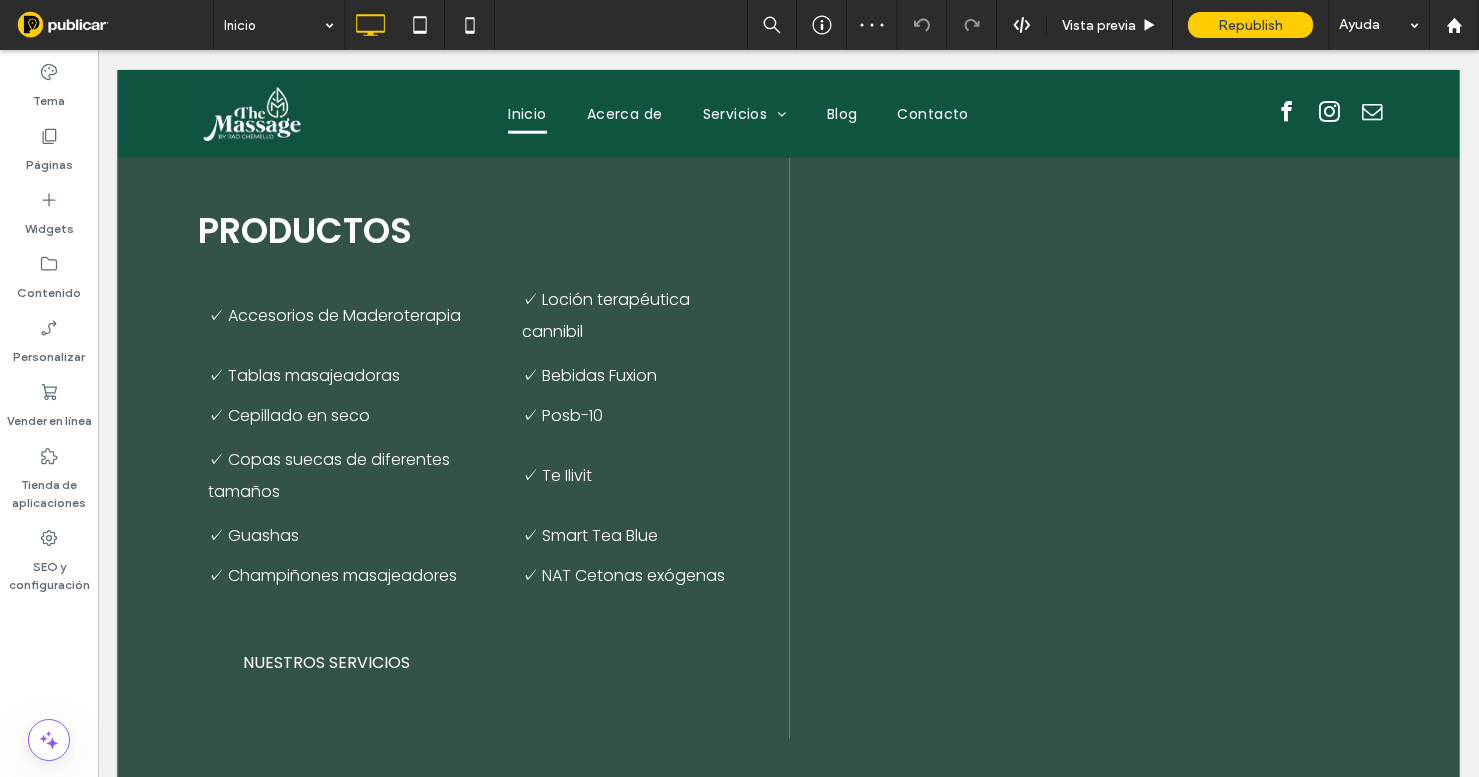 click on "Click To Paste     Click To Paste" at bounding box center (1084, 445) 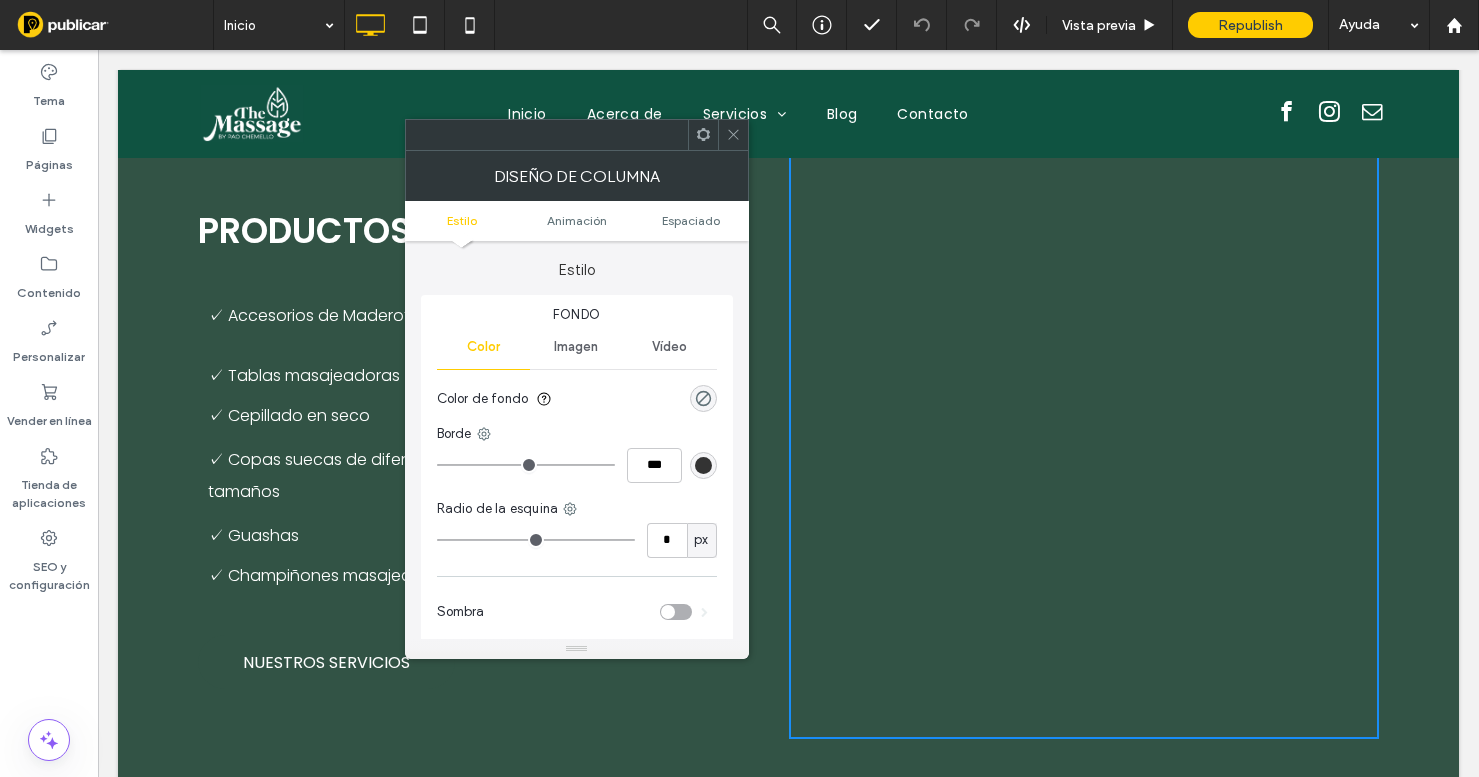 click on "Imagen" at bounding box center (576, 347) 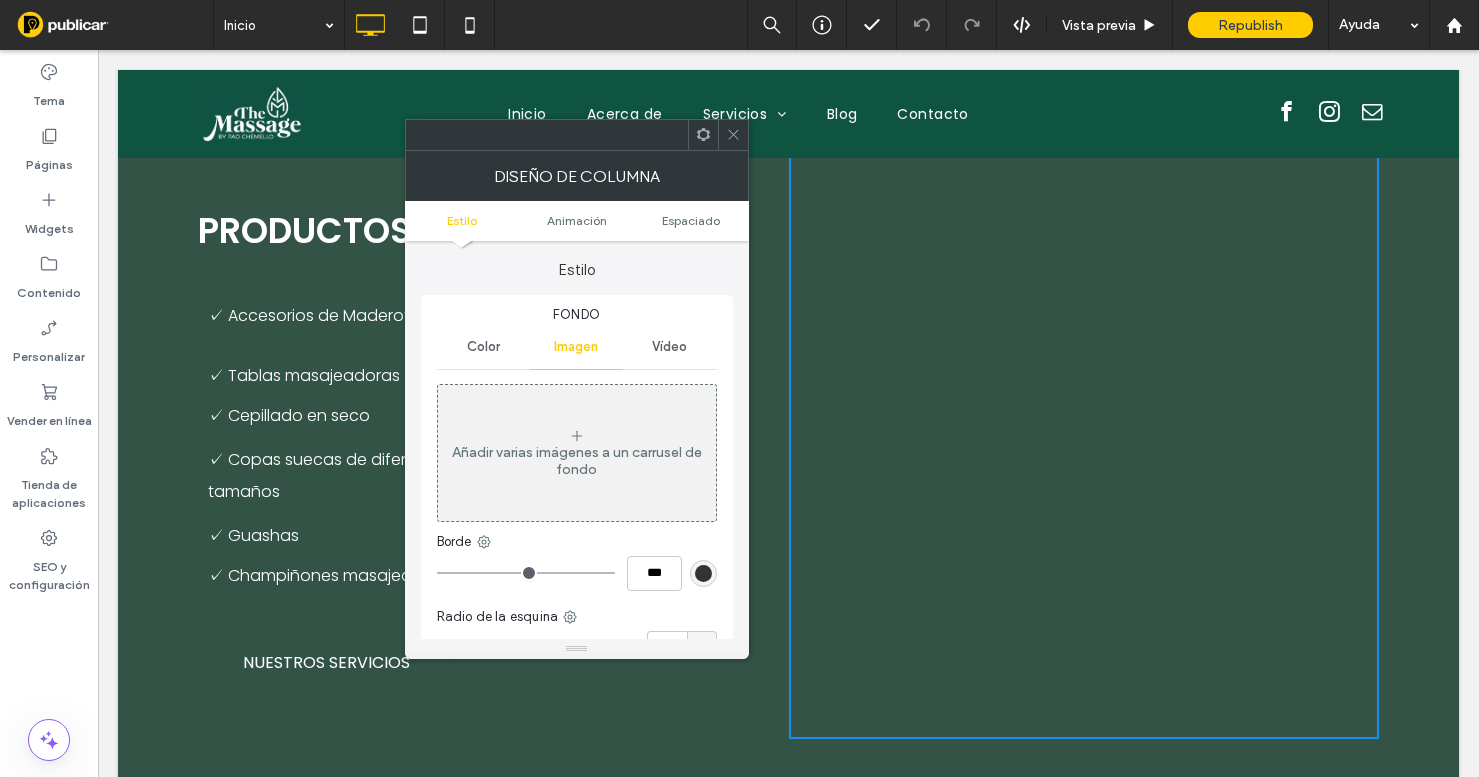 click on "Añadir varias imágenes a un carrusel de fondo" at bounding box center (577, 453) 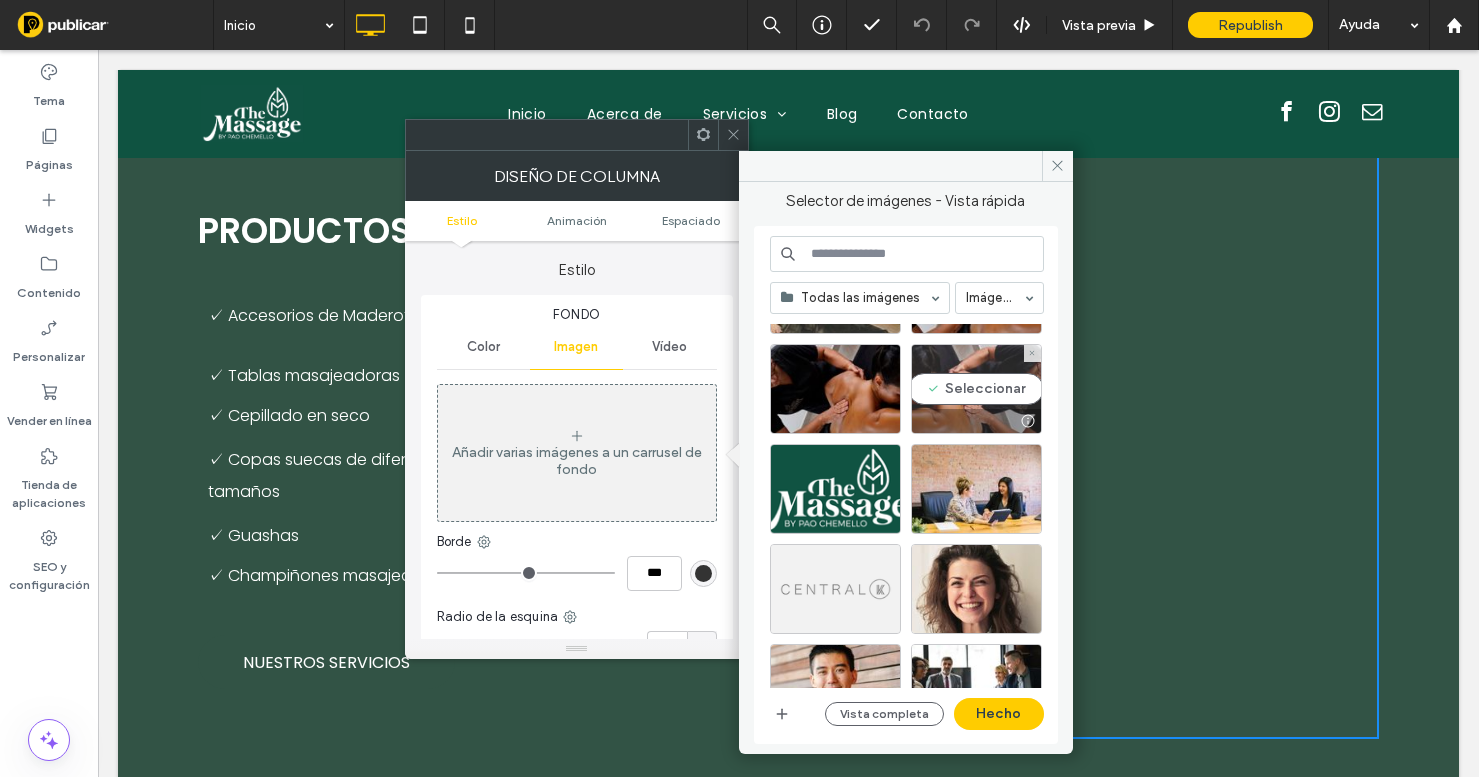 scroll, scrollTop: 243, scrollLeft: 0, axis: vertical 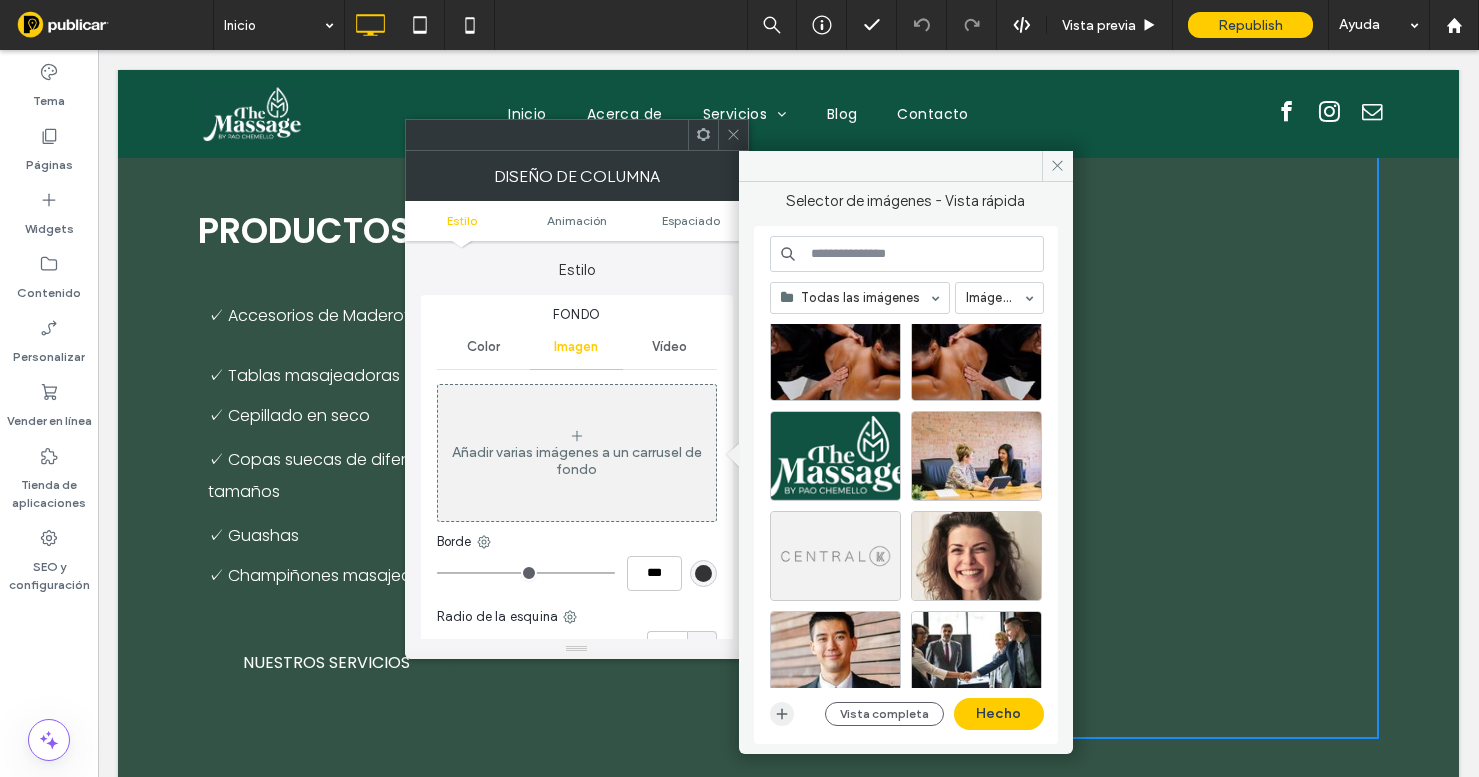 click 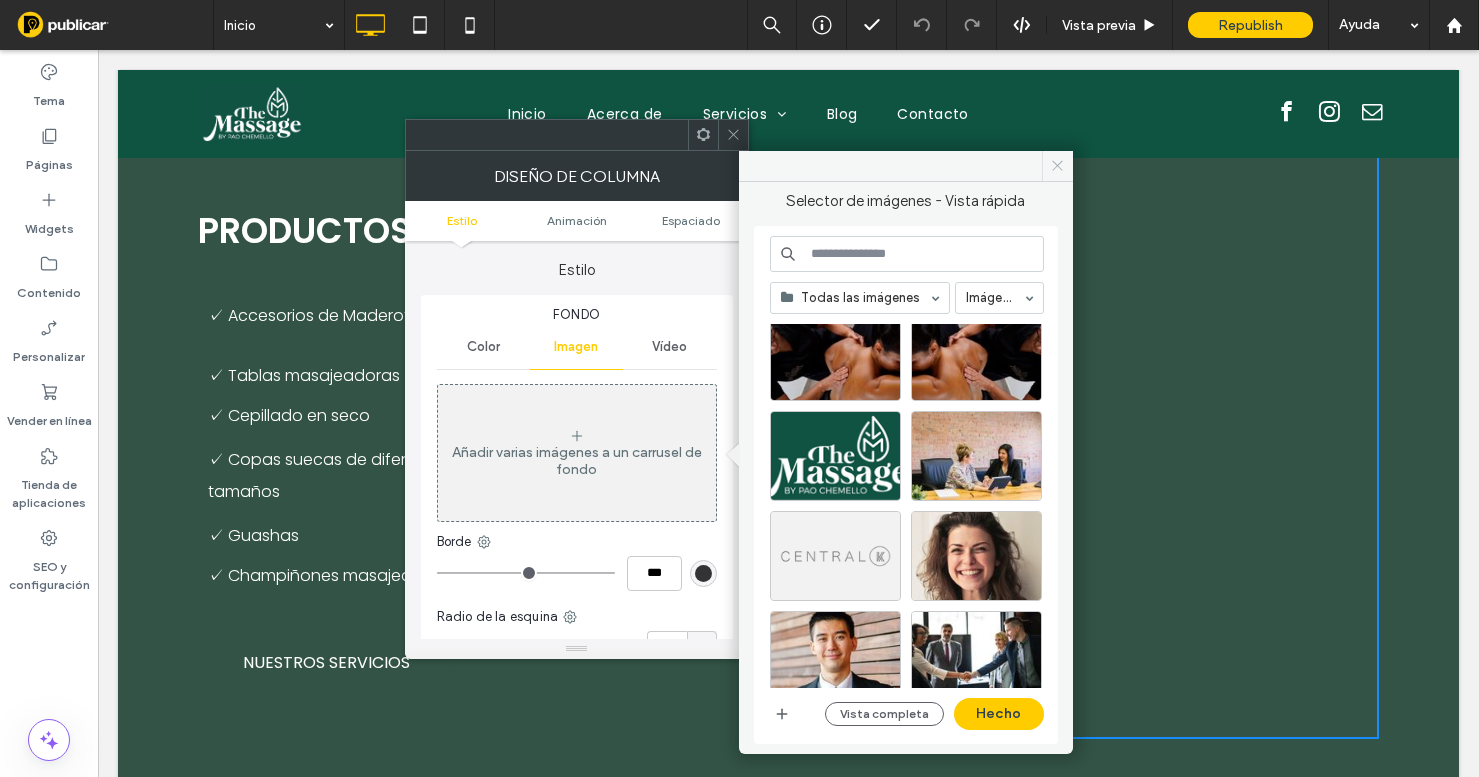 click 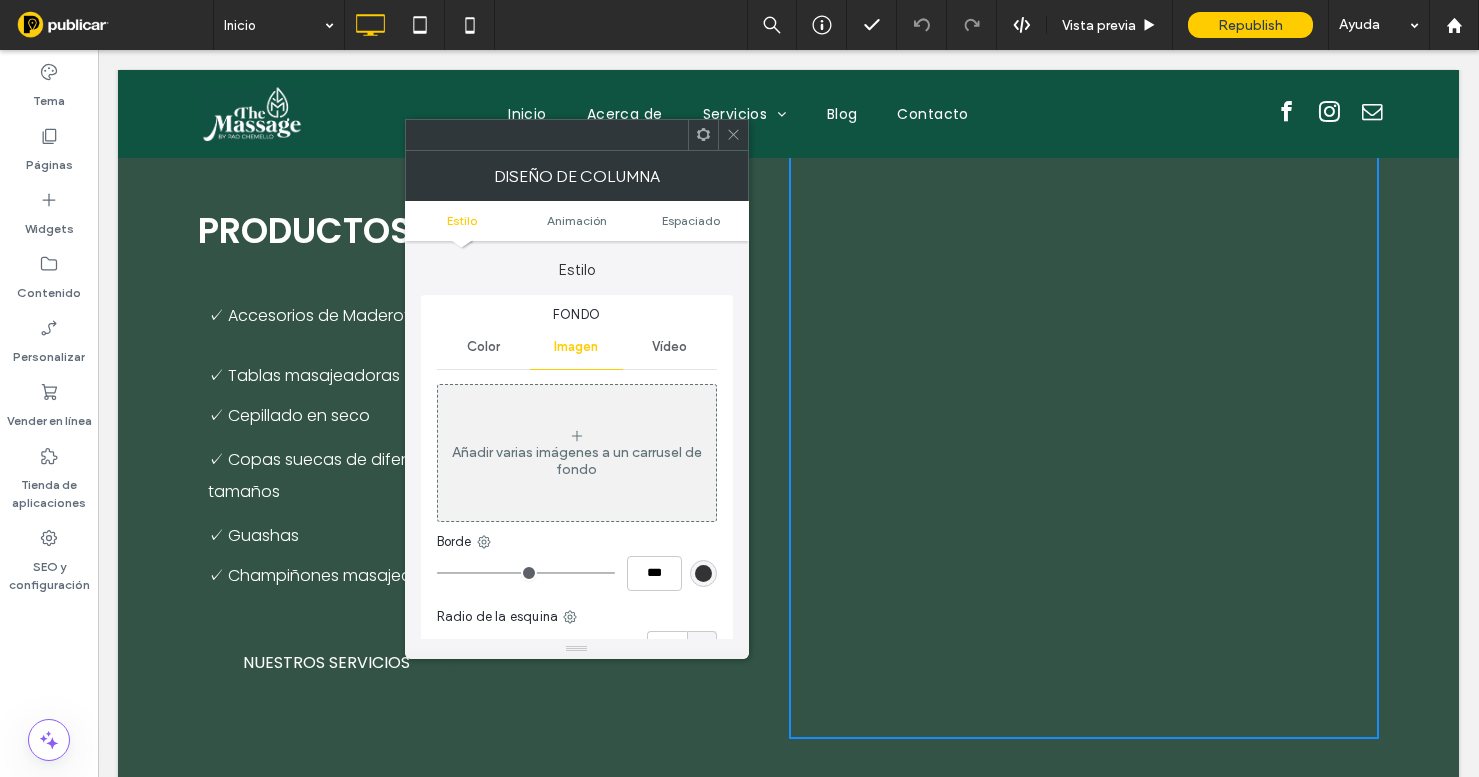 click 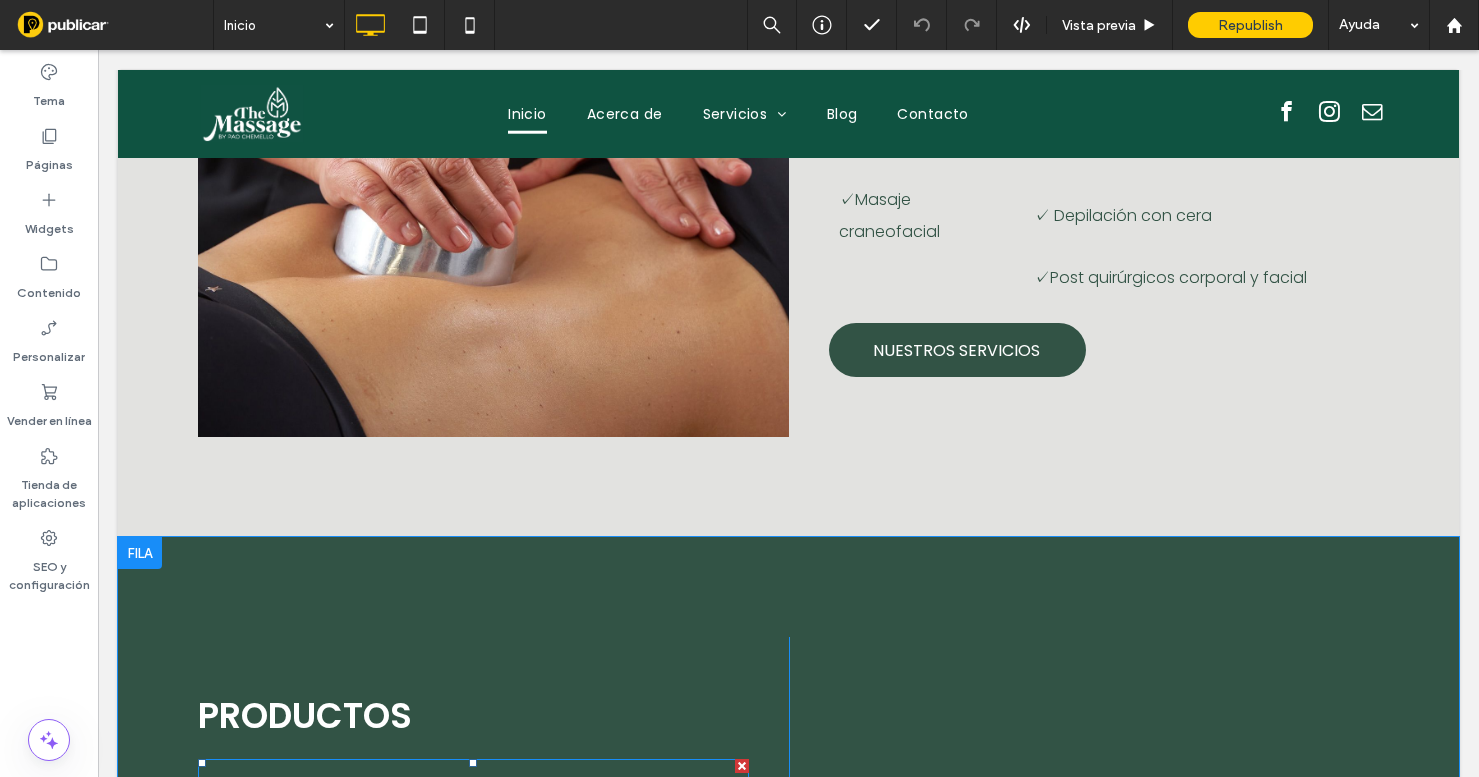 scroll, scrollTop: 1507, scrollLeft: 0, axis: vertical 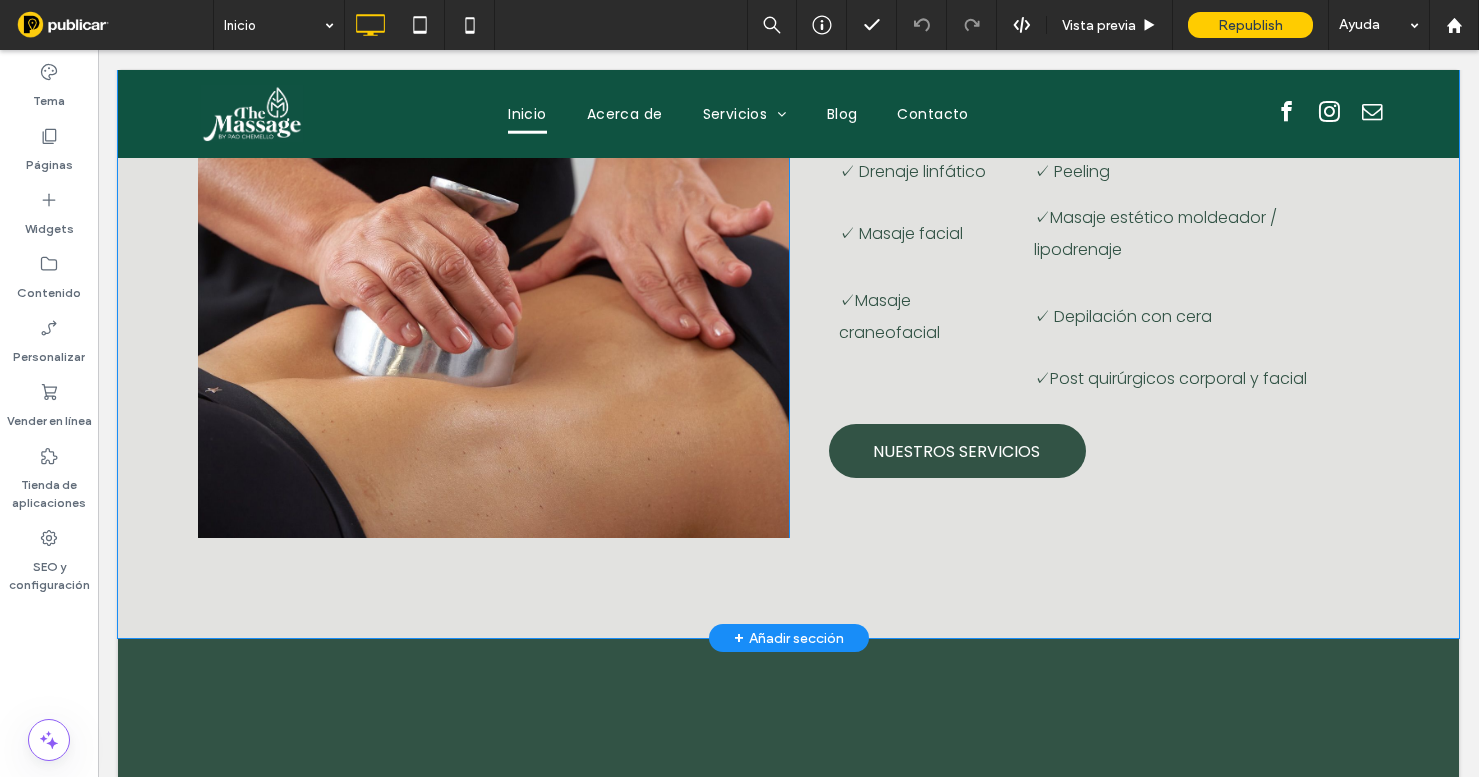 click on "Click To Paste" at bounding box center (493, 199) 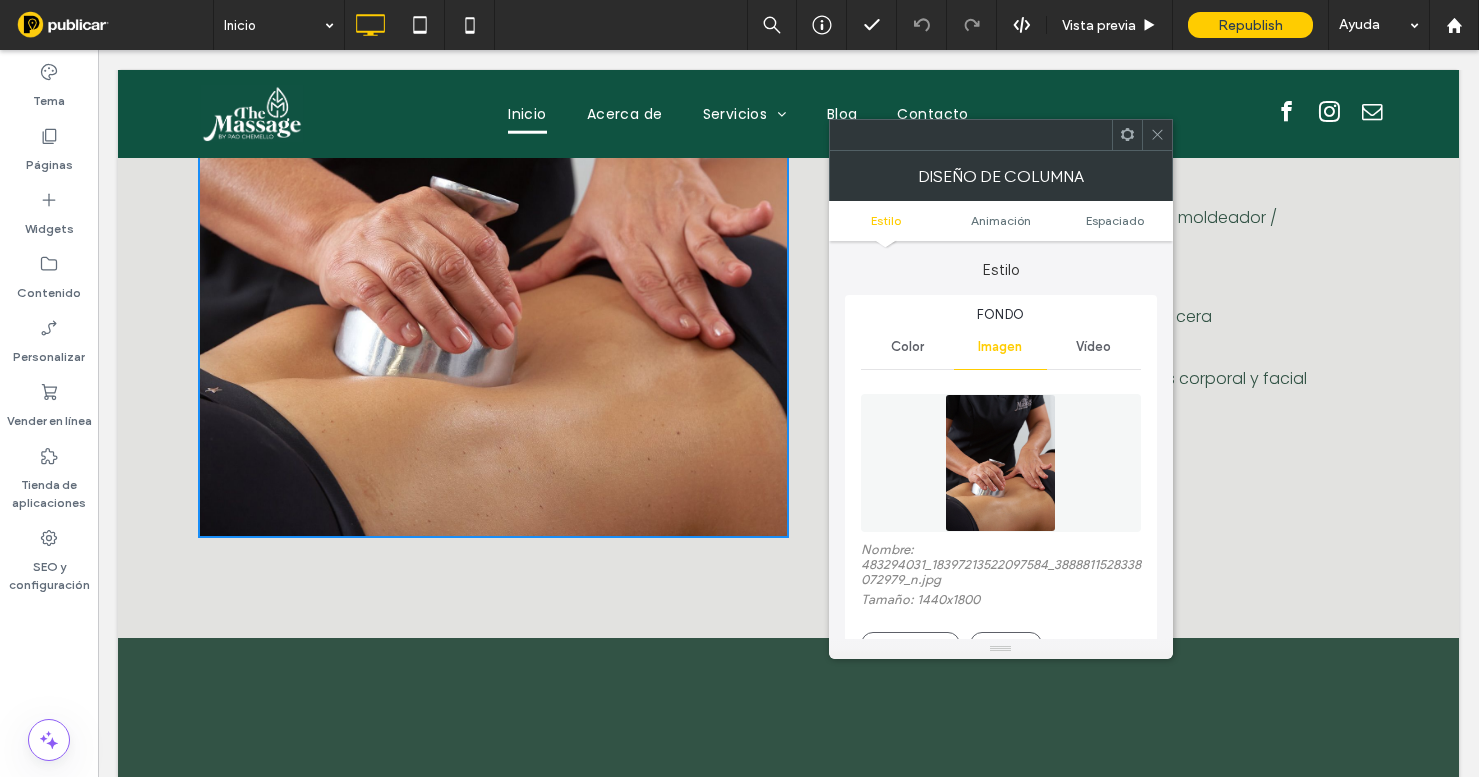 click at bounding box center [1000, 463] 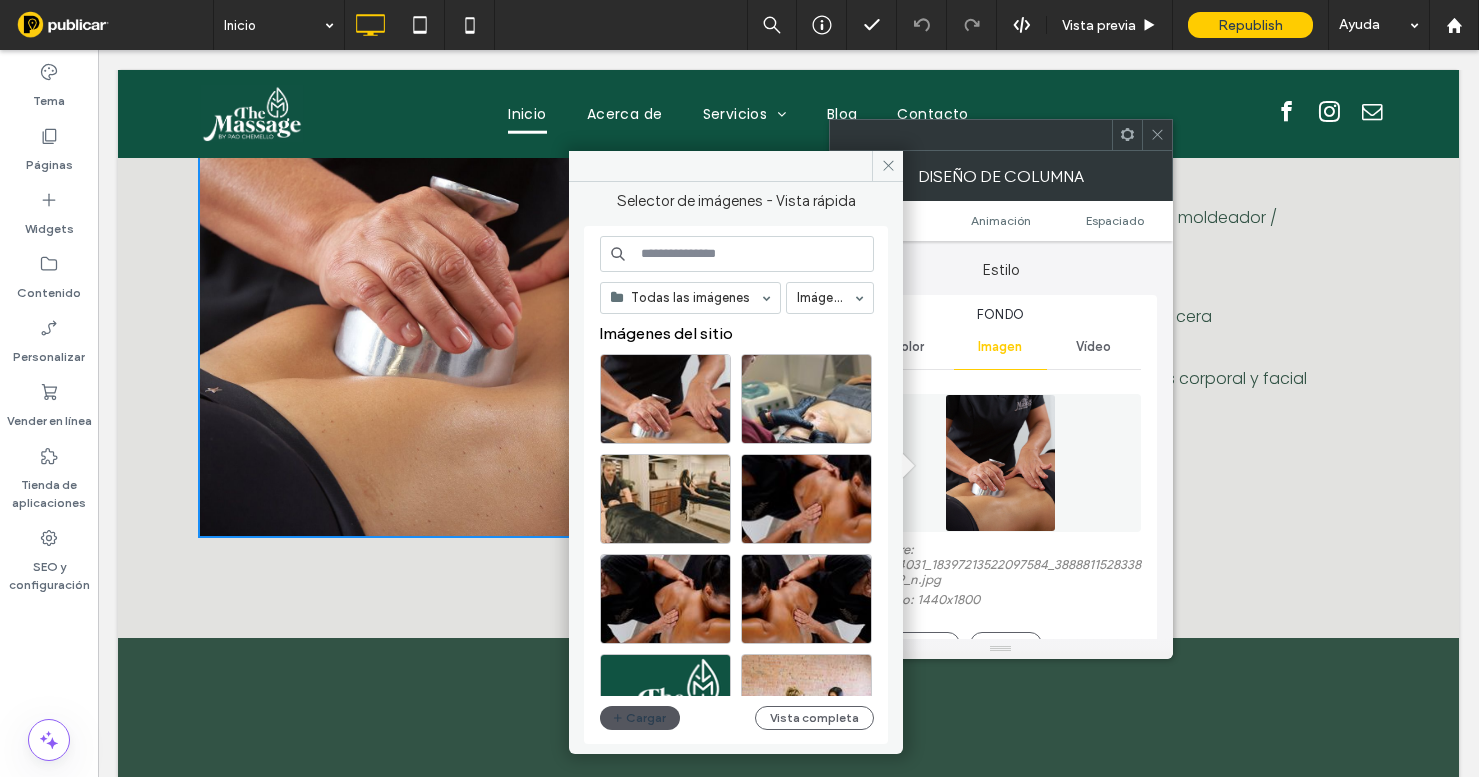click on "Cargar" at bounding box center [640, 718] 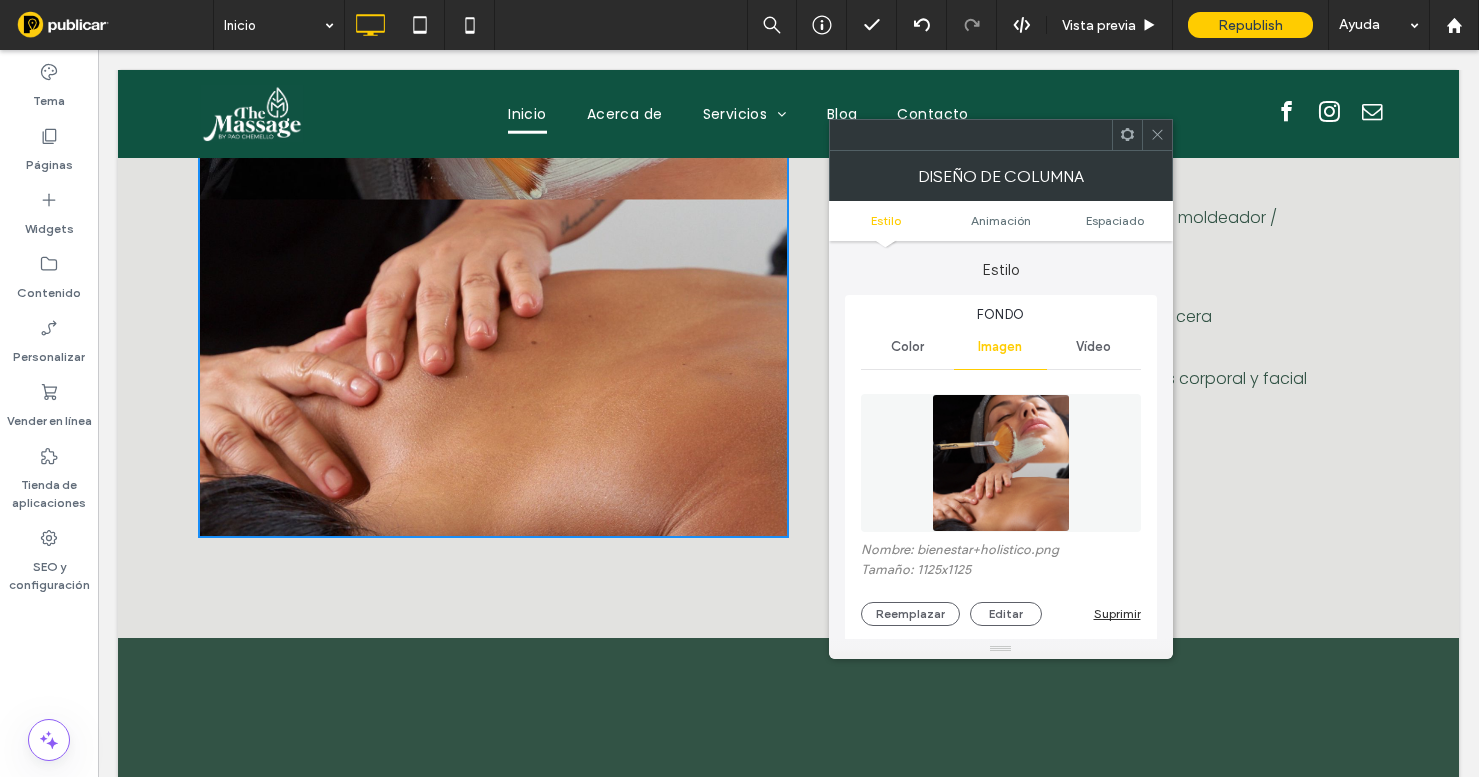 click at bounding box center (1157, 135) 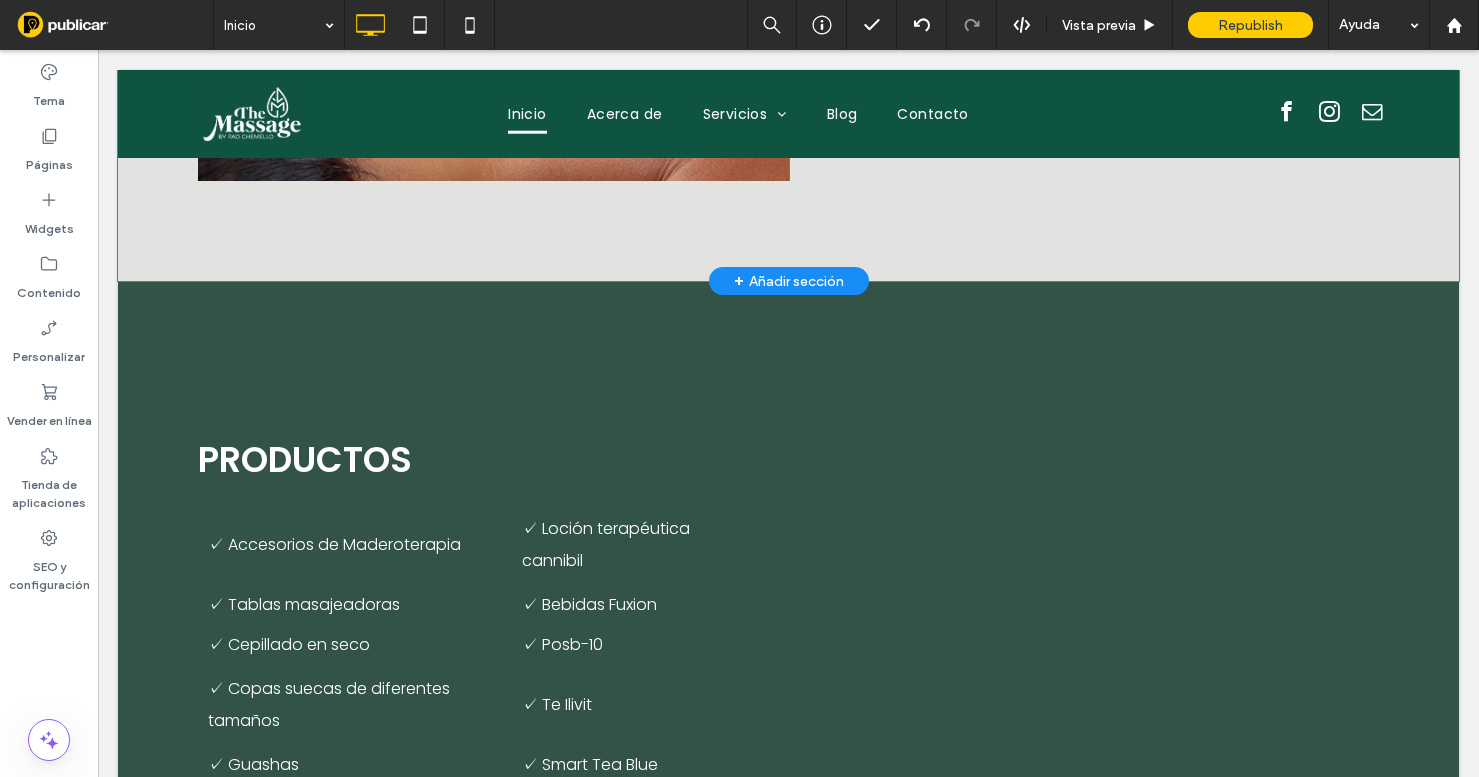 scroll, scrollTop: 1909, scrollLeft: 0, axis: vertical 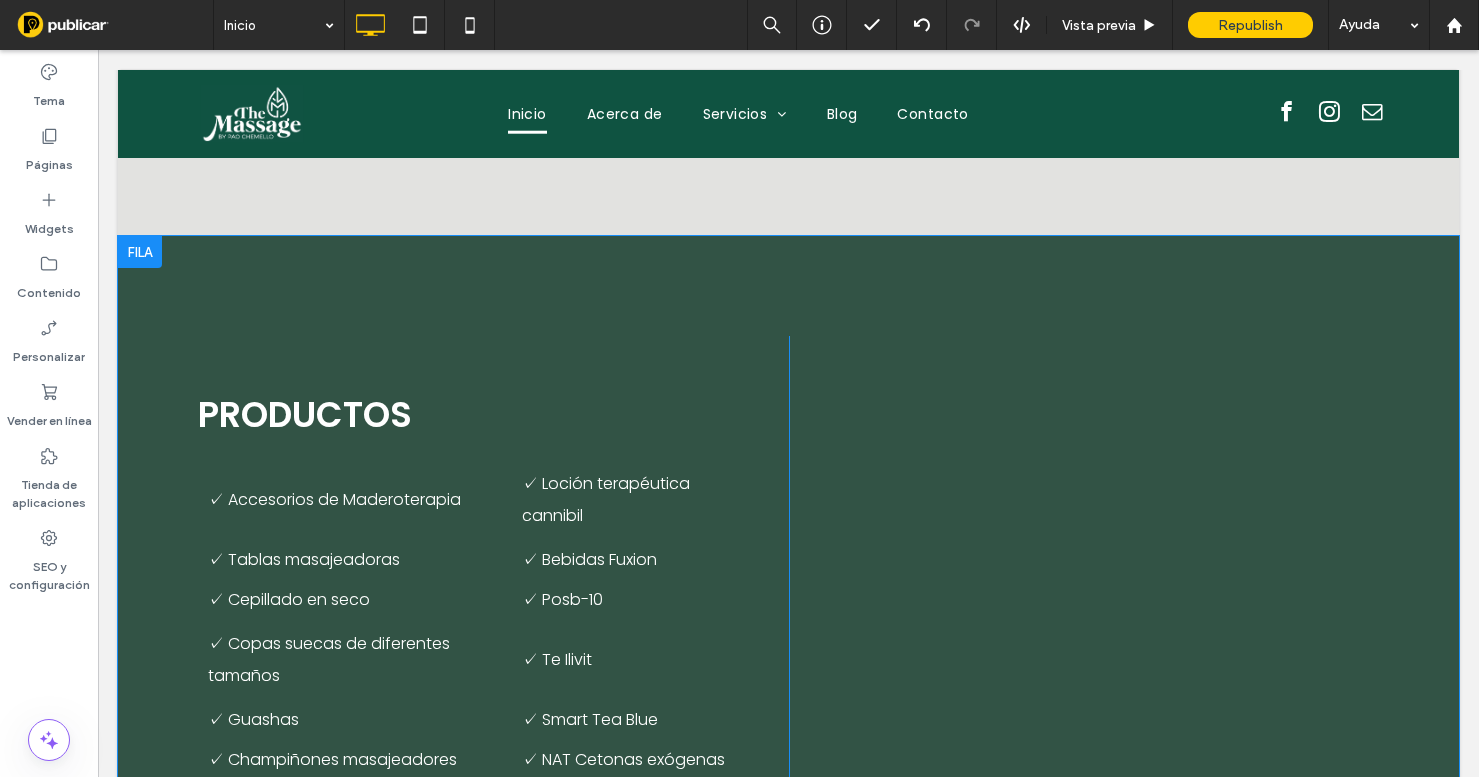 click on "Click To Paste     Click To Paste" at bounding box center [1084, 629] 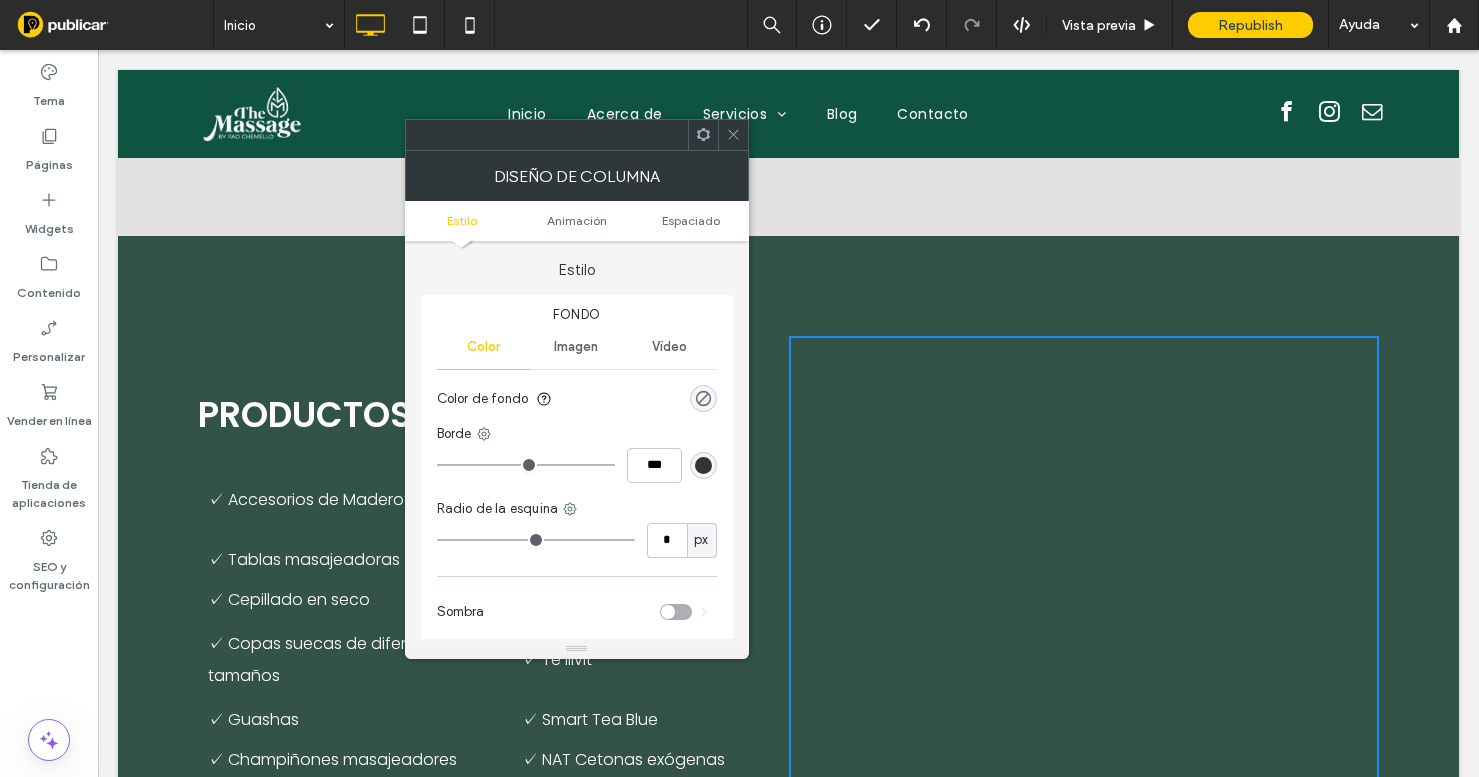 click on "Imagen" at bounding box center [576, 347] 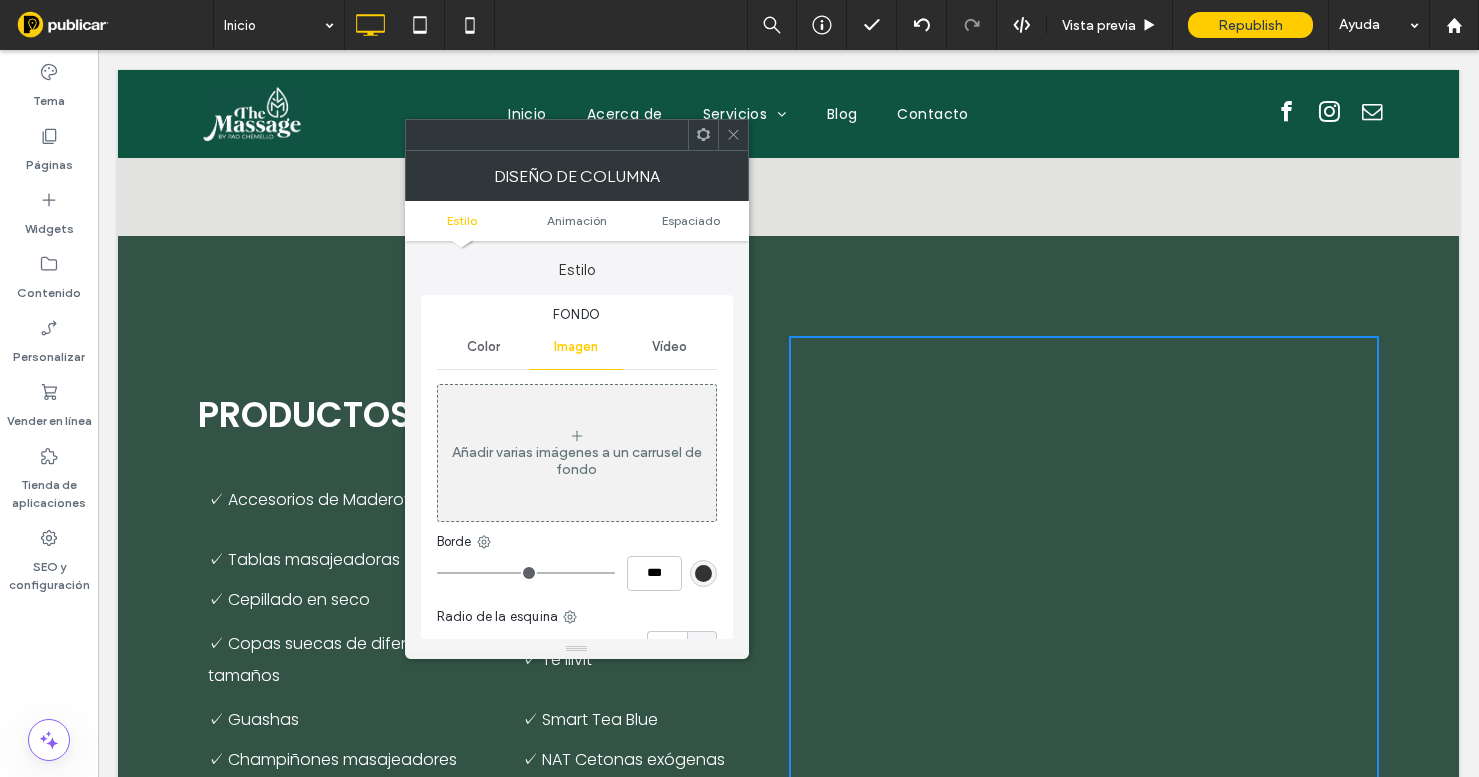 click on "Añadir varias imágenes a un carrusel de fondo" at bounding box center [577, 461] 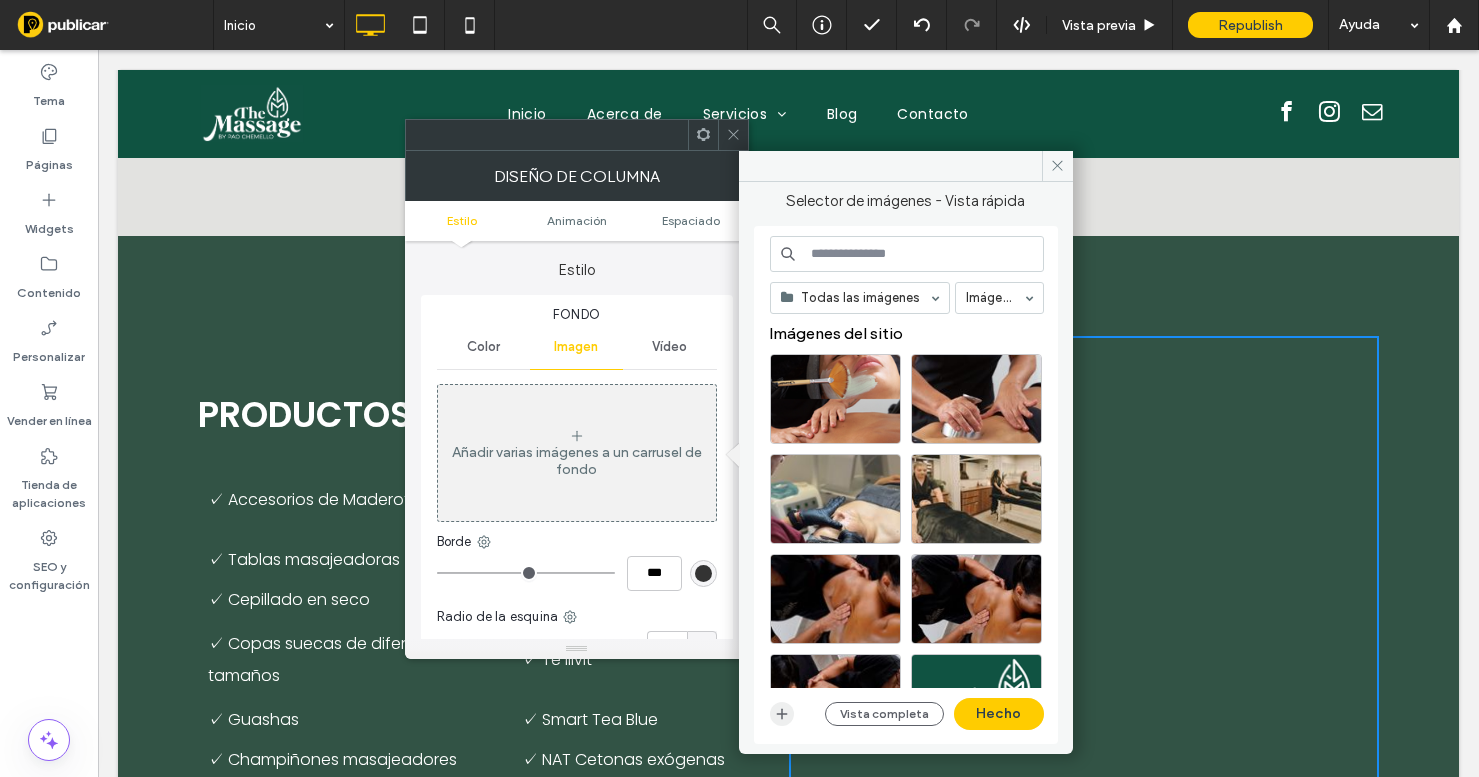 click 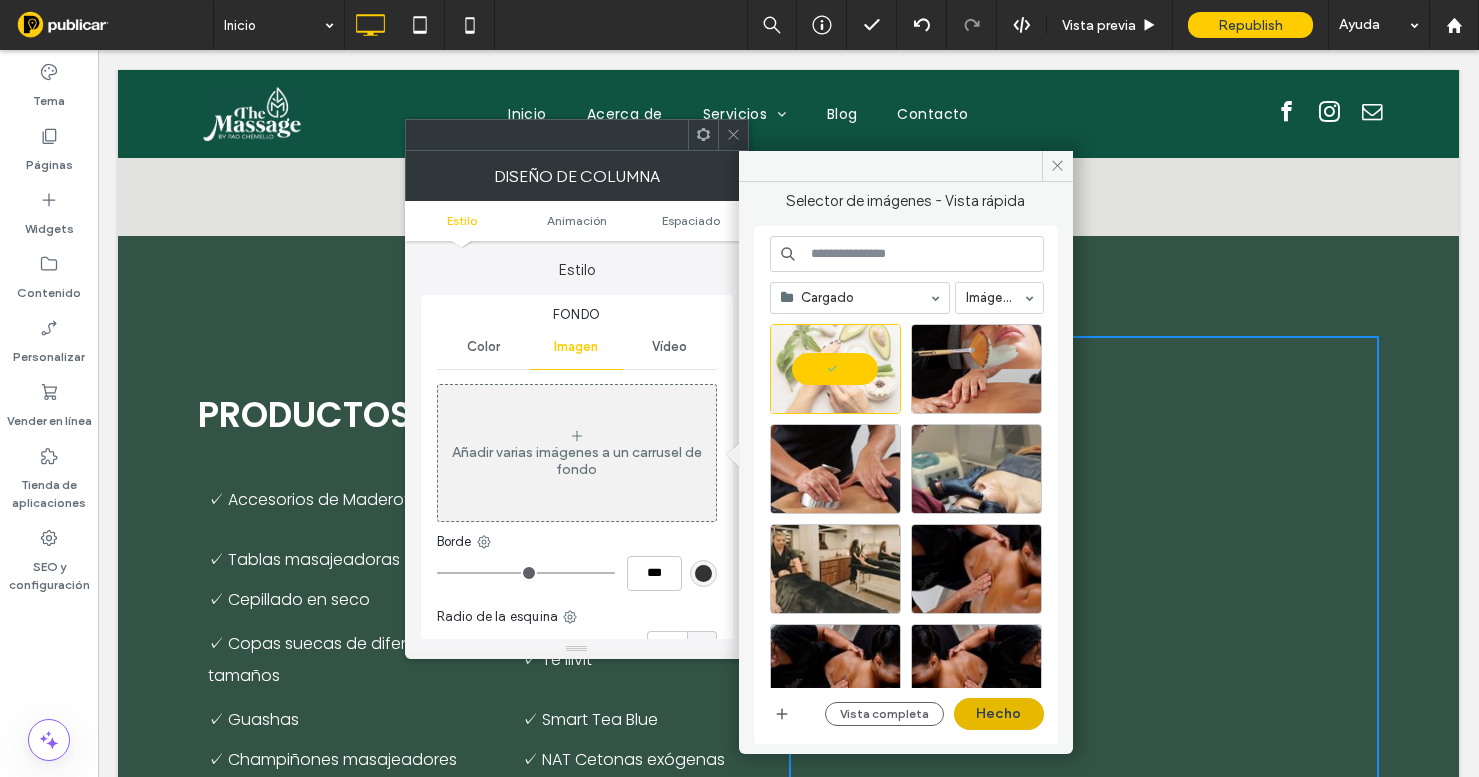 click on "Hecho" at bounding box center [999, 714] 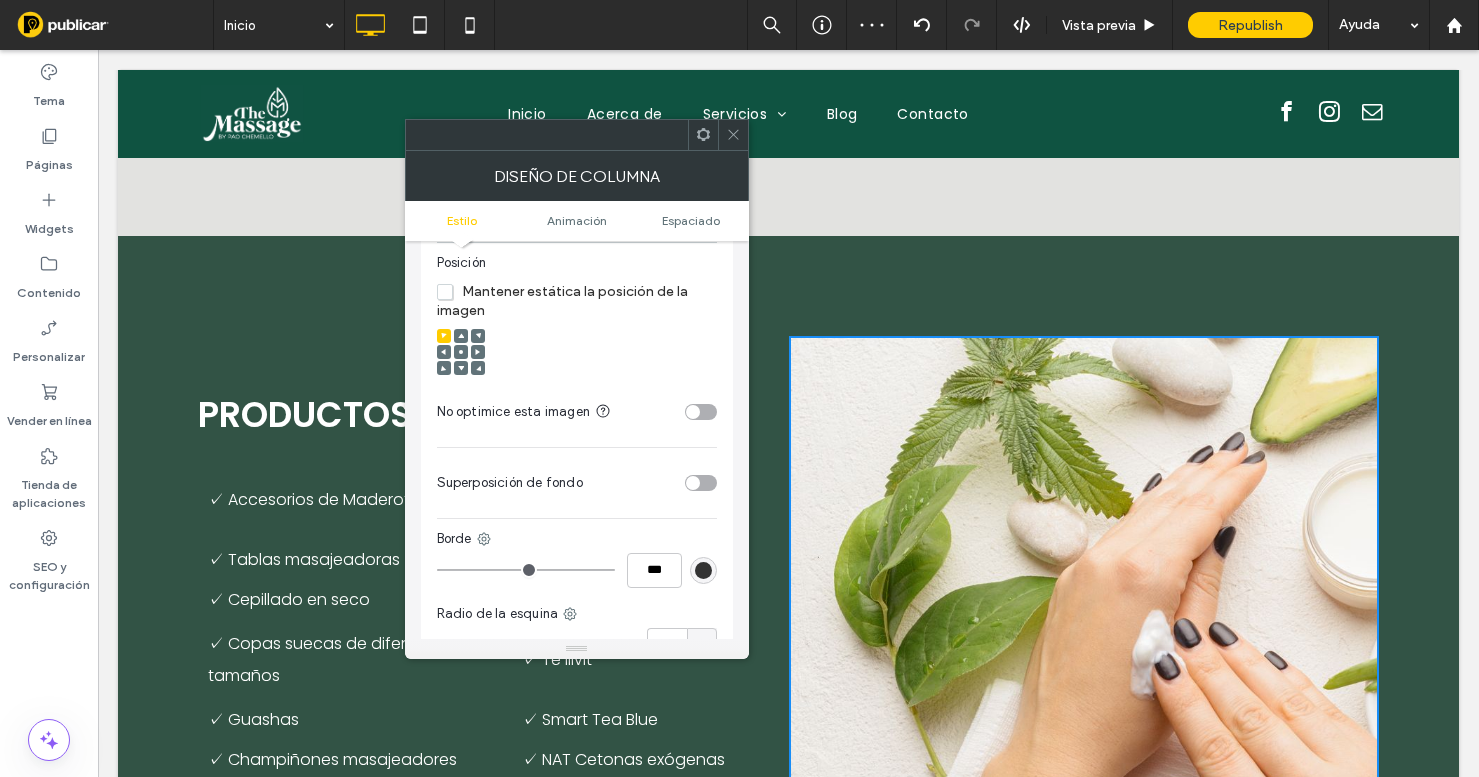scroll, scrollTop: 570, scrollLeft: 0, axis: vertical 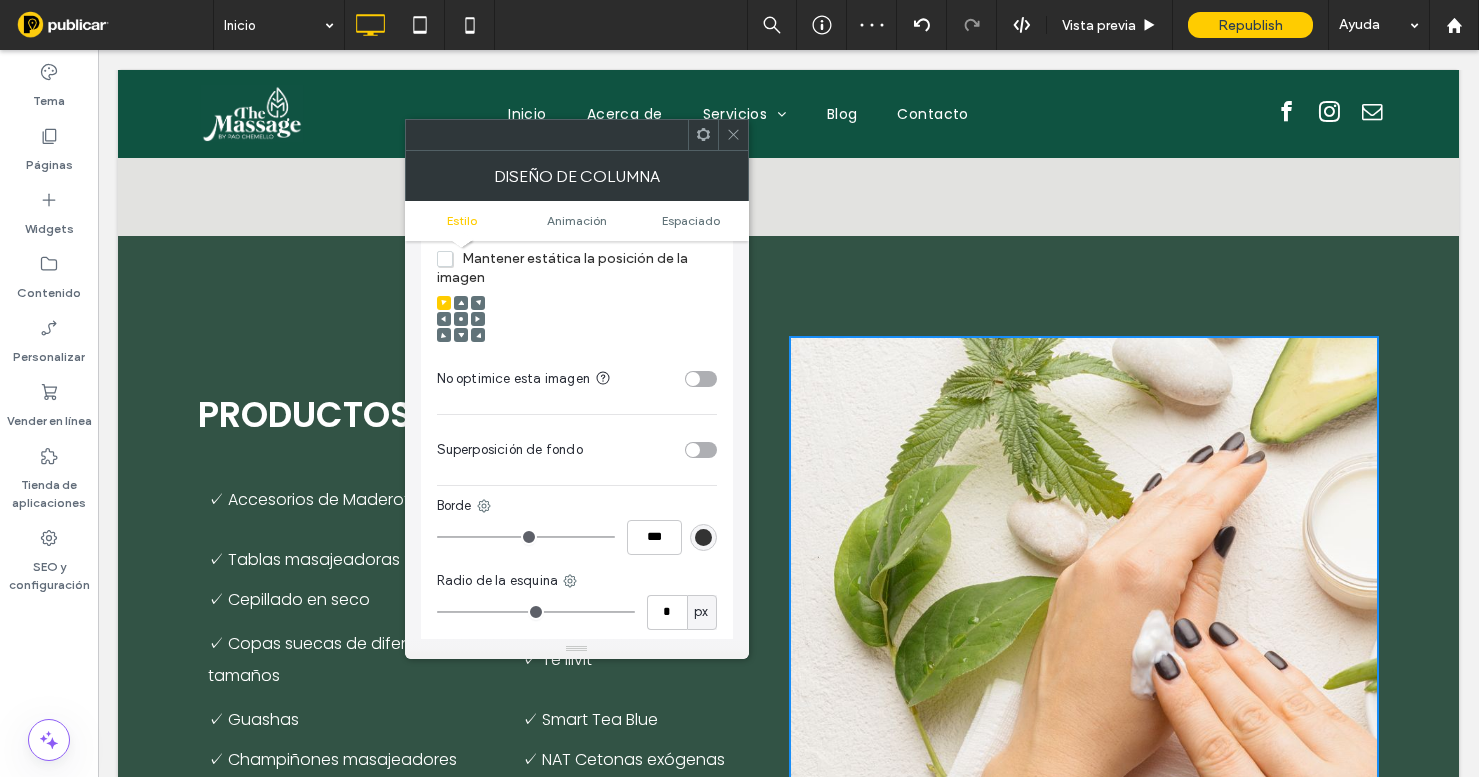 click at bounding box center [461, 319] 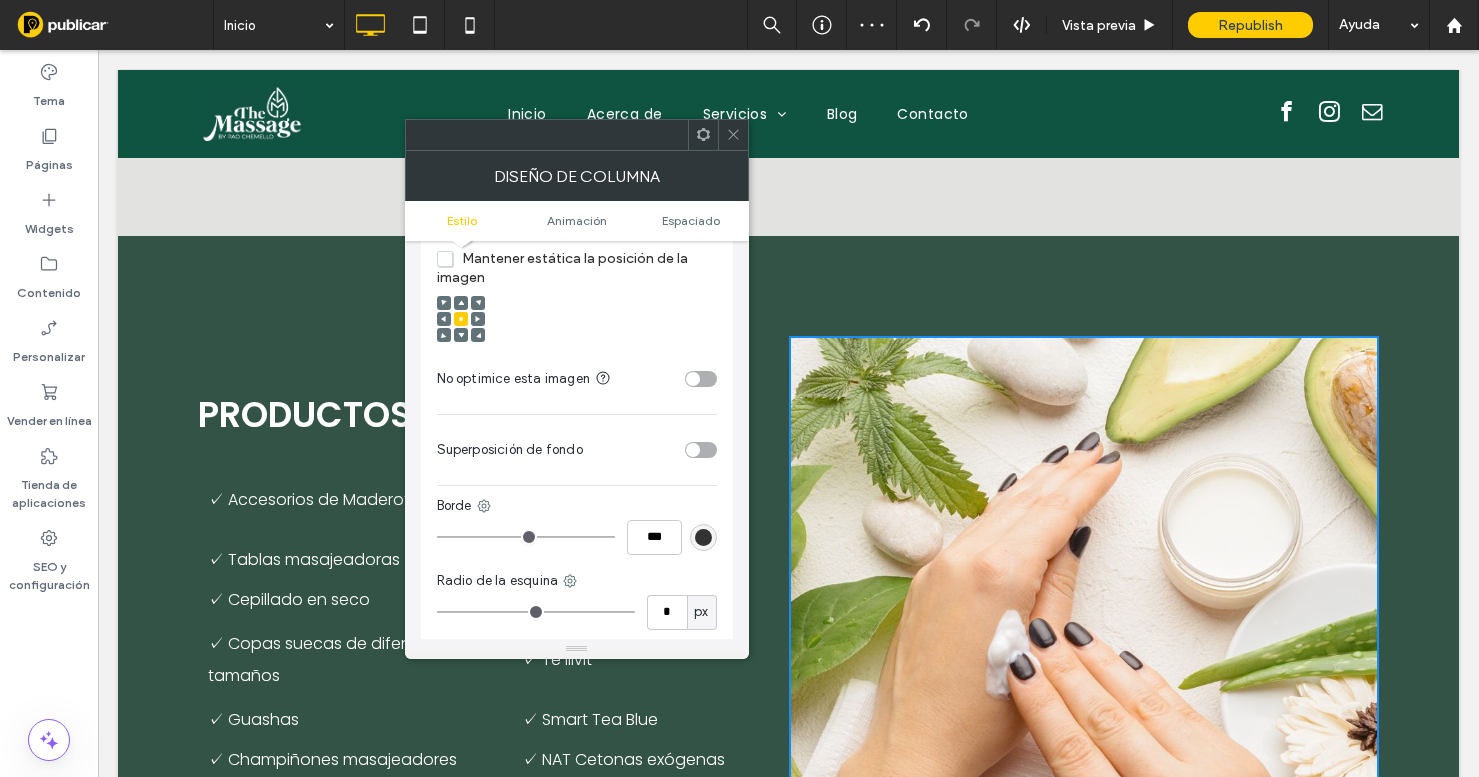 click at bounding box center (733, 135) 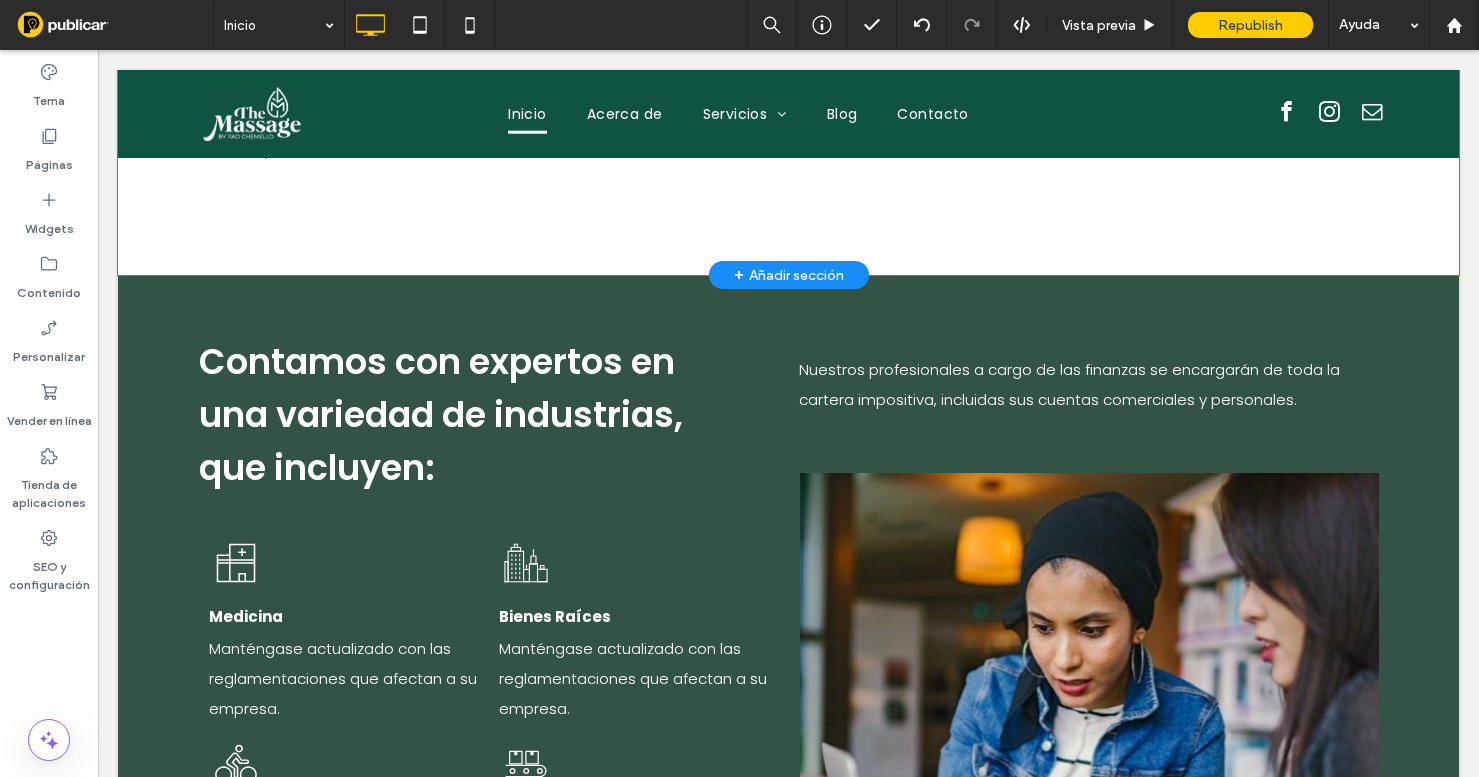 scroll, scrollTop: 3220, scrollLeft: 0, axis: vertical 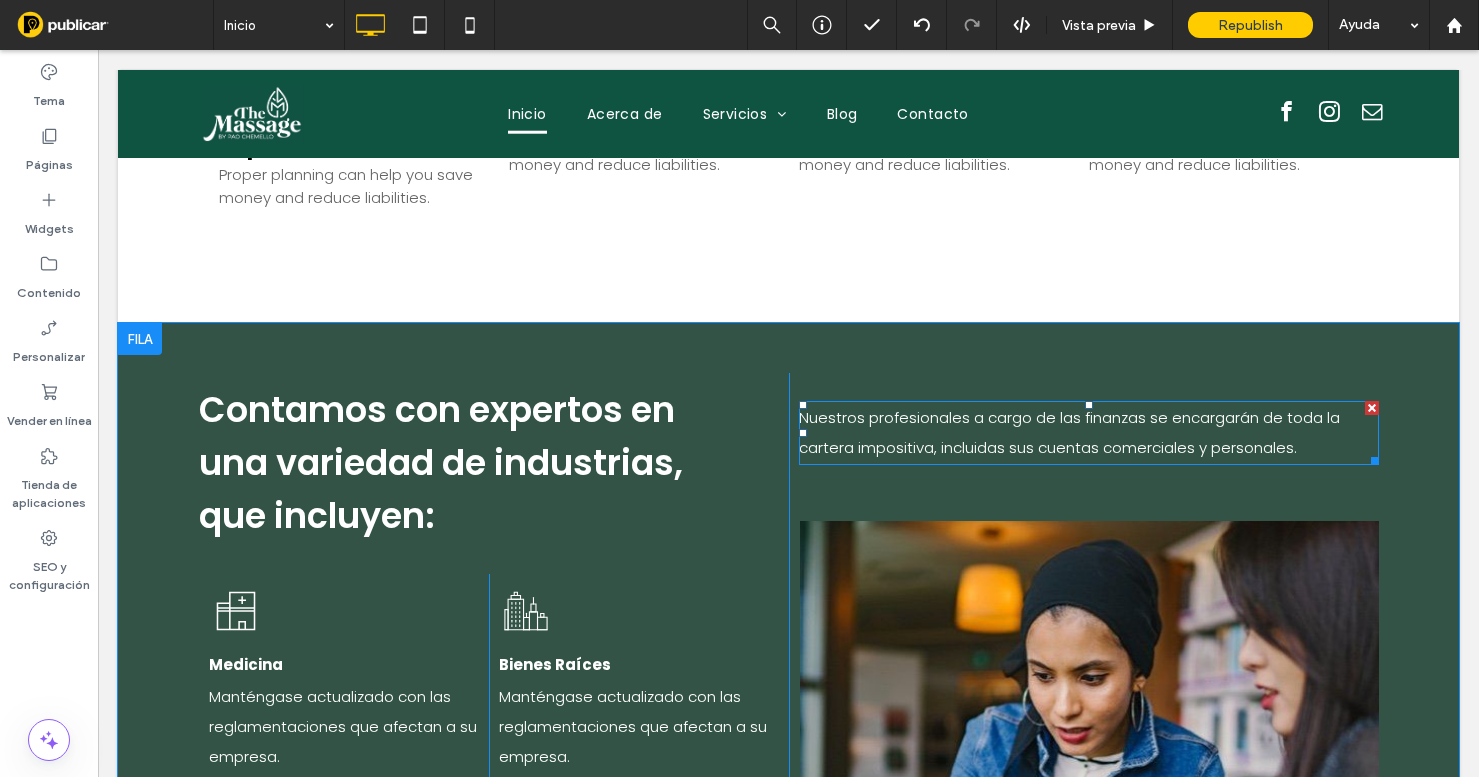 click at bounding box center [1372, 408] 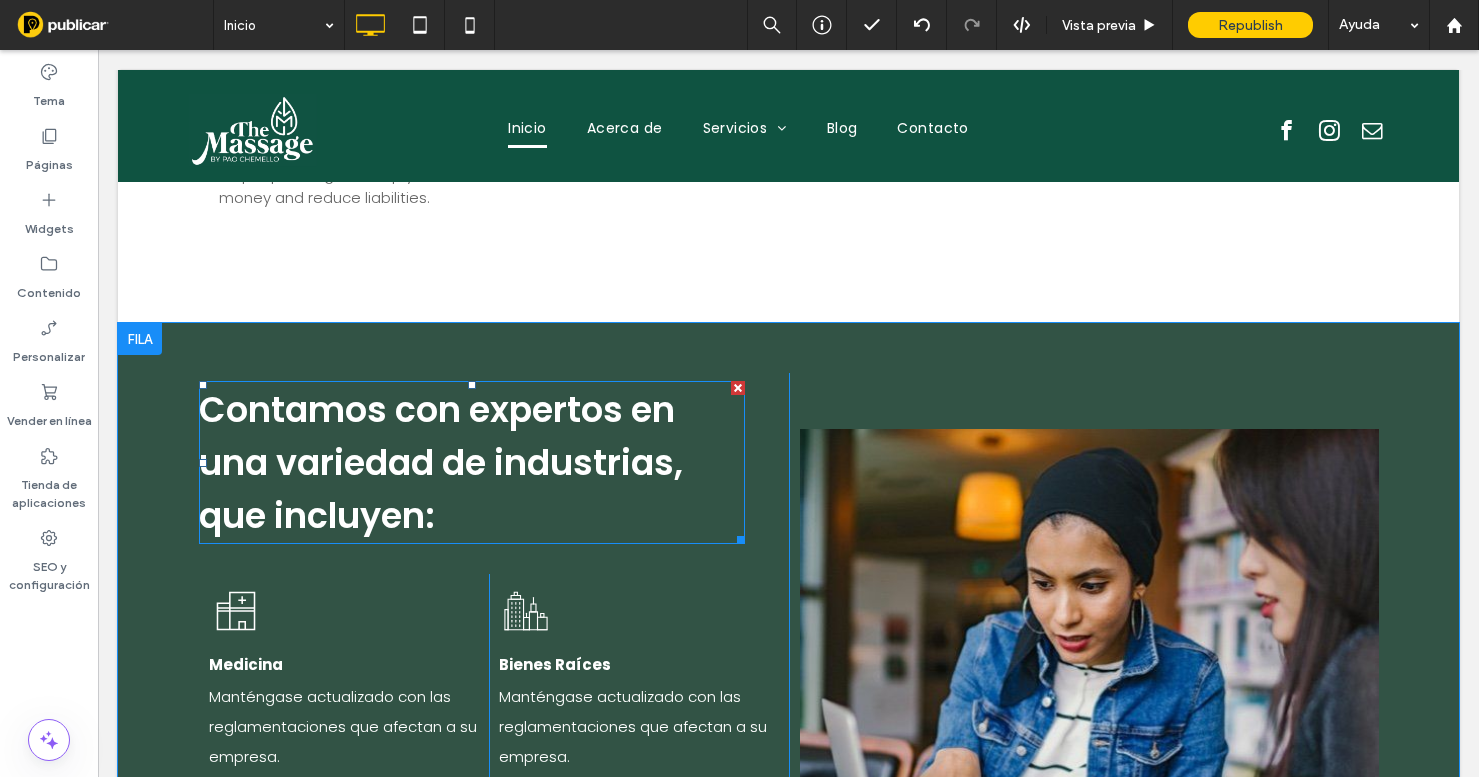 click on "Contamos con expertos en una variedad de industrias, que incluyen:" at bounding box center (441, 462) 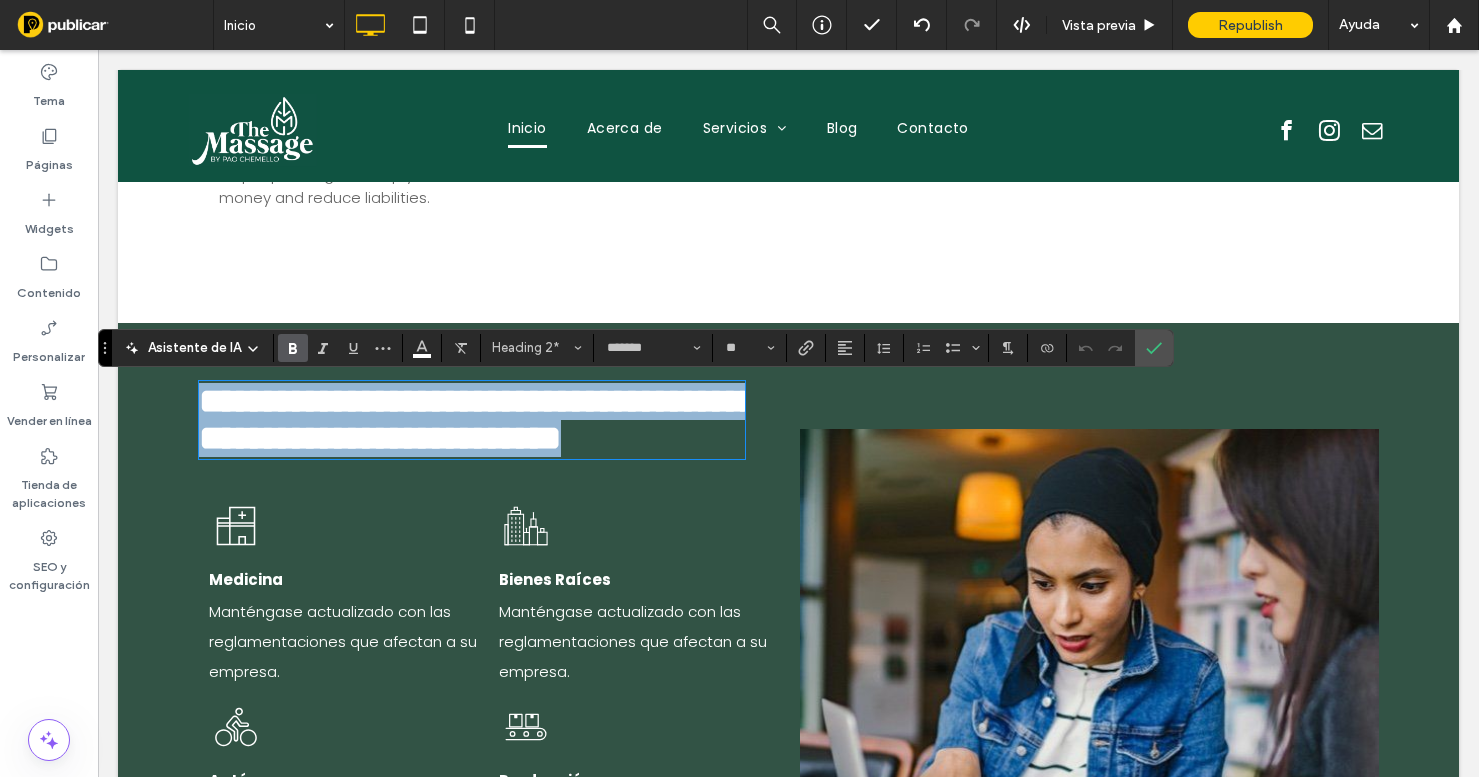 type on "**" 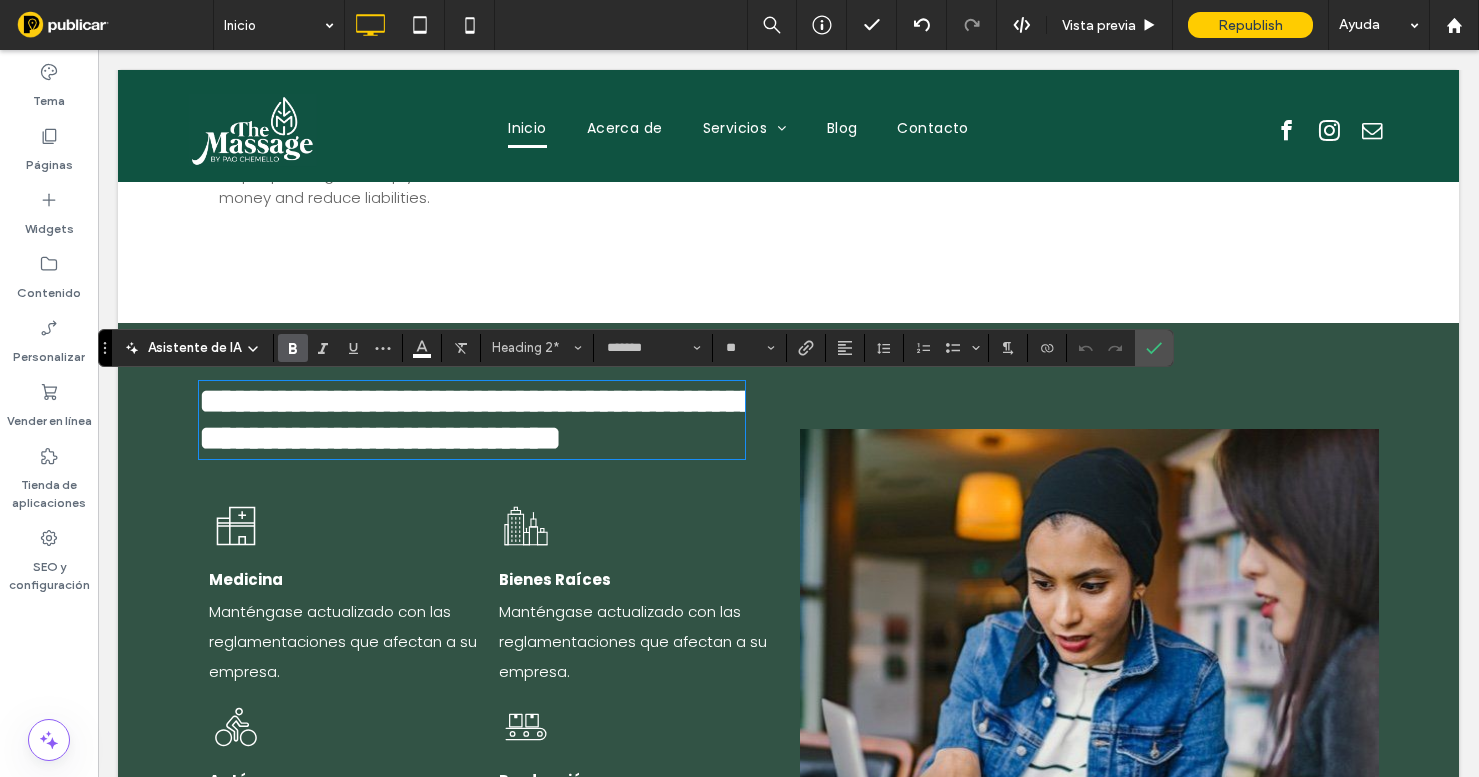 scroll, scrollTop: 0, scrollLeft: 0, axis: both 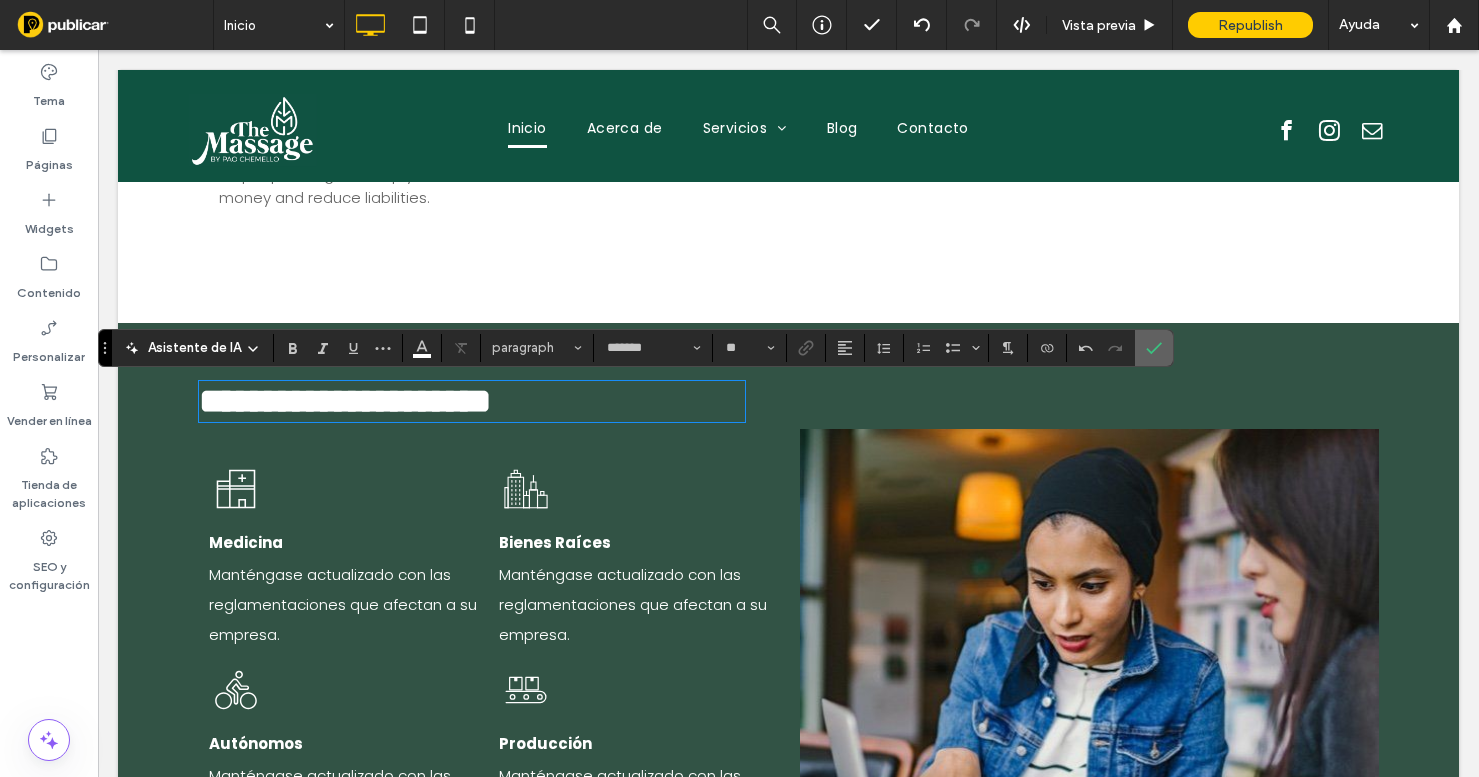 click at bounding box center [1154, 348] 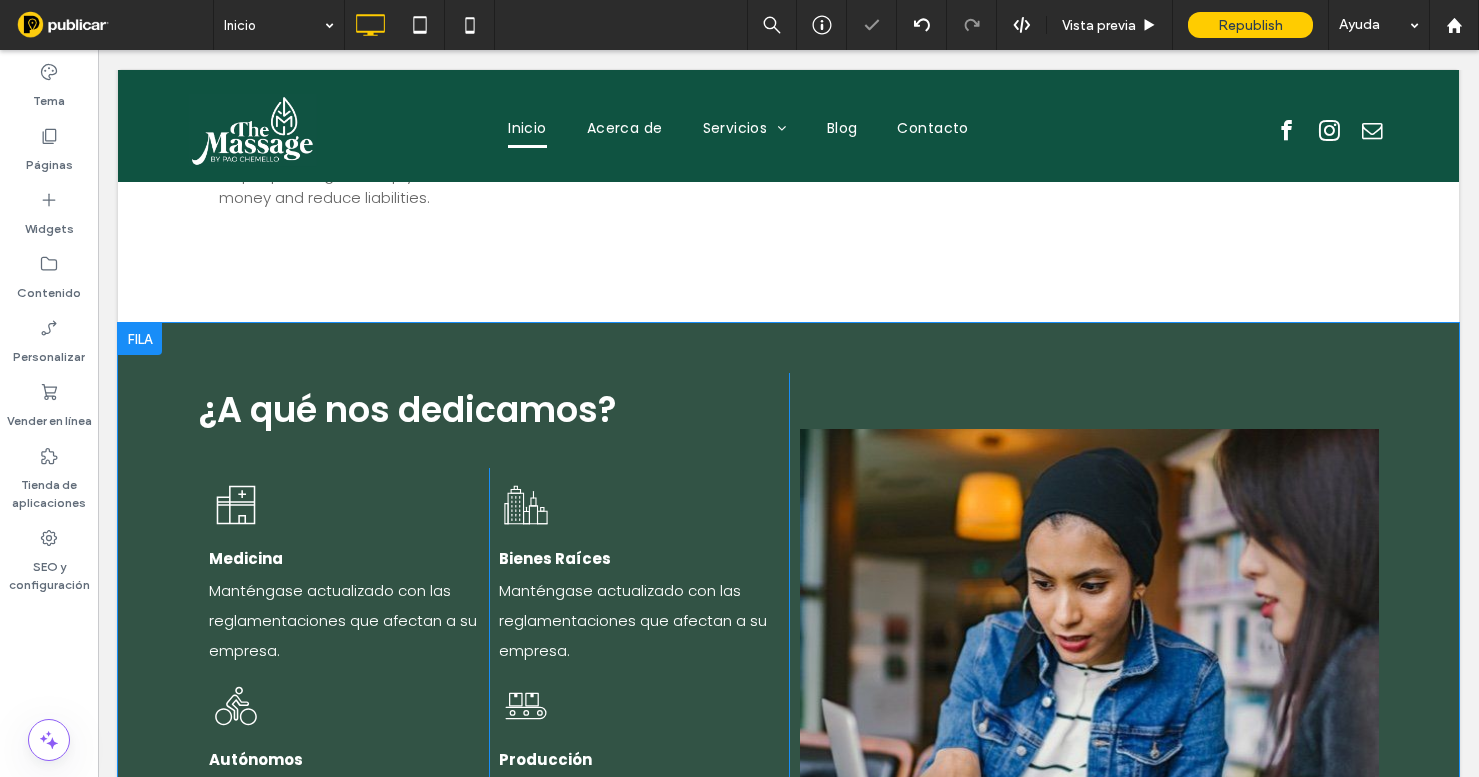 click on "¿A qué nos dedicamos?
Medicina   Manténgase actualizado con las reglamentaciones que afectan a su empresa. Click To Paste
Bienes Raíces   Manténgase actualizado con las reglamentaciones que afectan a su empresa. Click To Paste
Autónomos   Manténgase actualizado con las reglamentaciones que afectan a su empresa. Click To Paste
Producción   Manténgase actualizado con las reglamentaciones que afectan a su empresa. Click To Paste
Quiénes somos
Click To Paste
Click To Paste
Fila + Añadir sección" at bounding box center (788, 662) 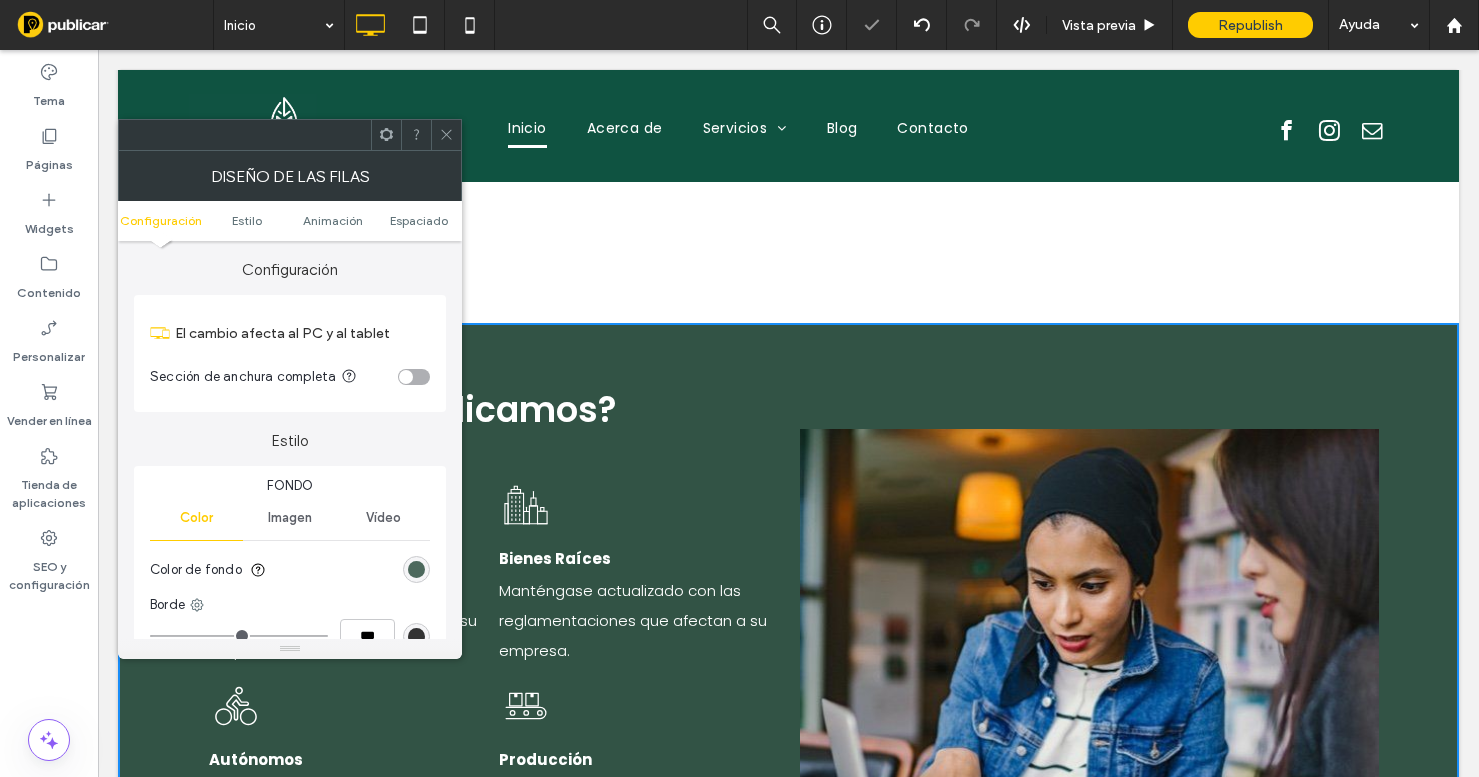 click at bounding box center (416, 569) 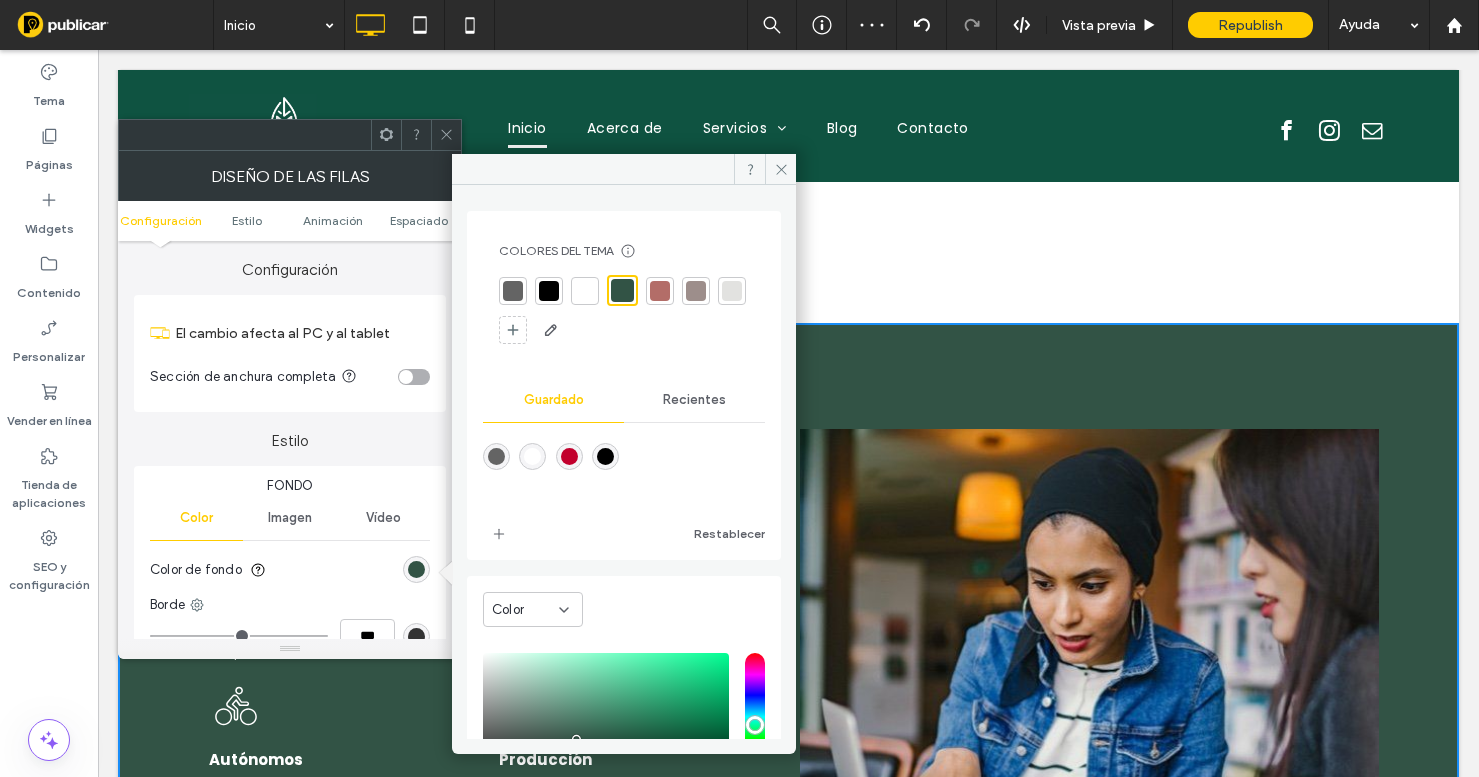 click at bounding box center [660, 291] 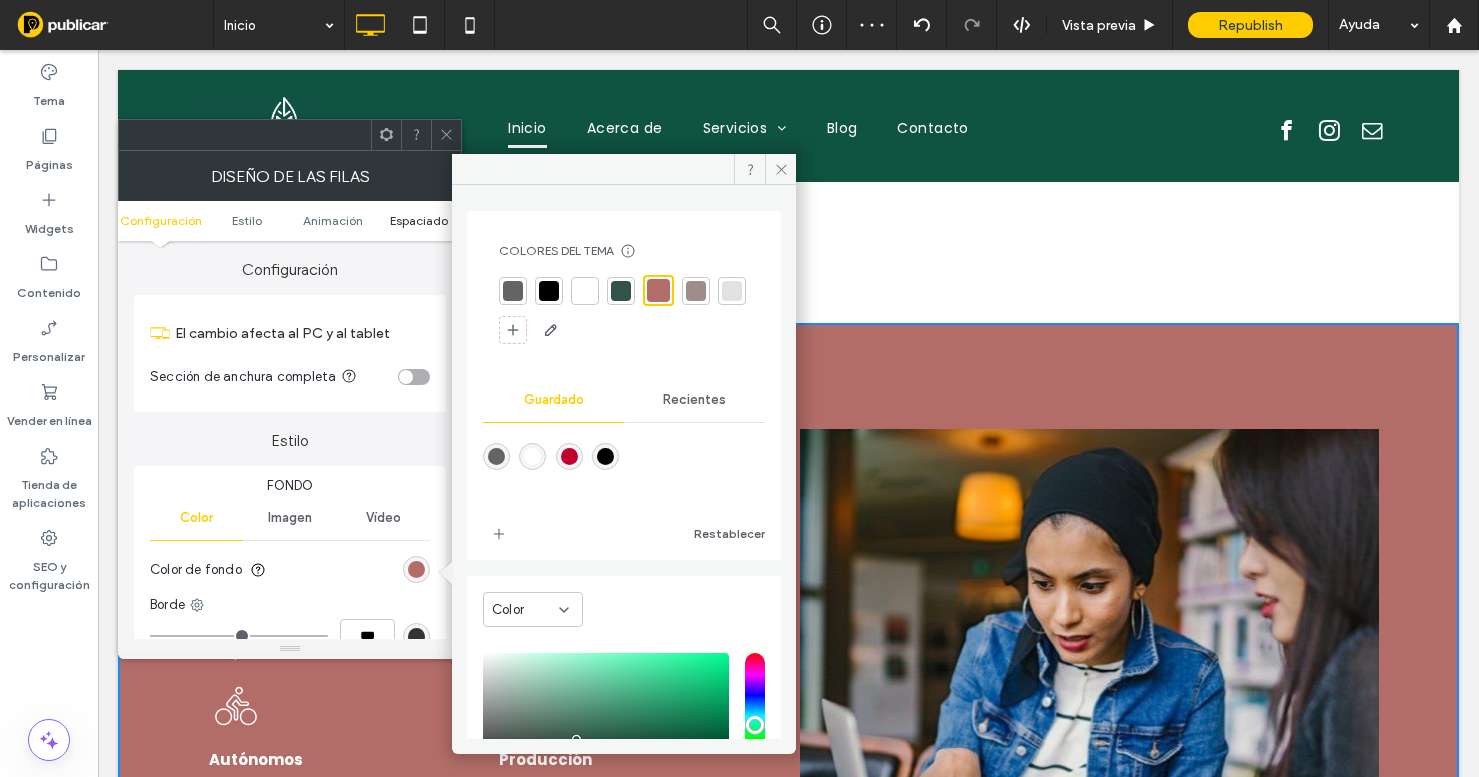 click on "Espaciado" at bounding box center [419, 220] 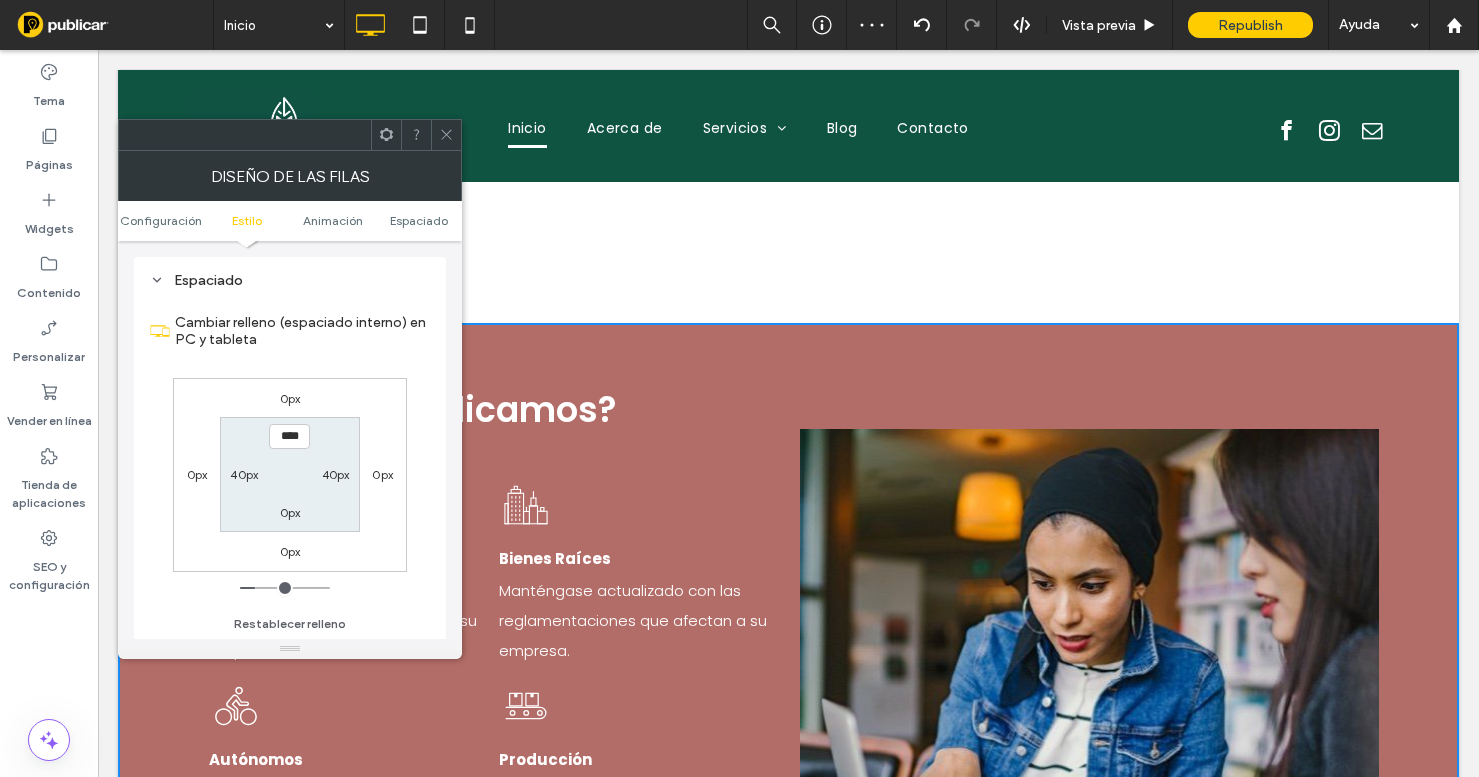 scroll, scrollTop: 566, scrollLeft: 0, axis: vertical 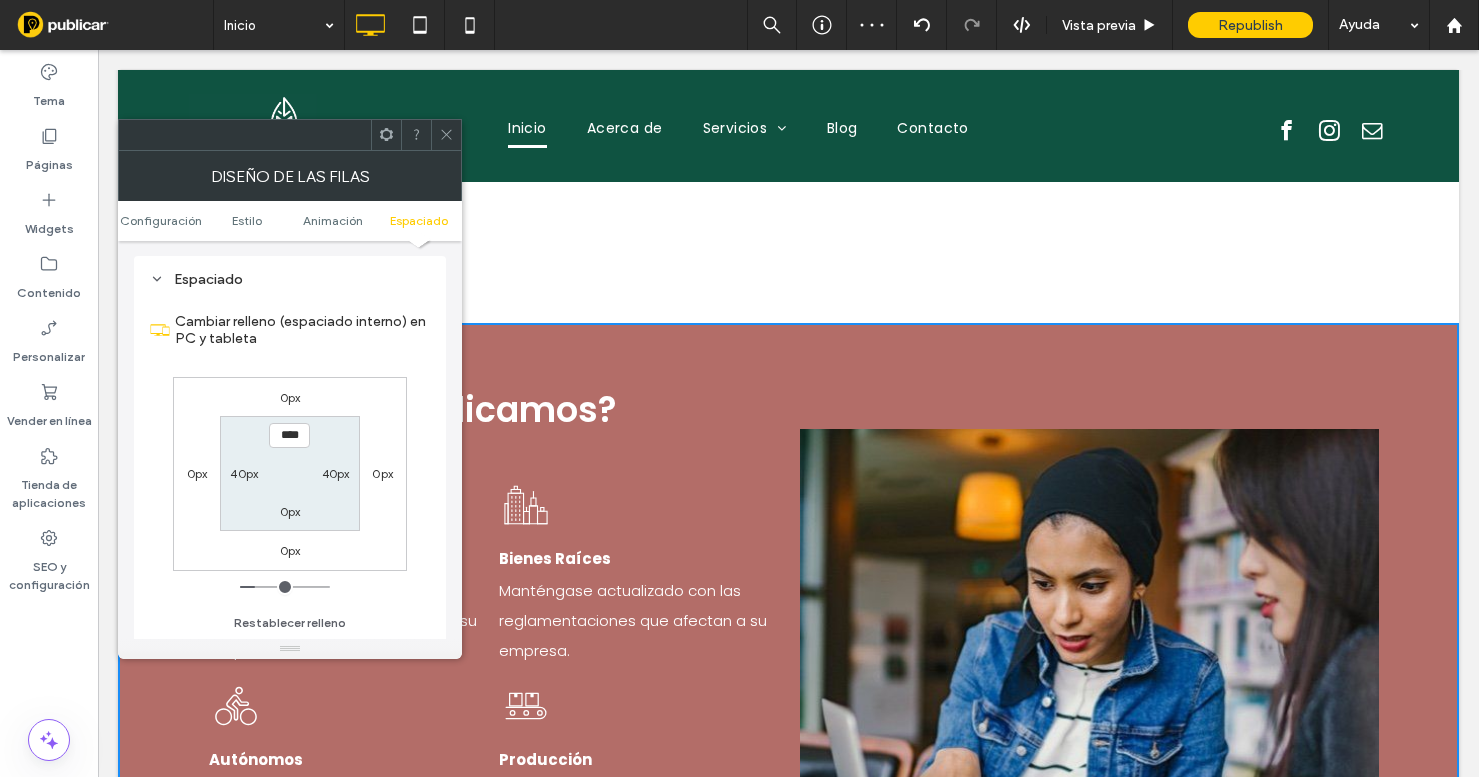 click on "40px" at bounding box center (244, 473) 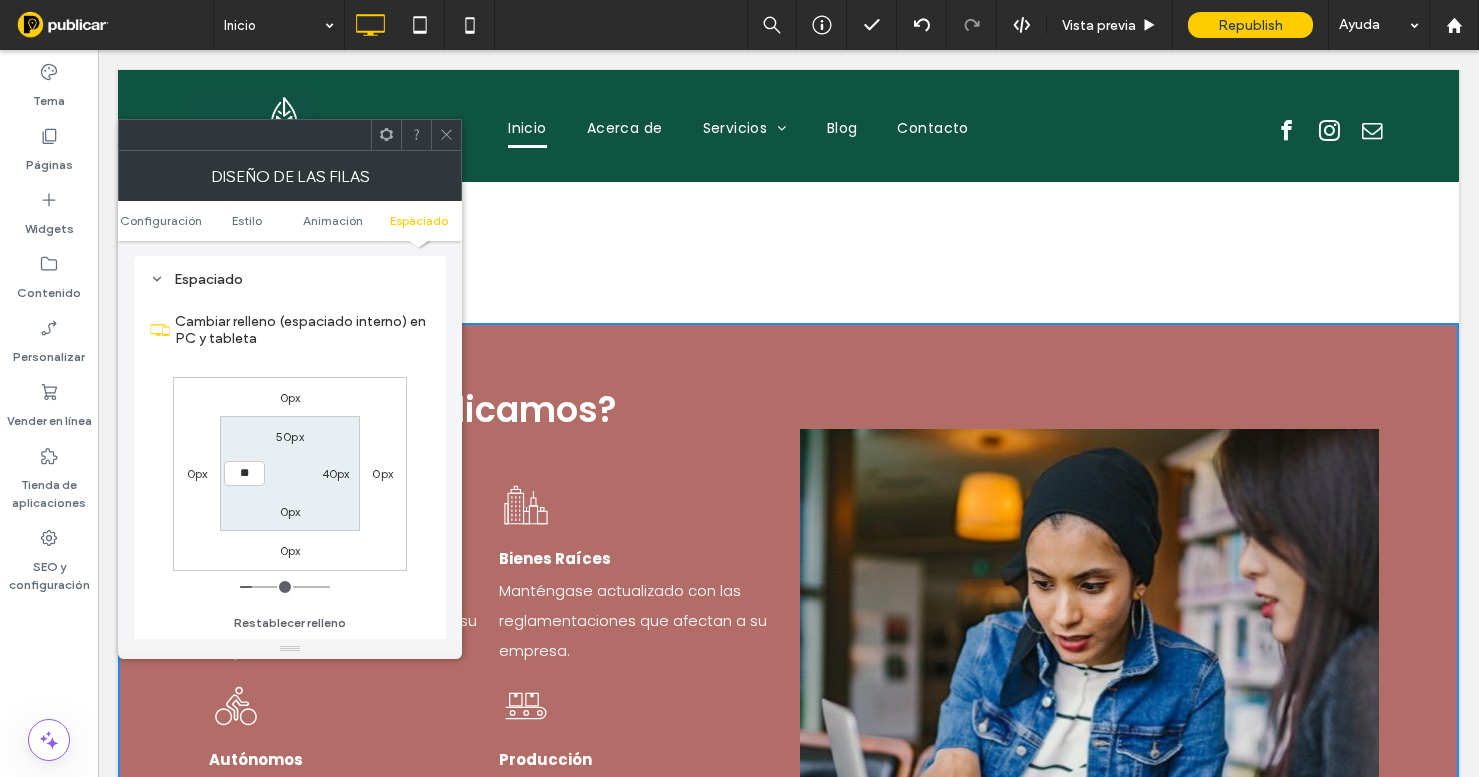 type on "**" 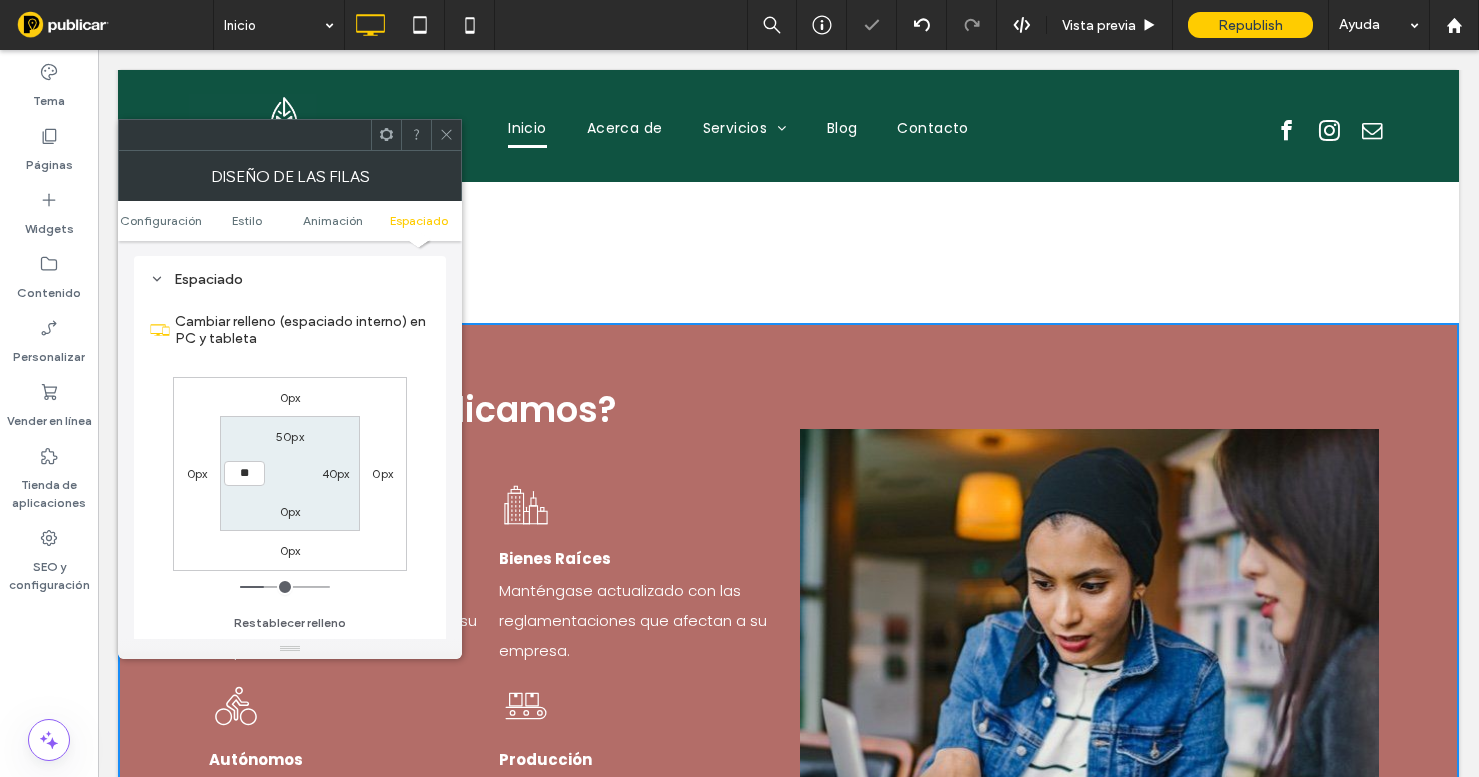 type on "**" 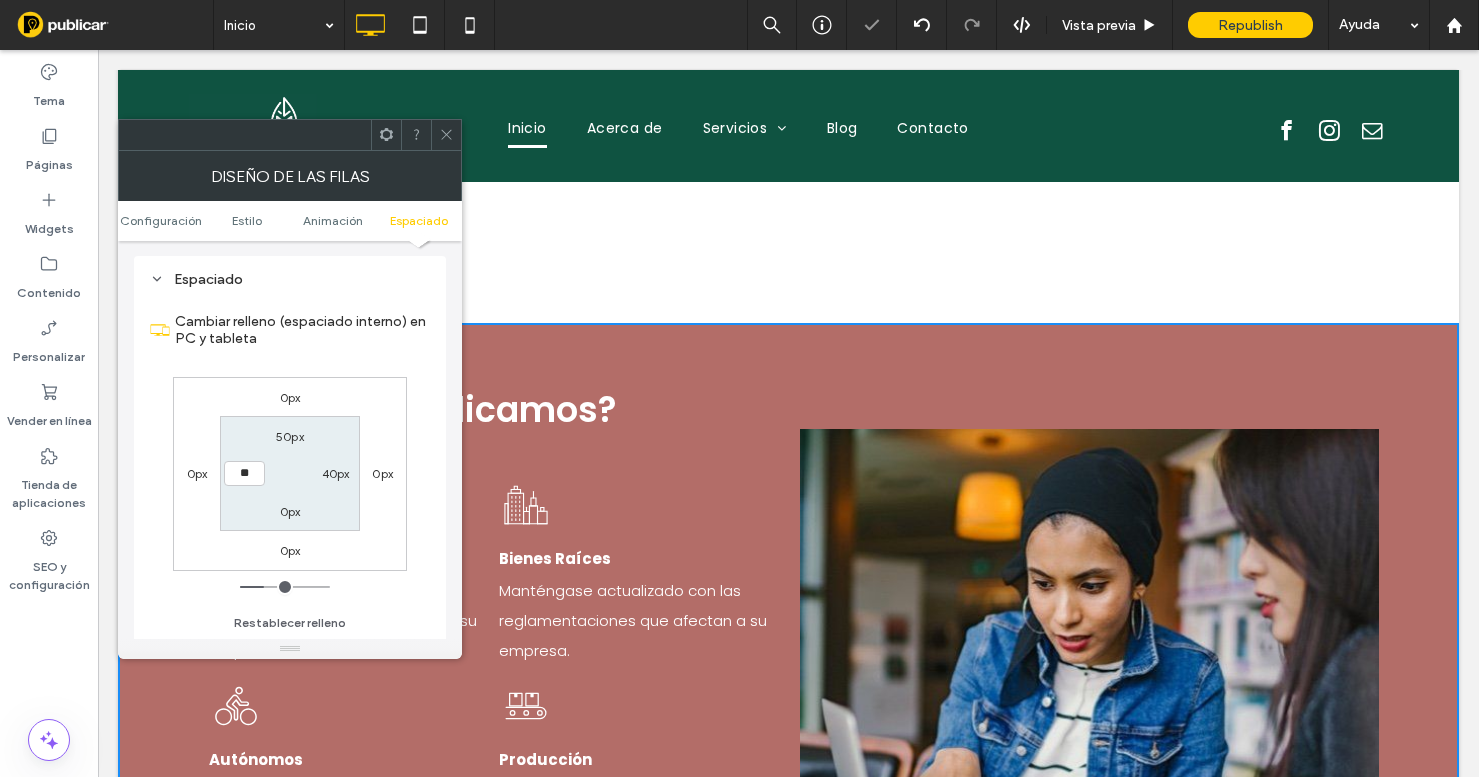 type on "****" 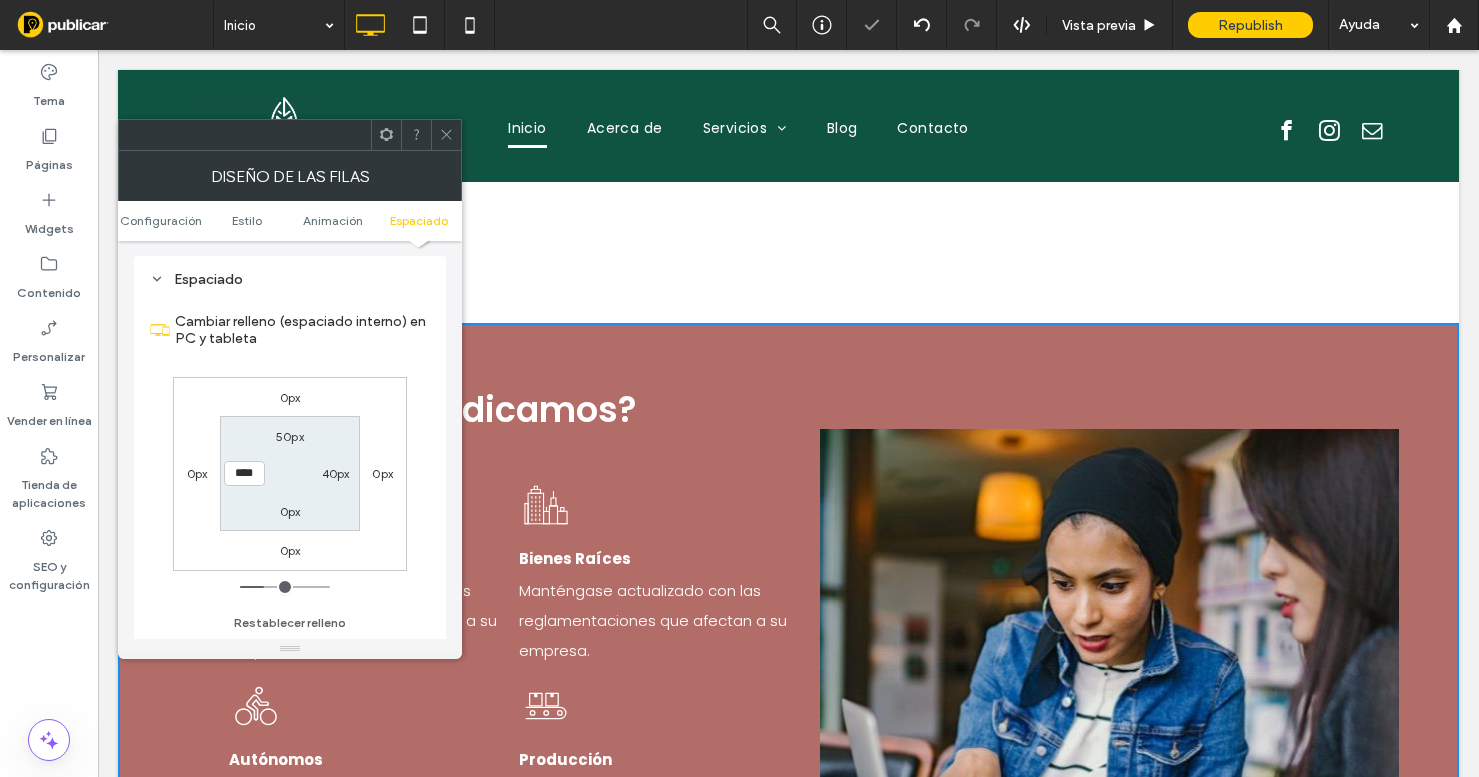 click on "40px" at bounding box center (336, 473) 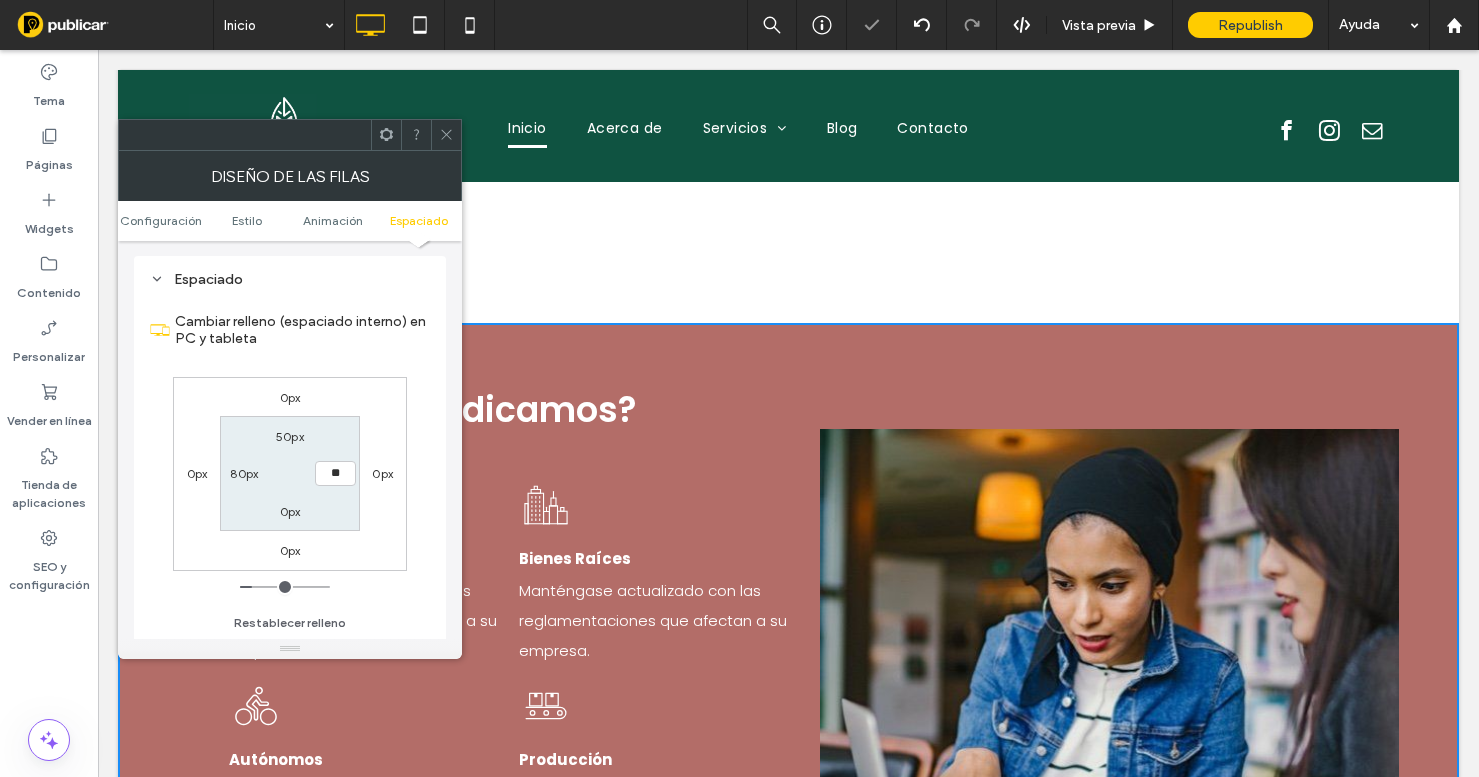 type on "**" 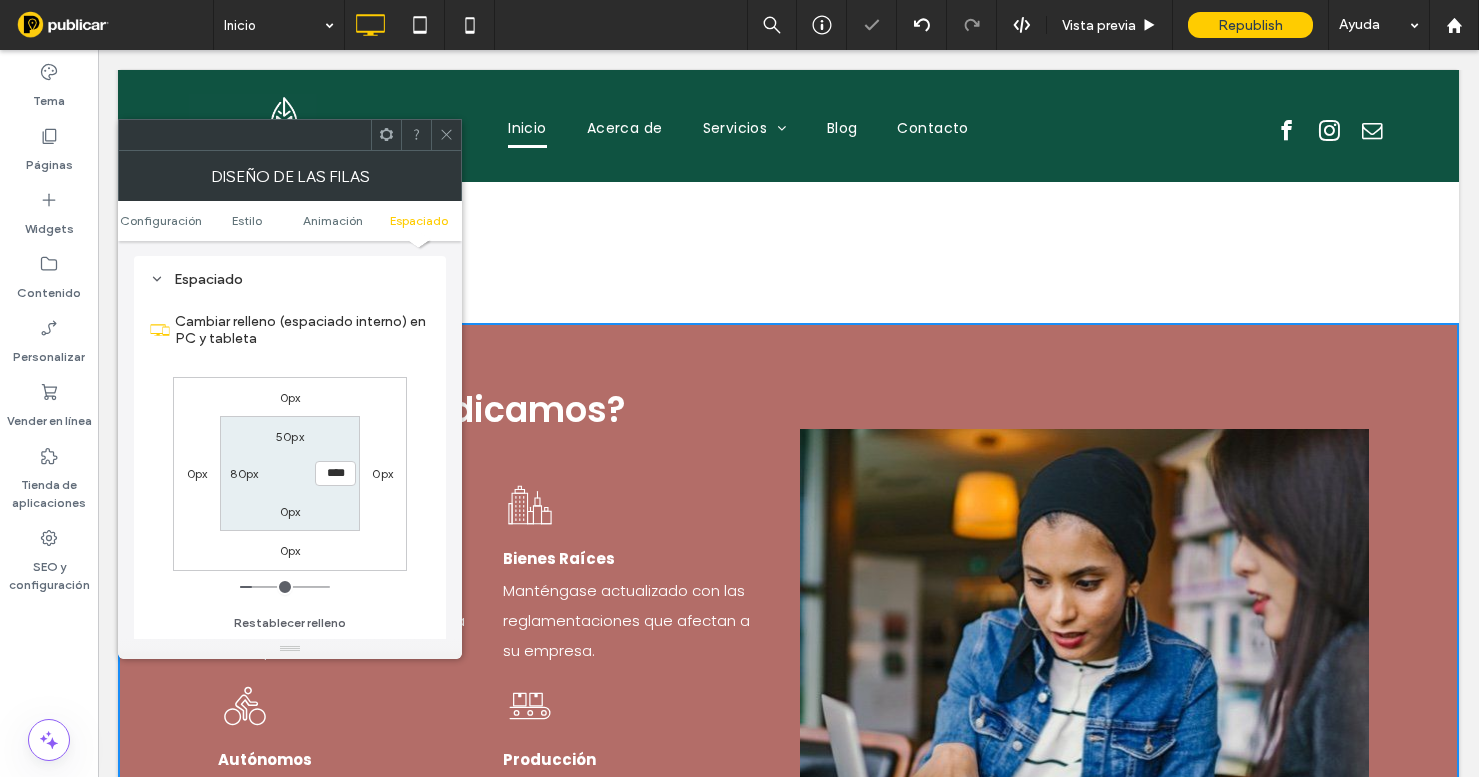 click on "50px **** 0px 80px" at bounding box center (289, 473) 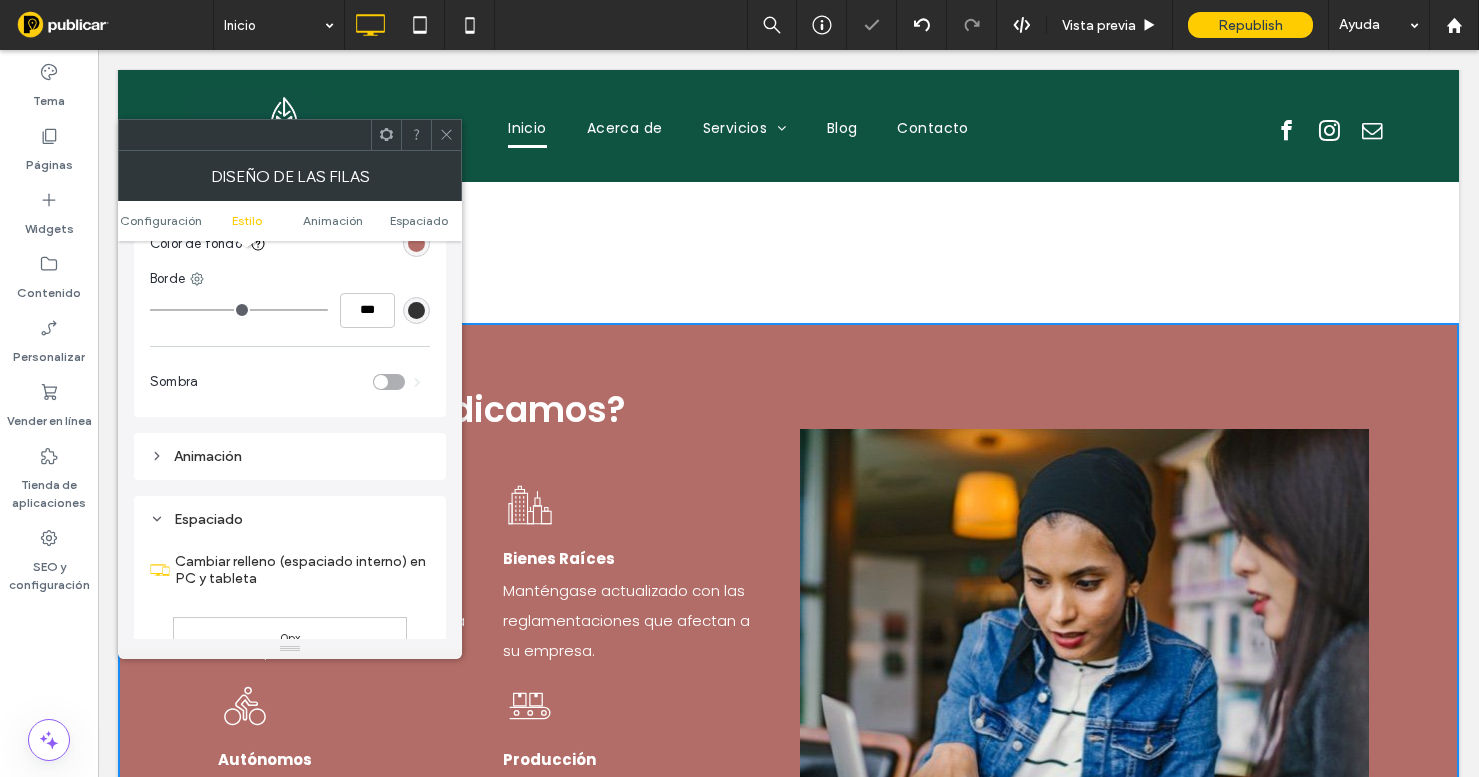 scroll, scrollTop: 99, scrollLeft: 0, axis: vertical 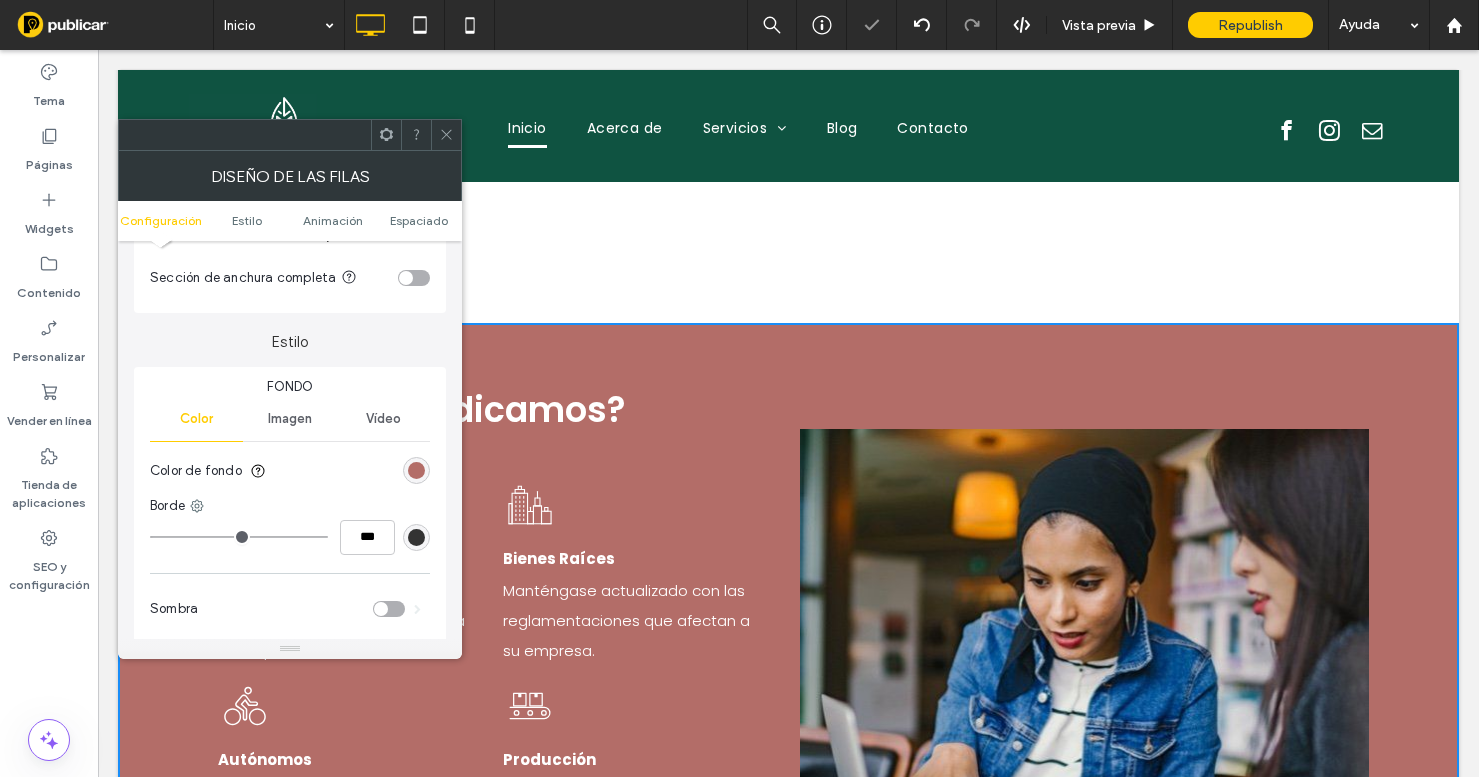click at bounding box center [414, 278] 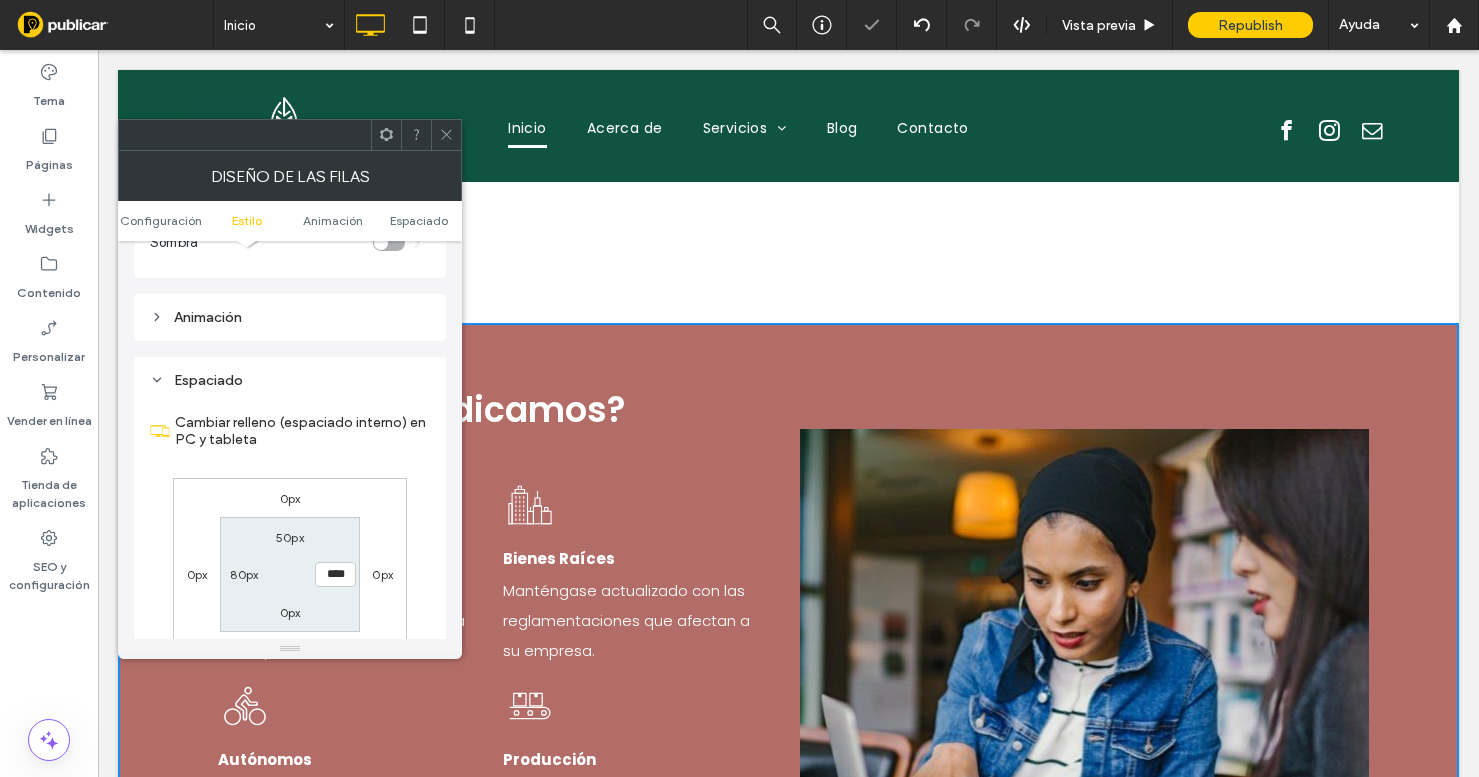 scroll, scrollTop: 631, scrollLeft: 0, axis: vertical 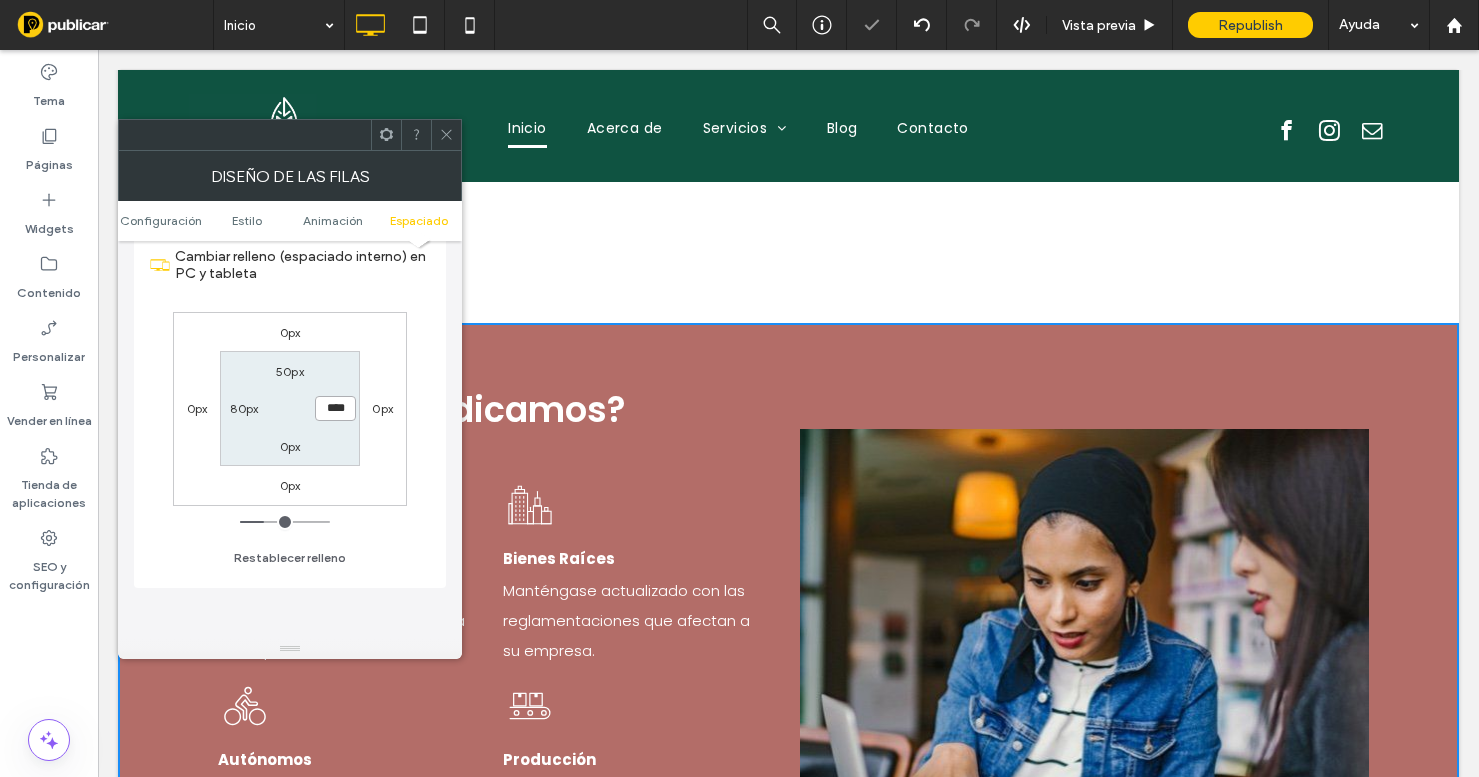 click on "****" at bounding box center [335, 408] 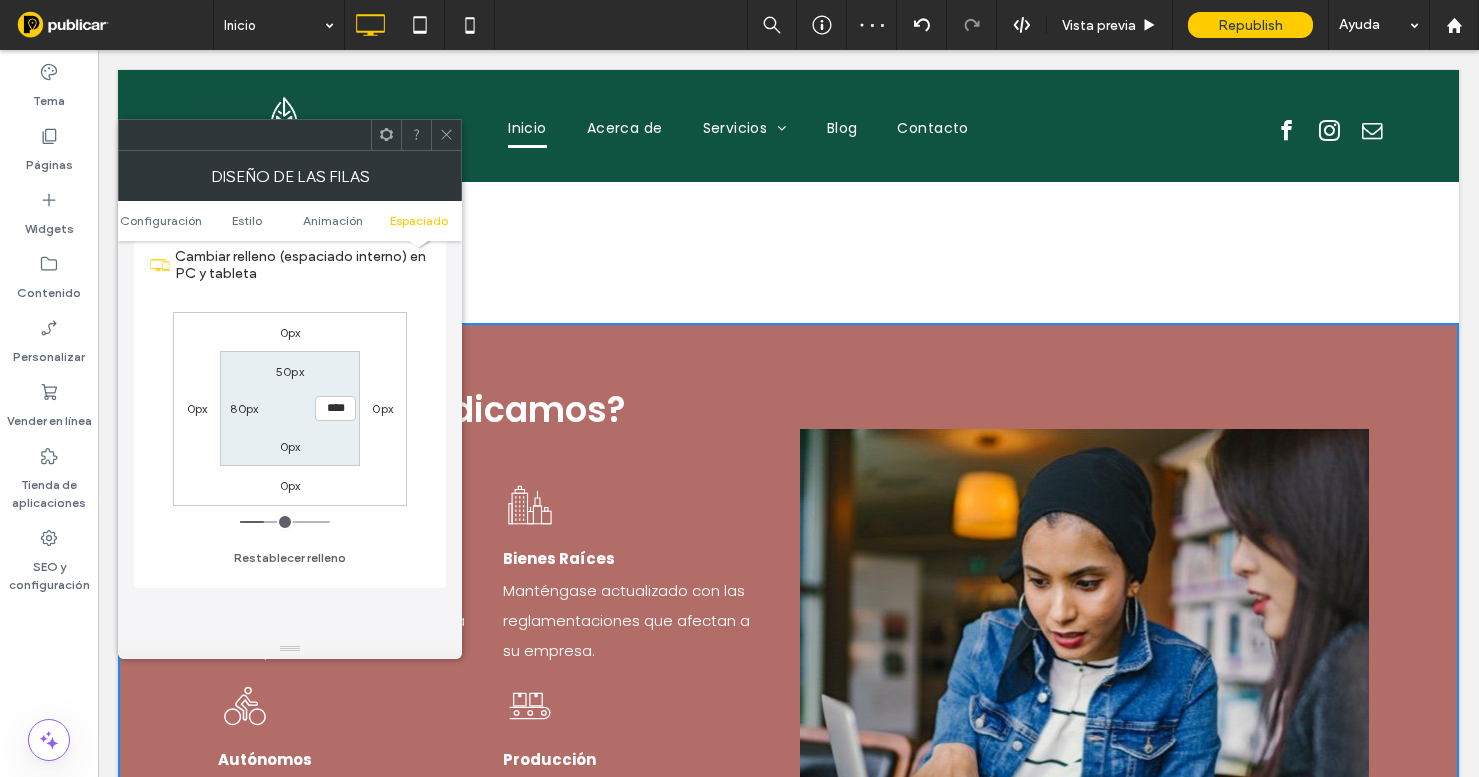 click on "50px" at bounding box center [290, 371] 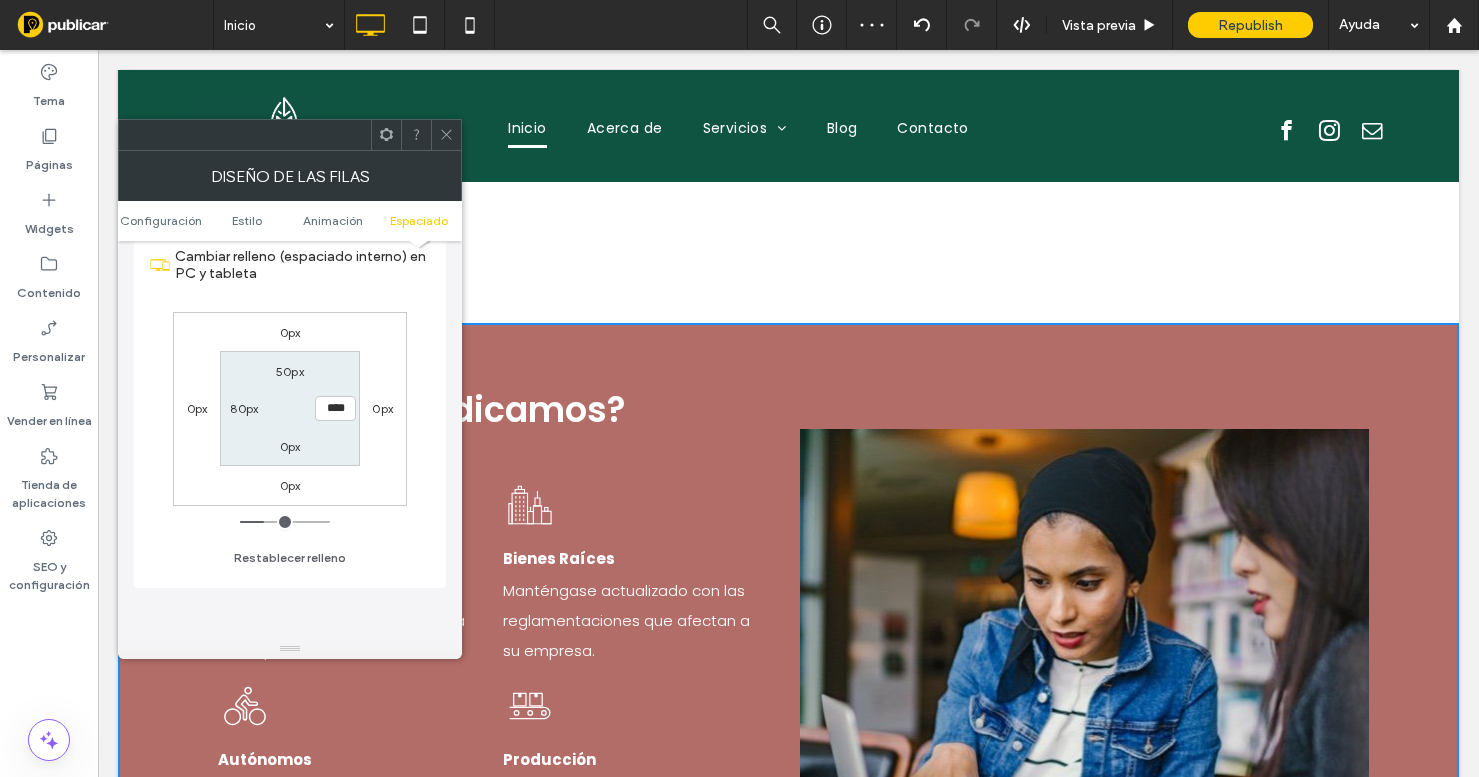 type on "**" 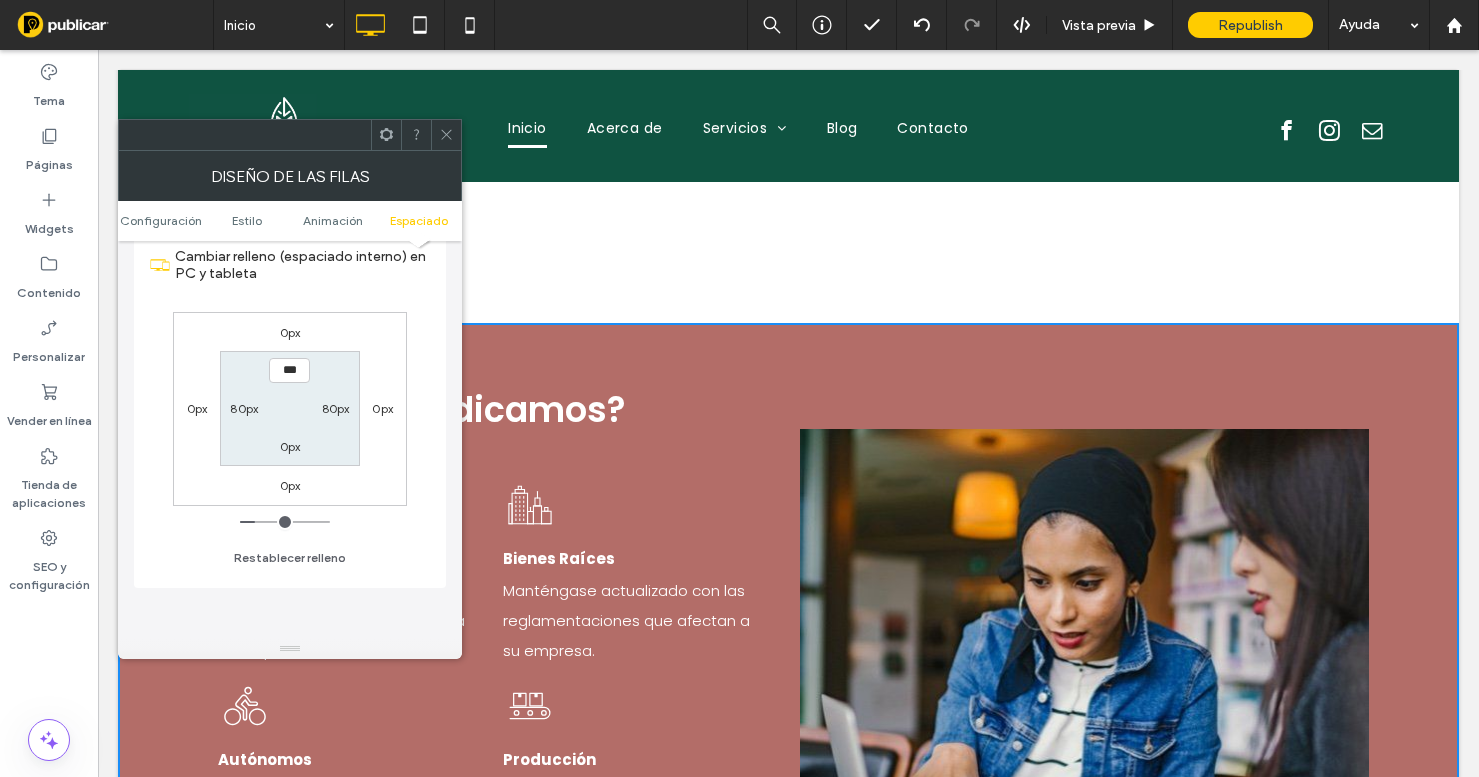 type on "***" 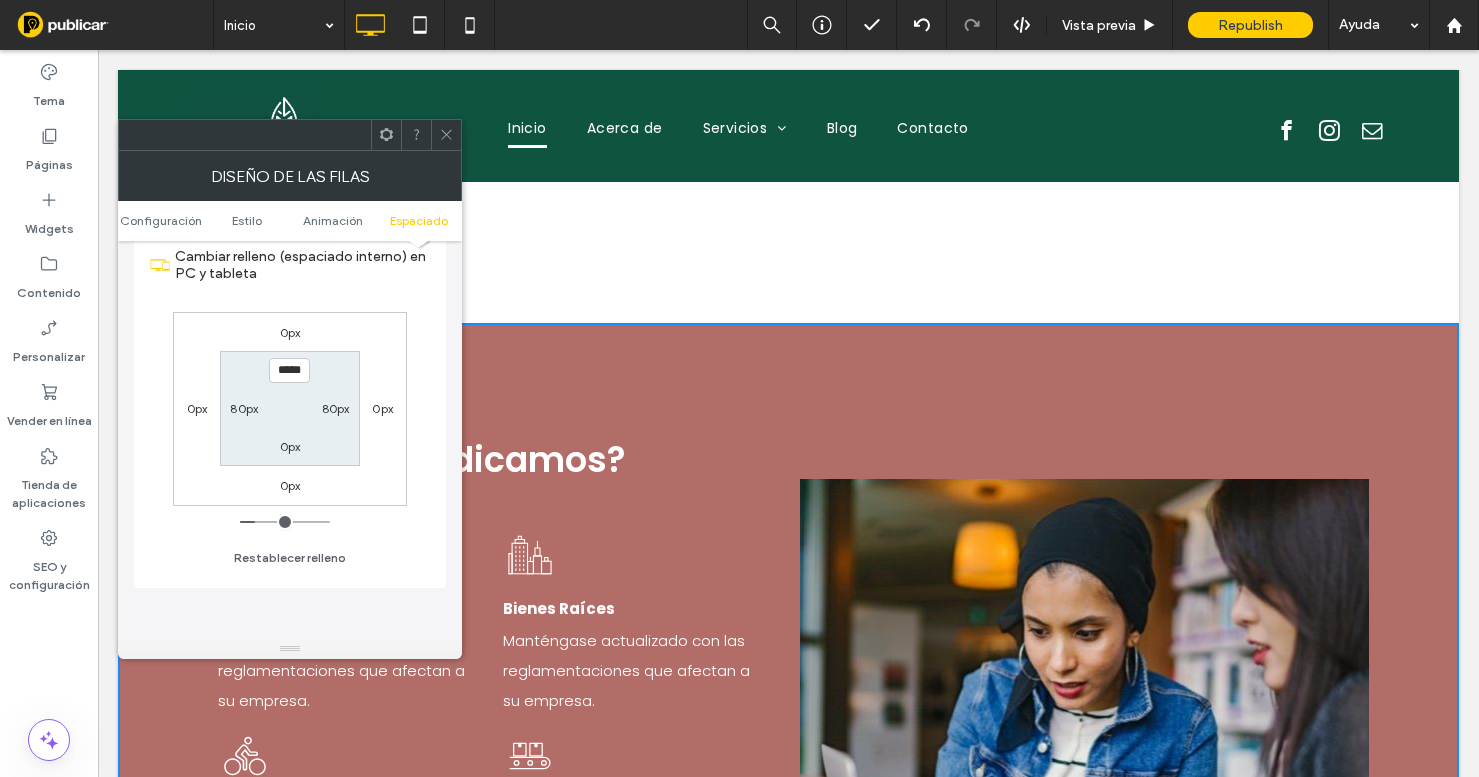 click on "0px" at bounding box center [290, 446] 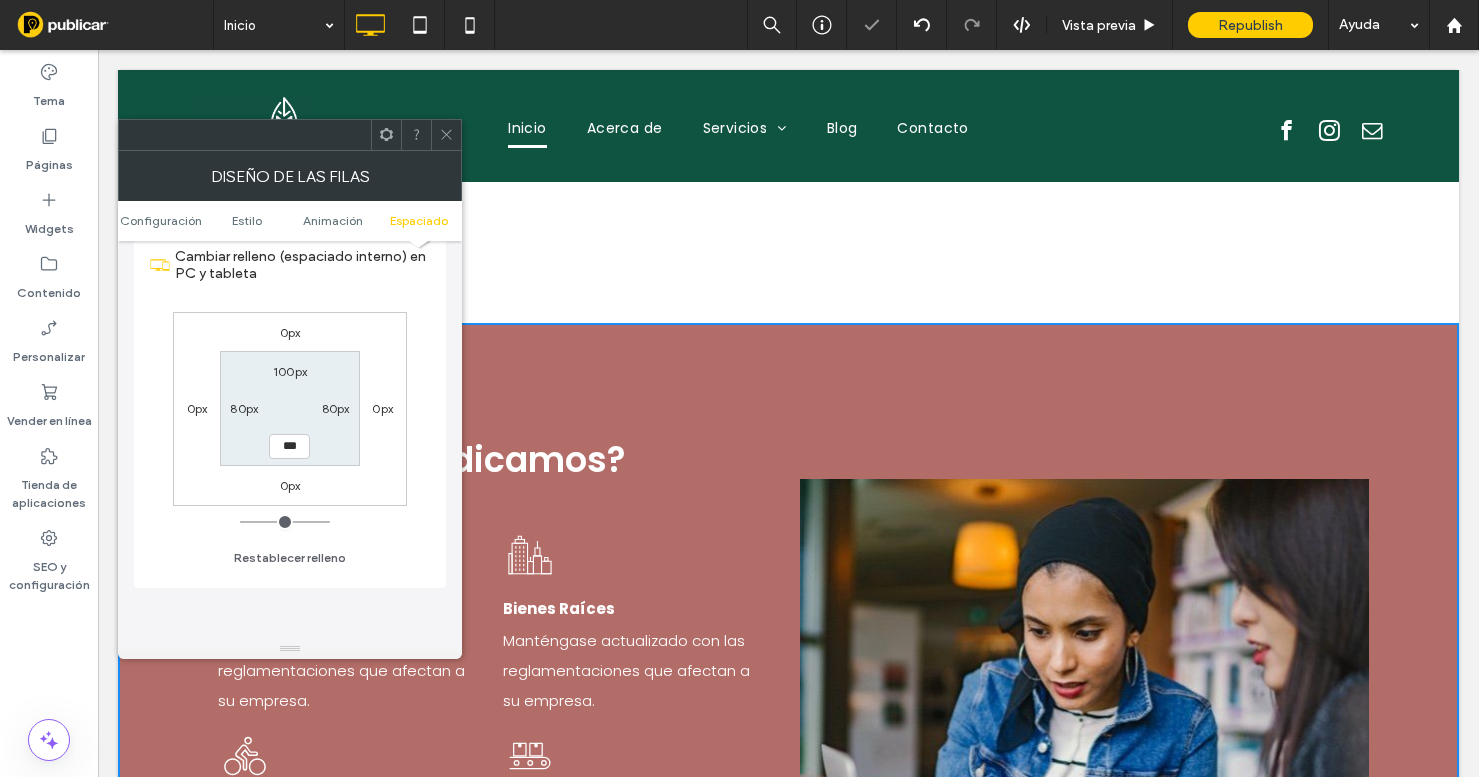 type on "***" 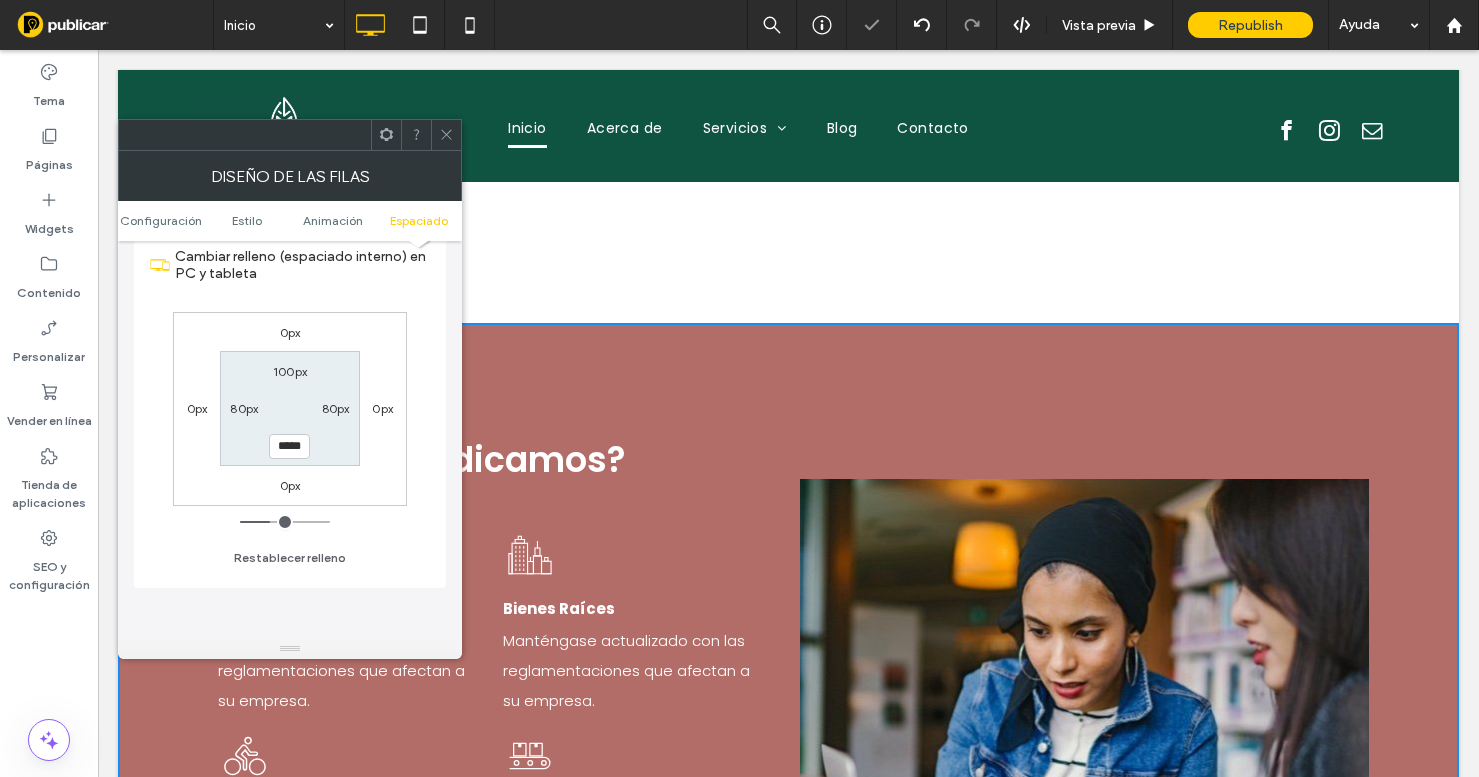 click 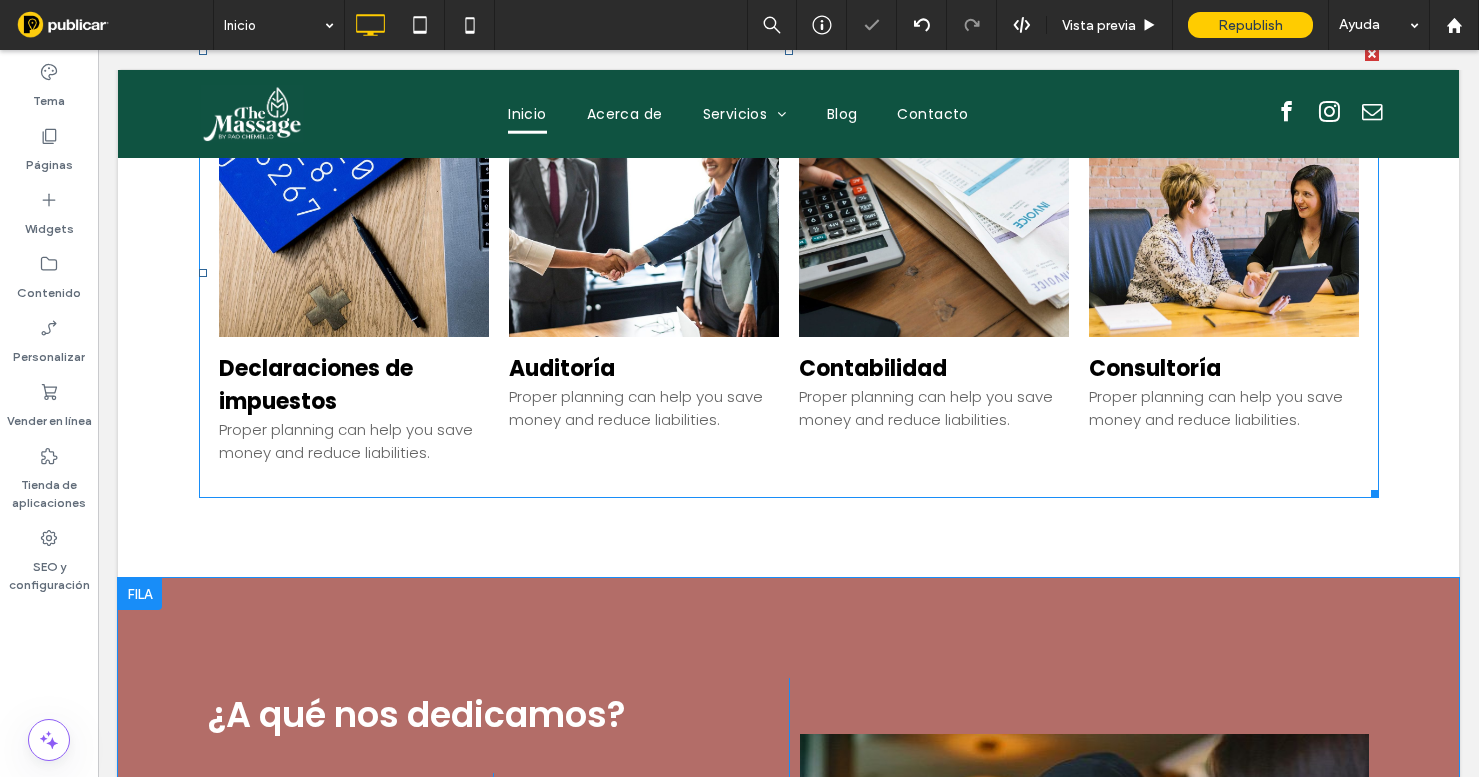 scroll, scrollTop: 2935, scrollLeft: 0, axis: vertical 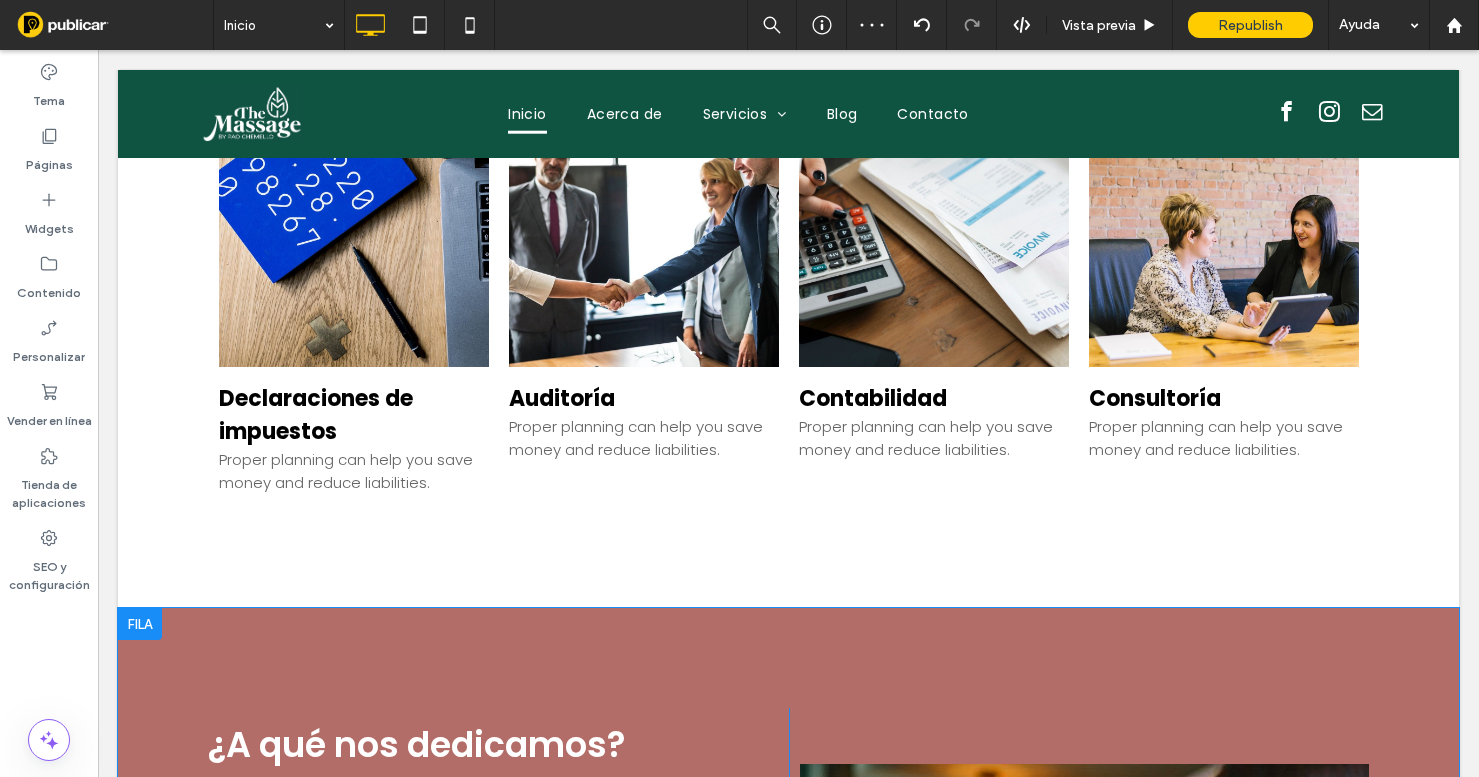 click at bounding box center [140, 624] 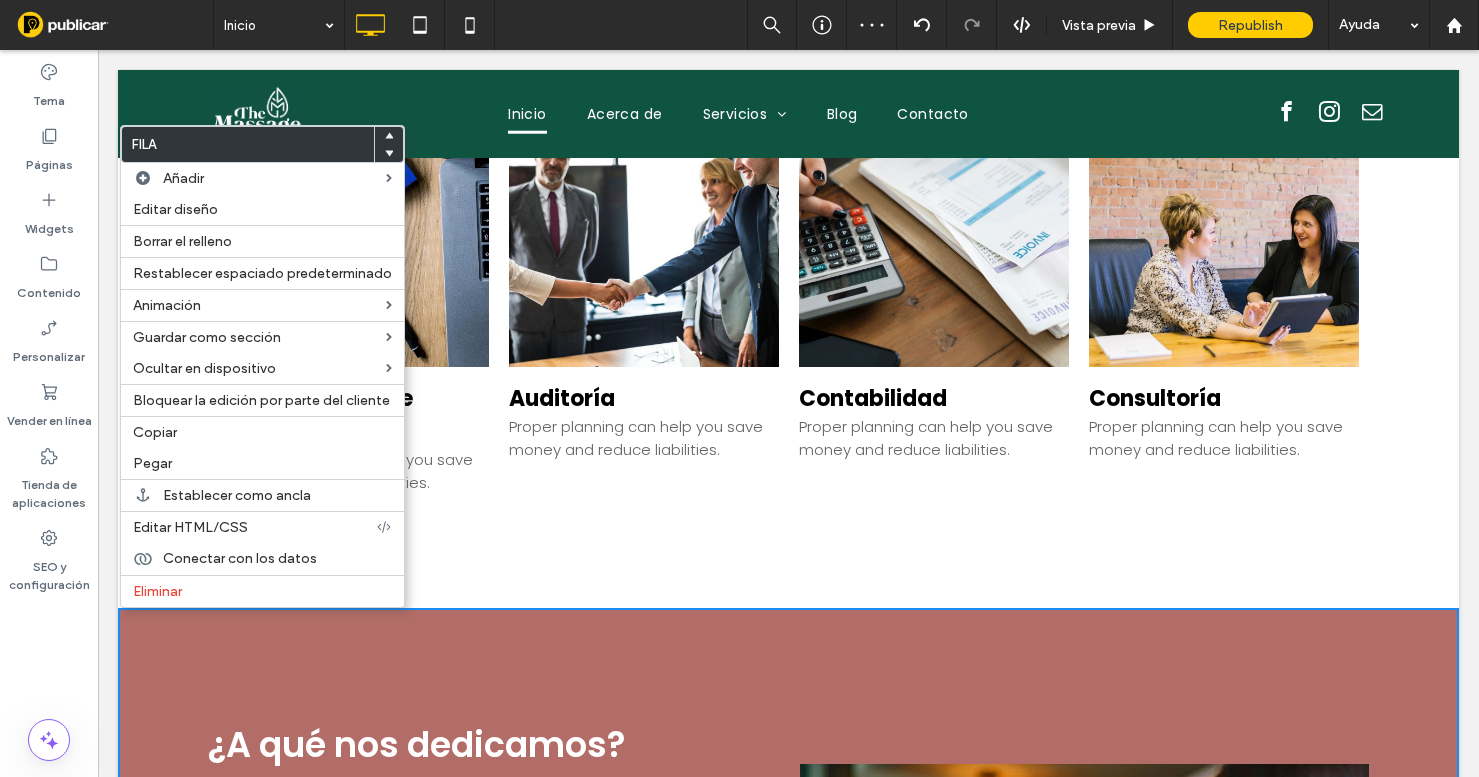 click 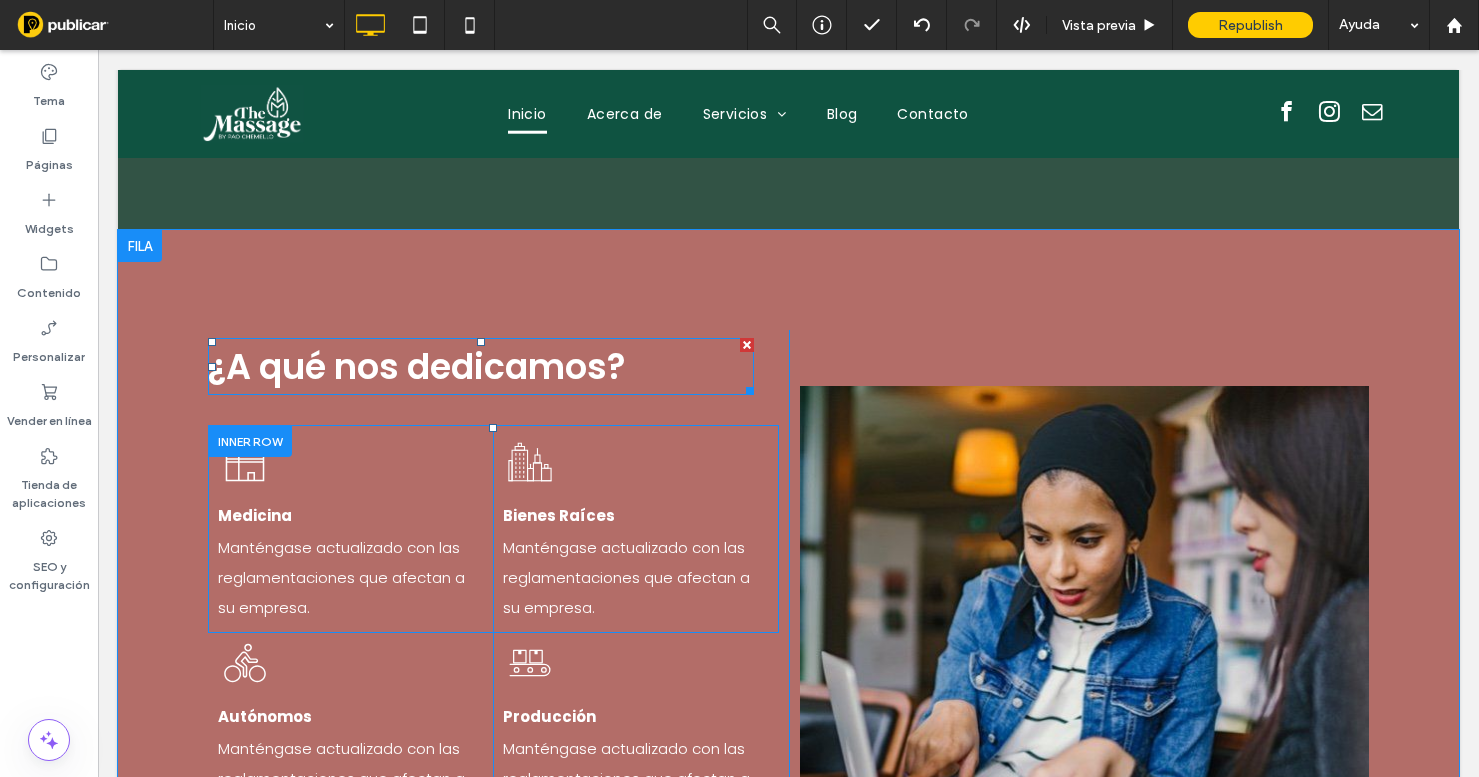 scroll, scrollTop: 2751, scrollLeft: 0, axis: vertical 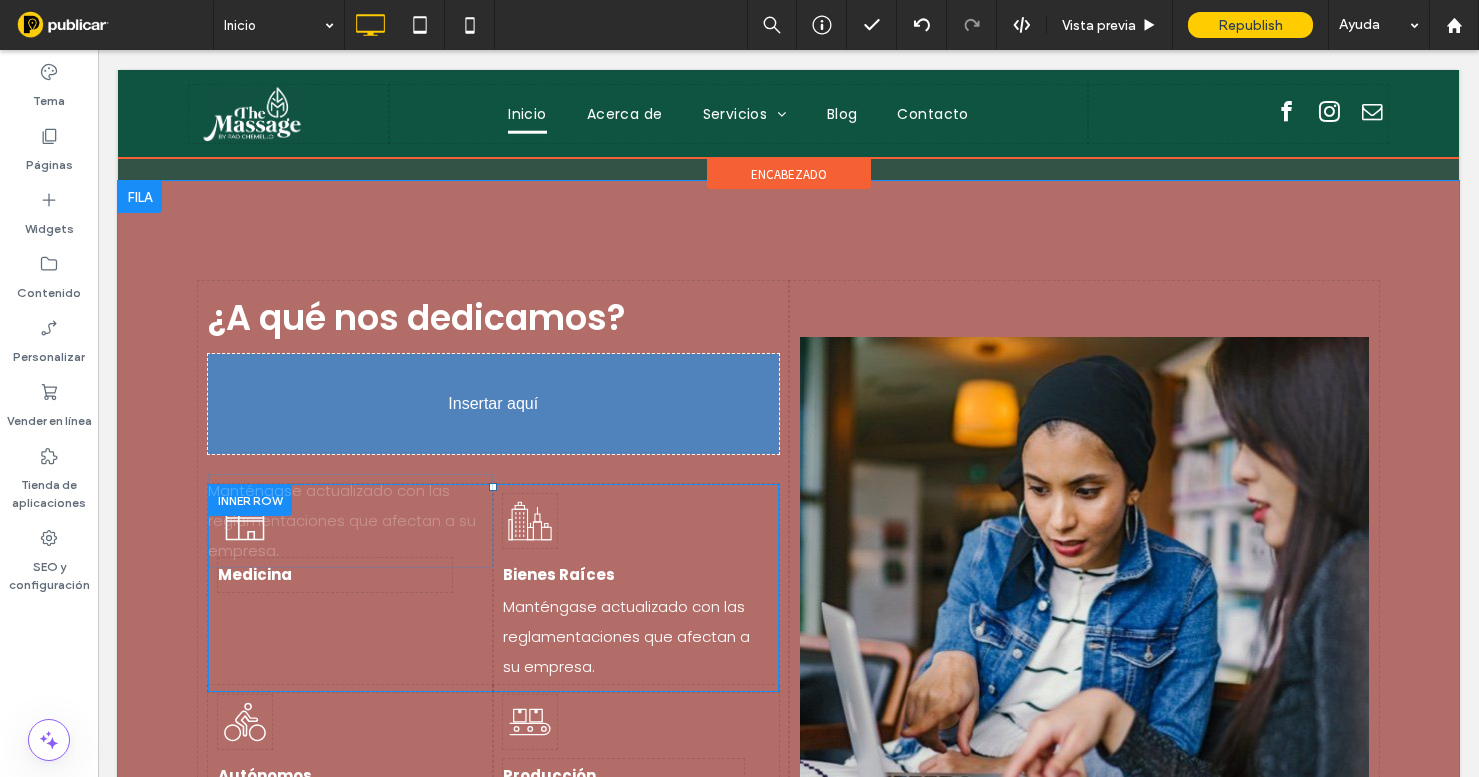 drag, startPoint x: 286, startPoint y: 546, endPoint x: 355, endPoint y: 362, distance: 196.51208 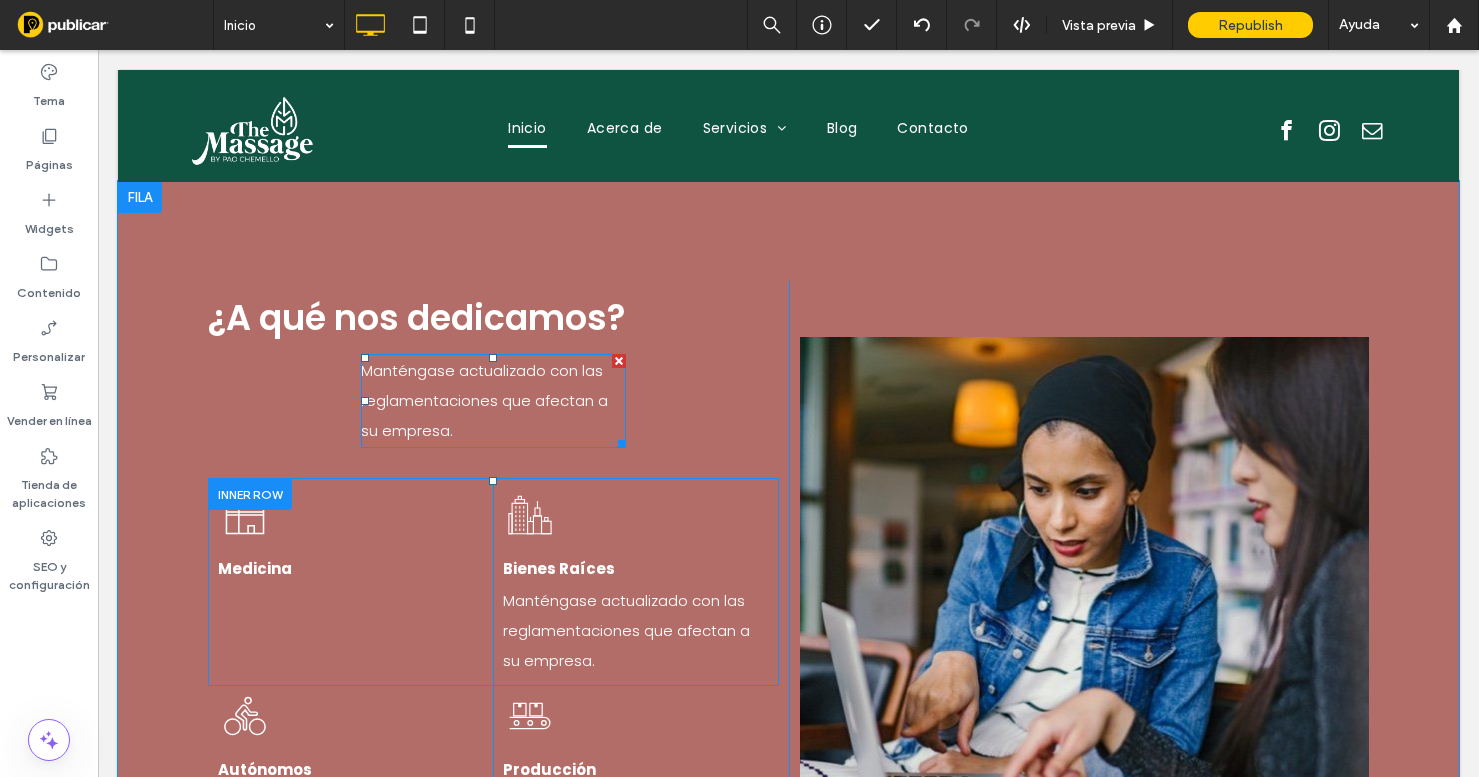 click on "Manténgase actualizado con las reglamentaciones que afectan a su empresa." at bounding box center (484, 400) 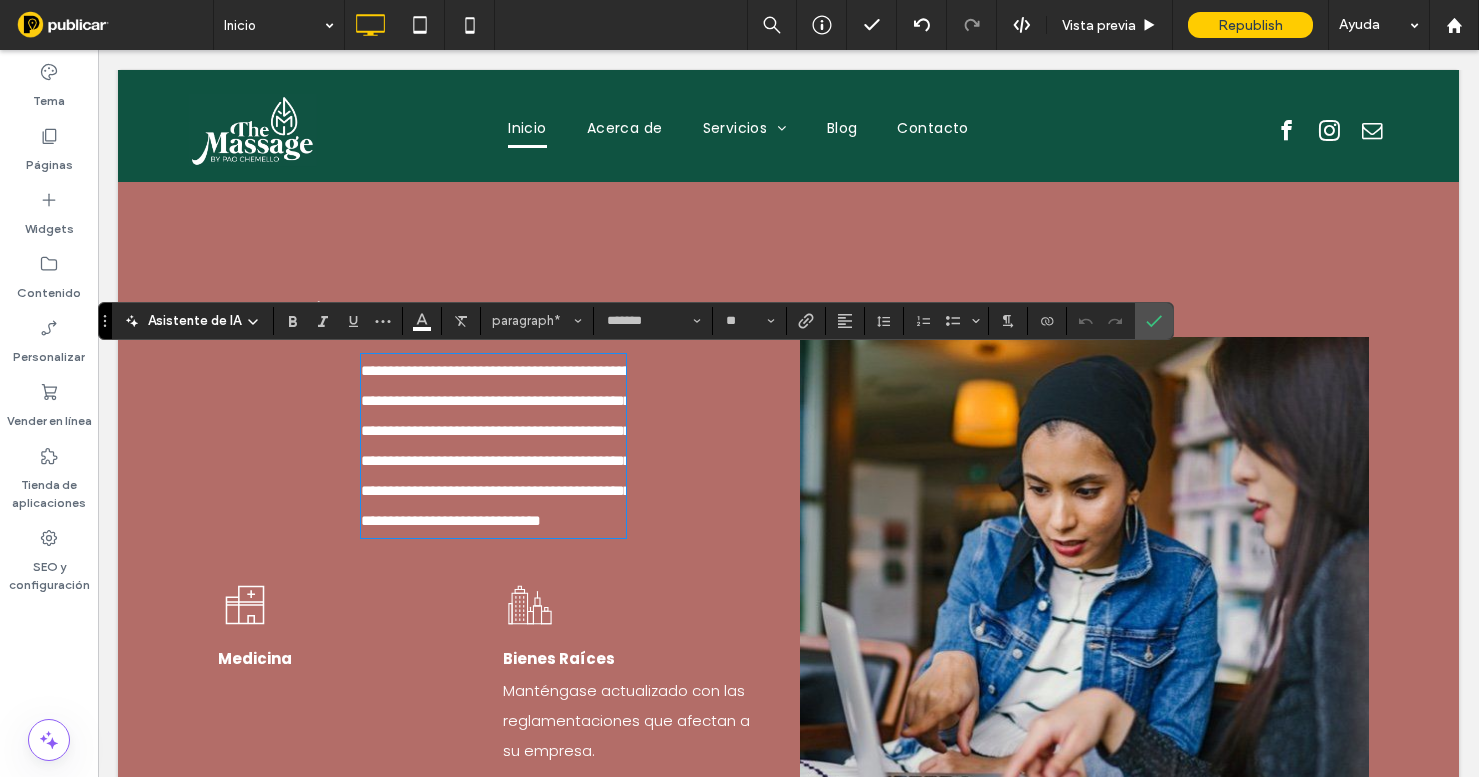 scroll, scrollTop: 0, scrollLeft: 0, axis: both 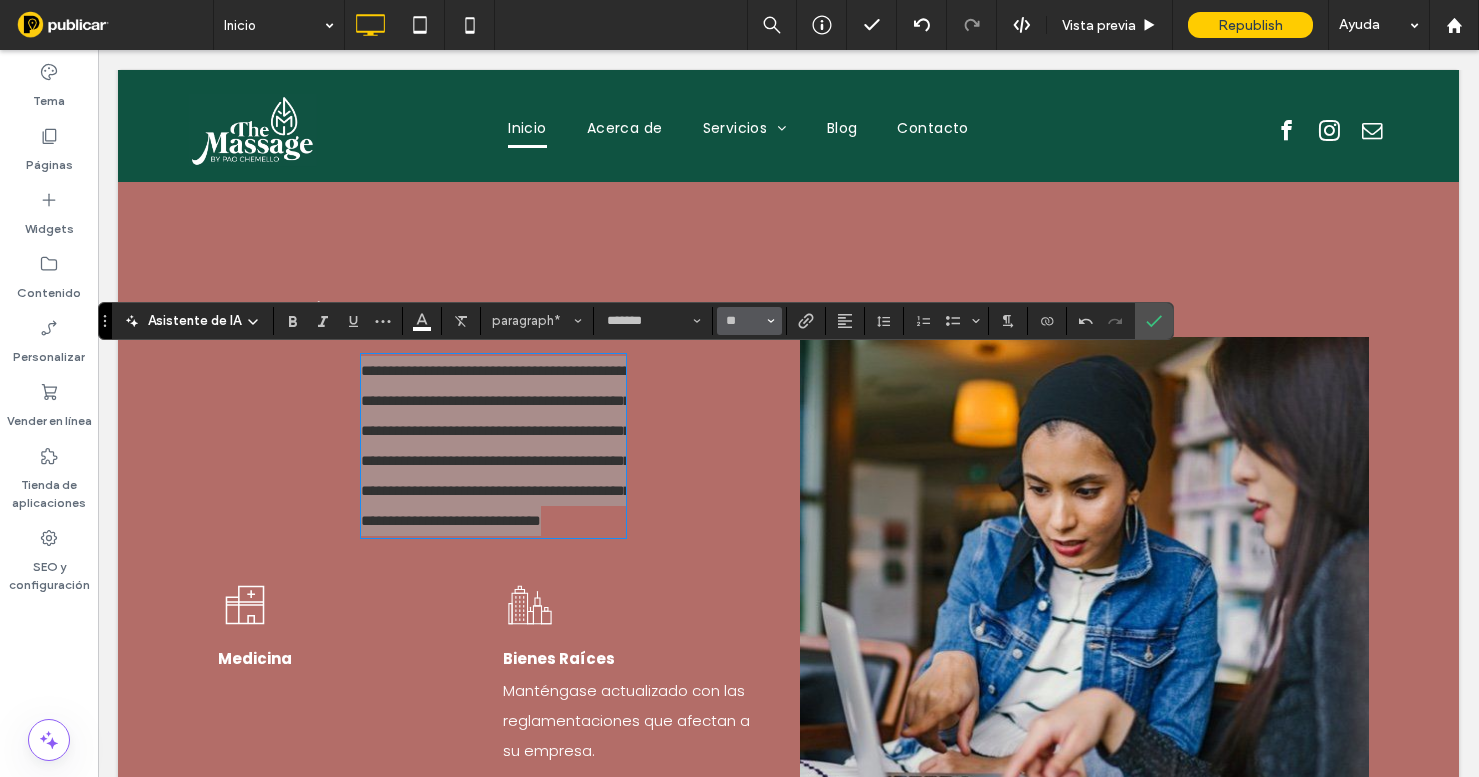 click on "**" at bounding box center [749, 321] 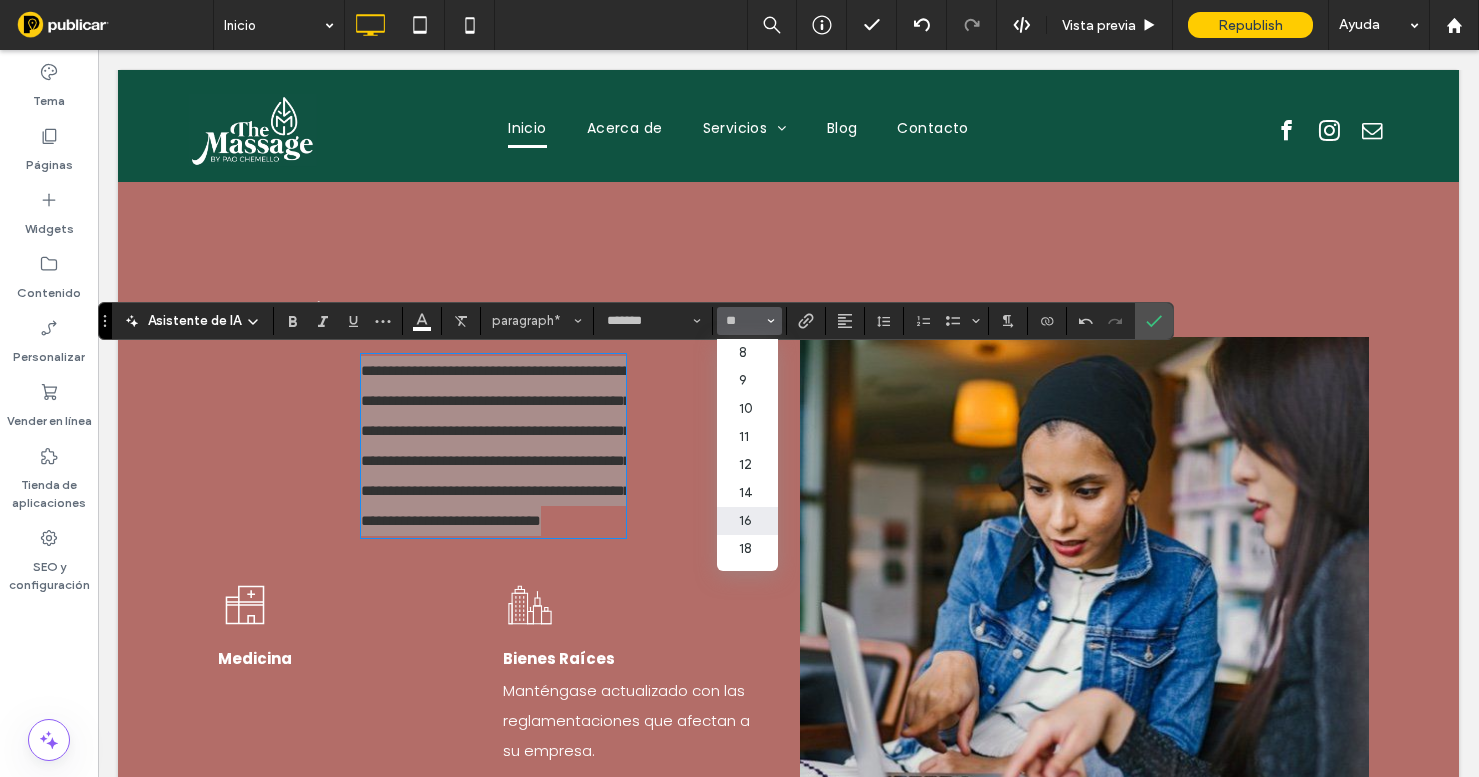 click on "16" at bounding box center [747, 521] 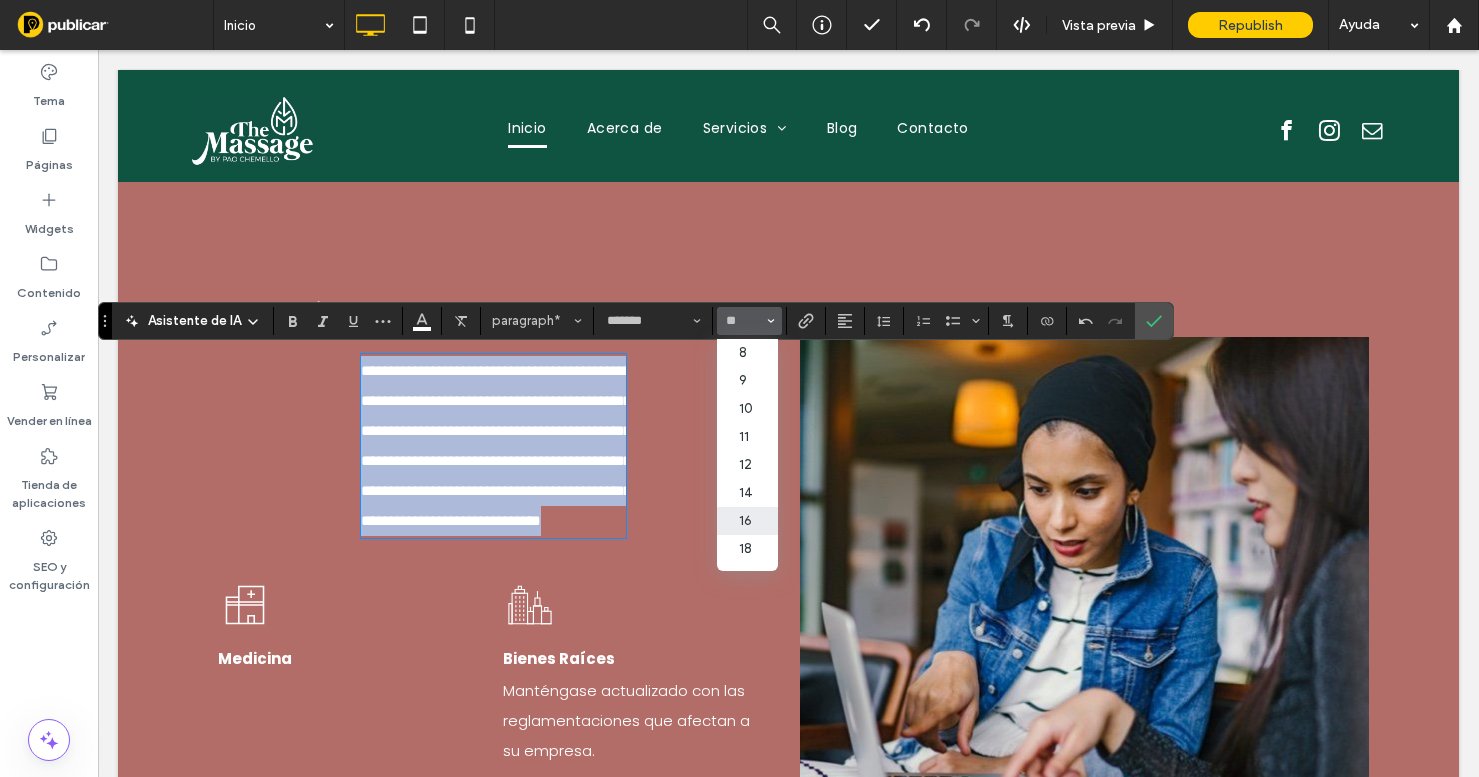type on "**" 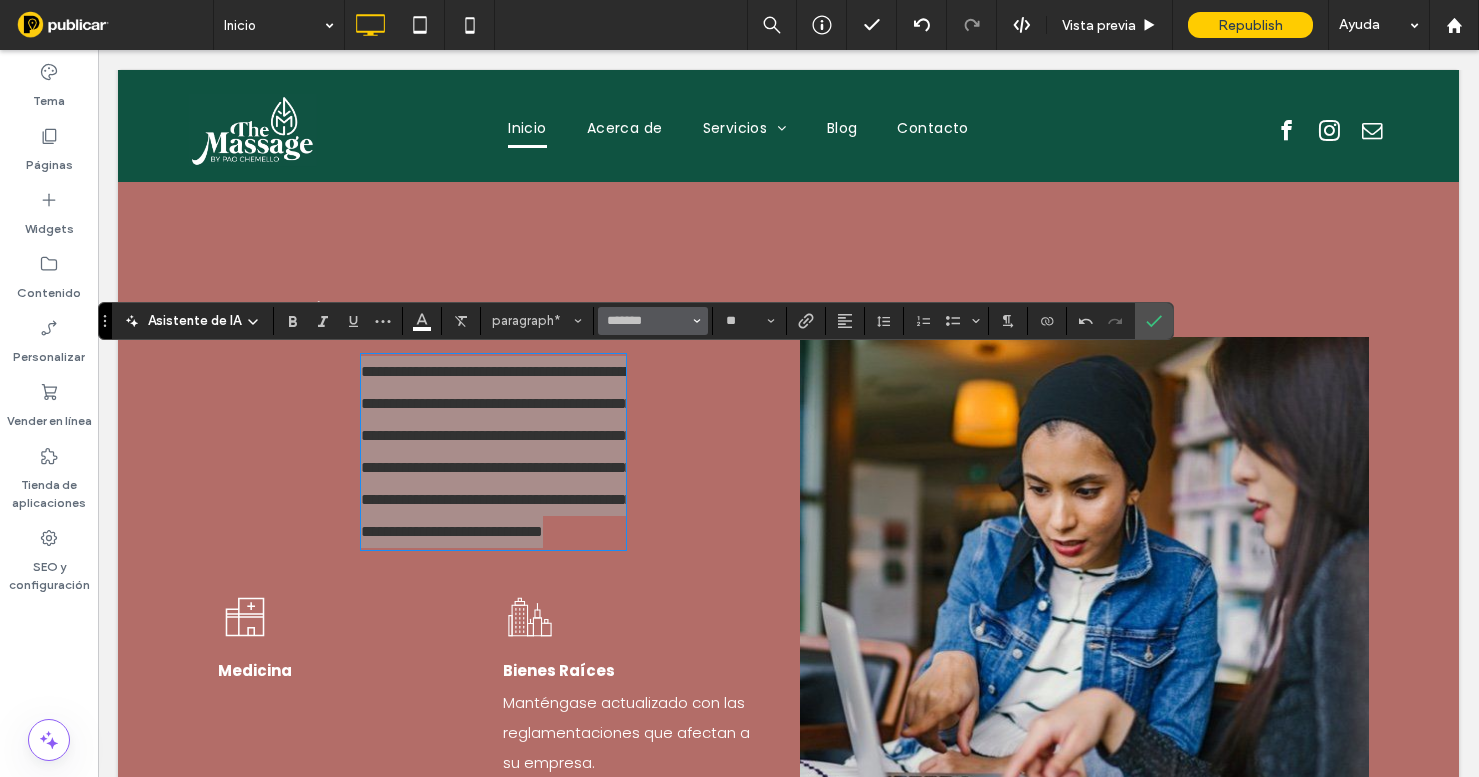 click 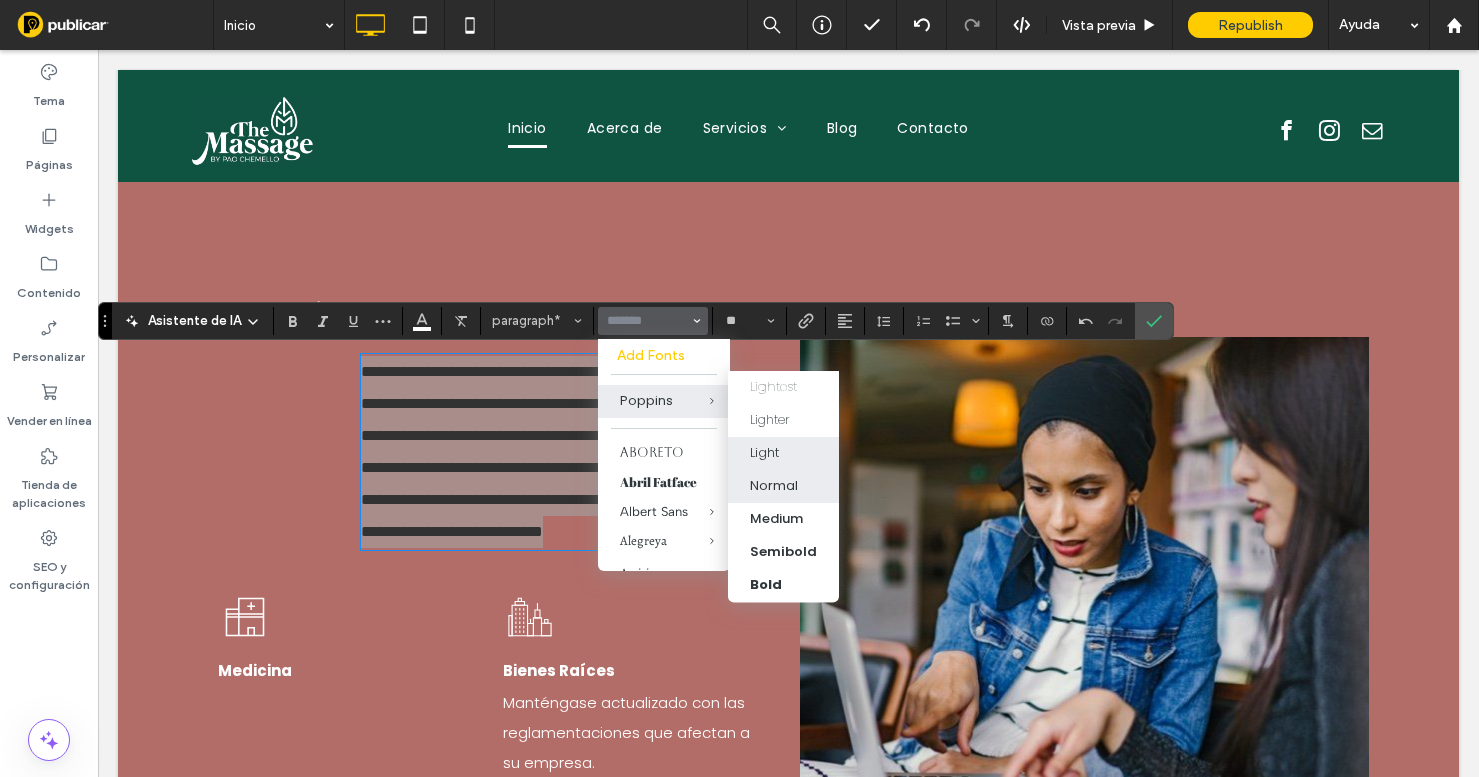 click on "Normal" at bounding box center [774, 486] 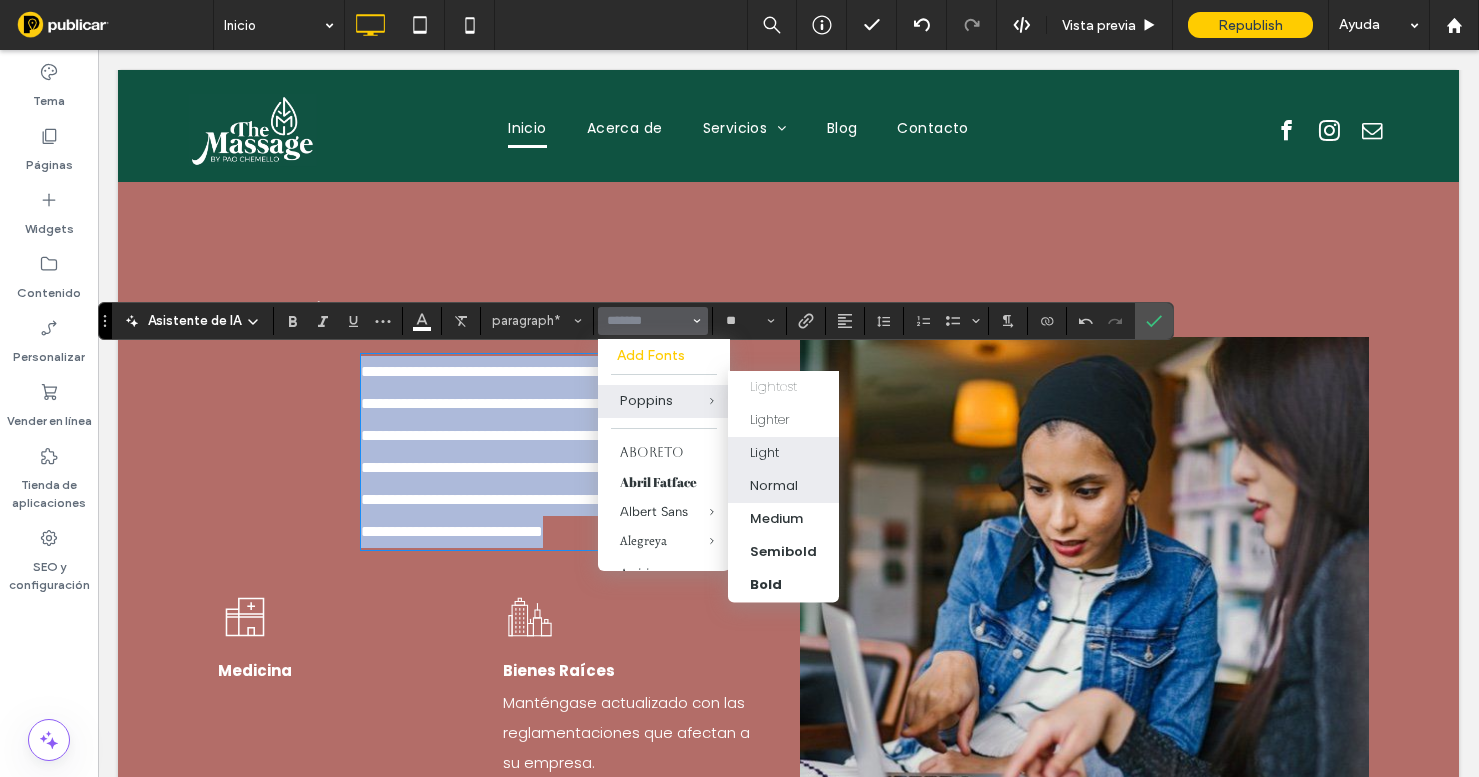 type on "*******" 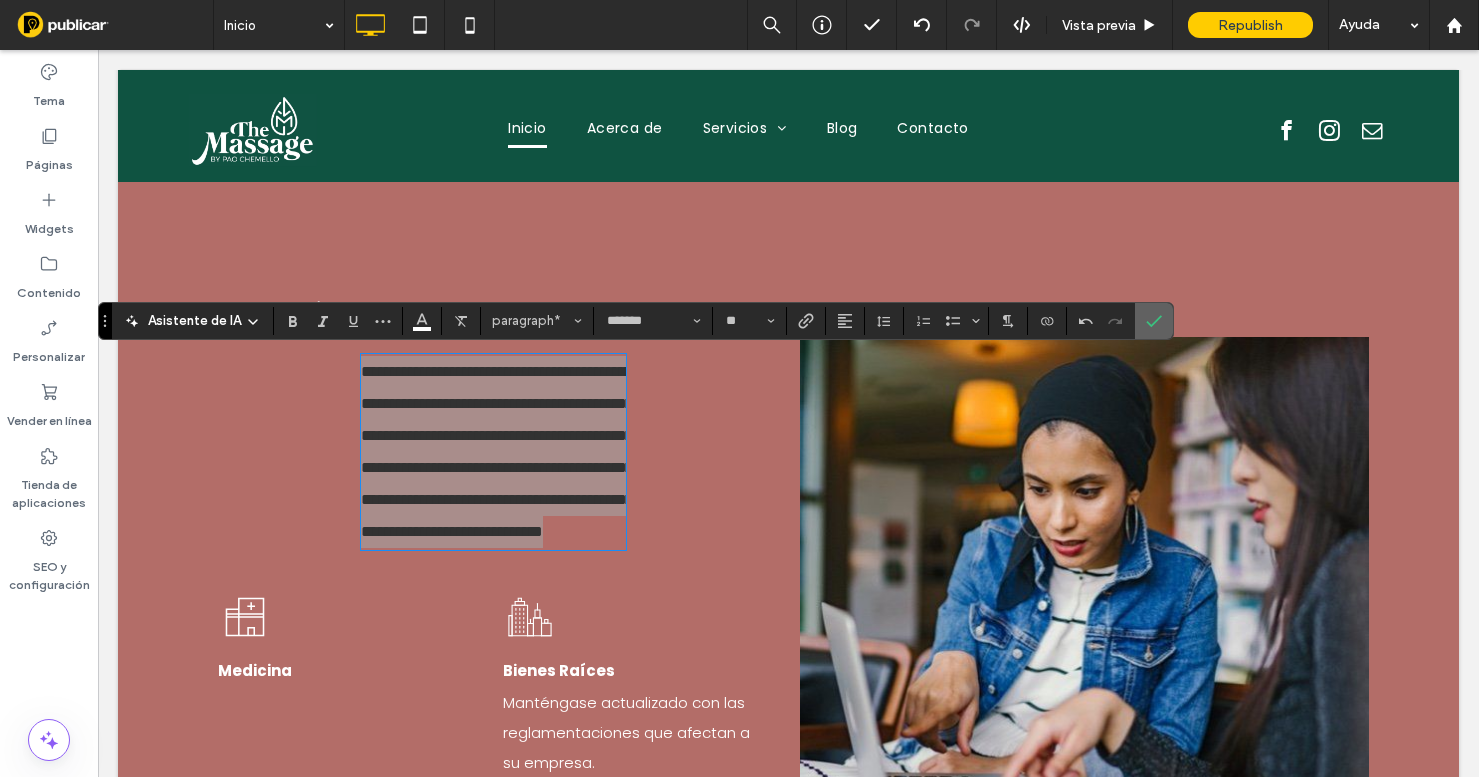 click 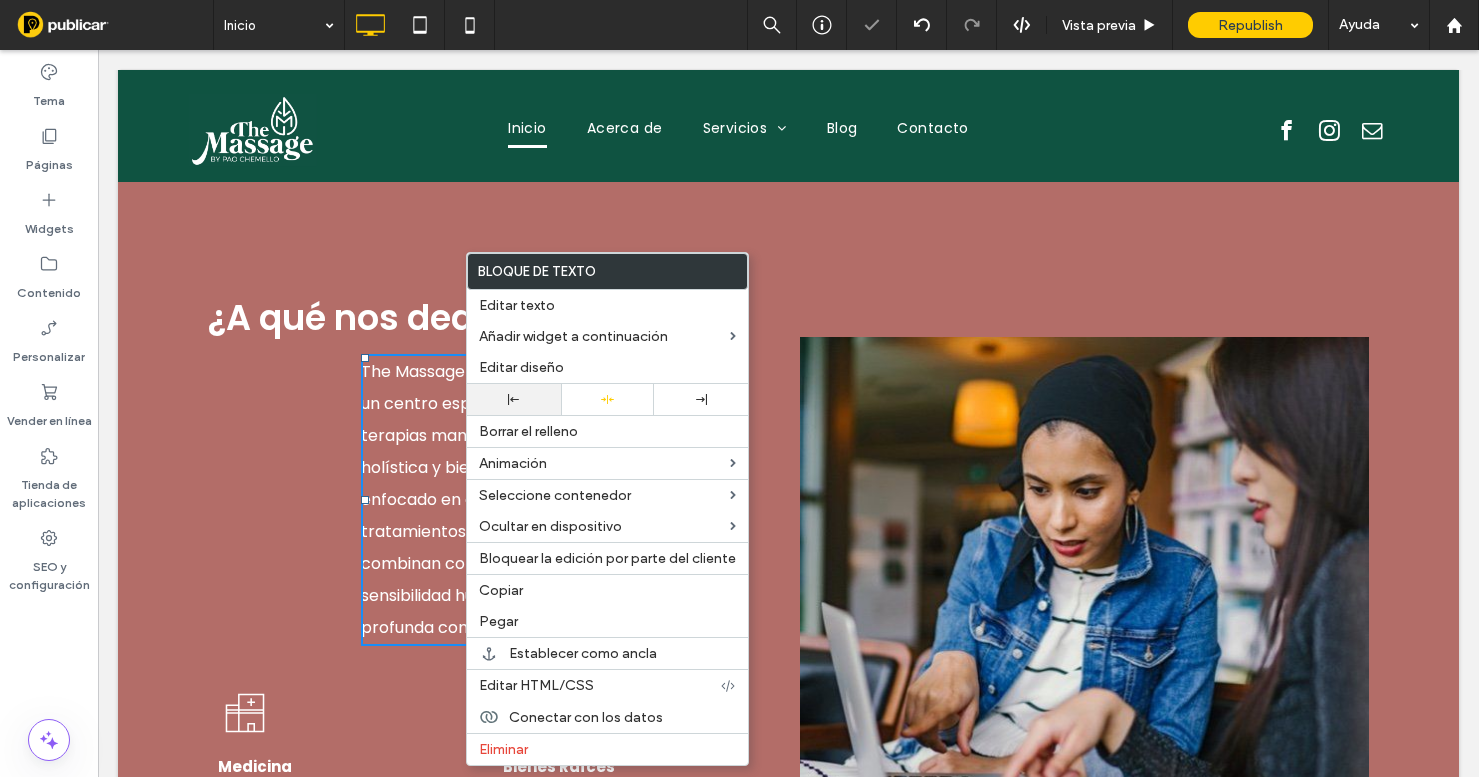 click 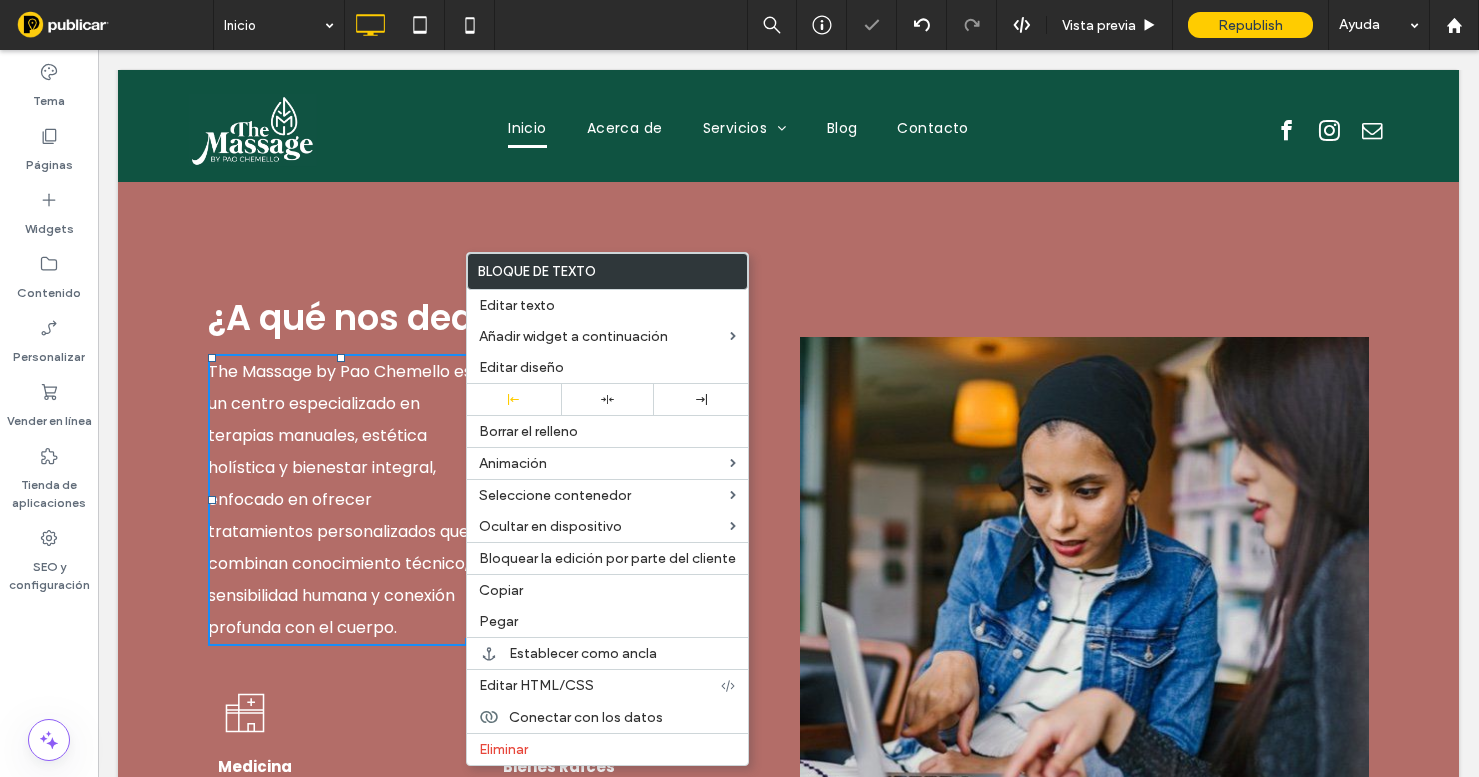 click on "¿A qué nos dedicamos?   The Massage by Pao Chemello es un centro especializado en terapias manuales, estética holística y bienestar integral, enfocado en ofrecer tratamientos personalizados que combinan conocimiento técnico, sensibilidad humana y conexión profunda con el cuerpo.
Medicina   Click To Paste
Bienes Raíces   Manténgase actualizado con las reglamentaciones que afectan a su empresa. Click To Paste
Autónomos   Manténgase actualizado con las reglamentaciones que afectan a su empresa. Click To Paste
Producción   Manténgase actualizado con las reglamentaciones que afectan a su empresa. Click To Paste
Quiénes somos
Click To Paste
Click To Paste
Fila +" at bounding box center [788, 745] 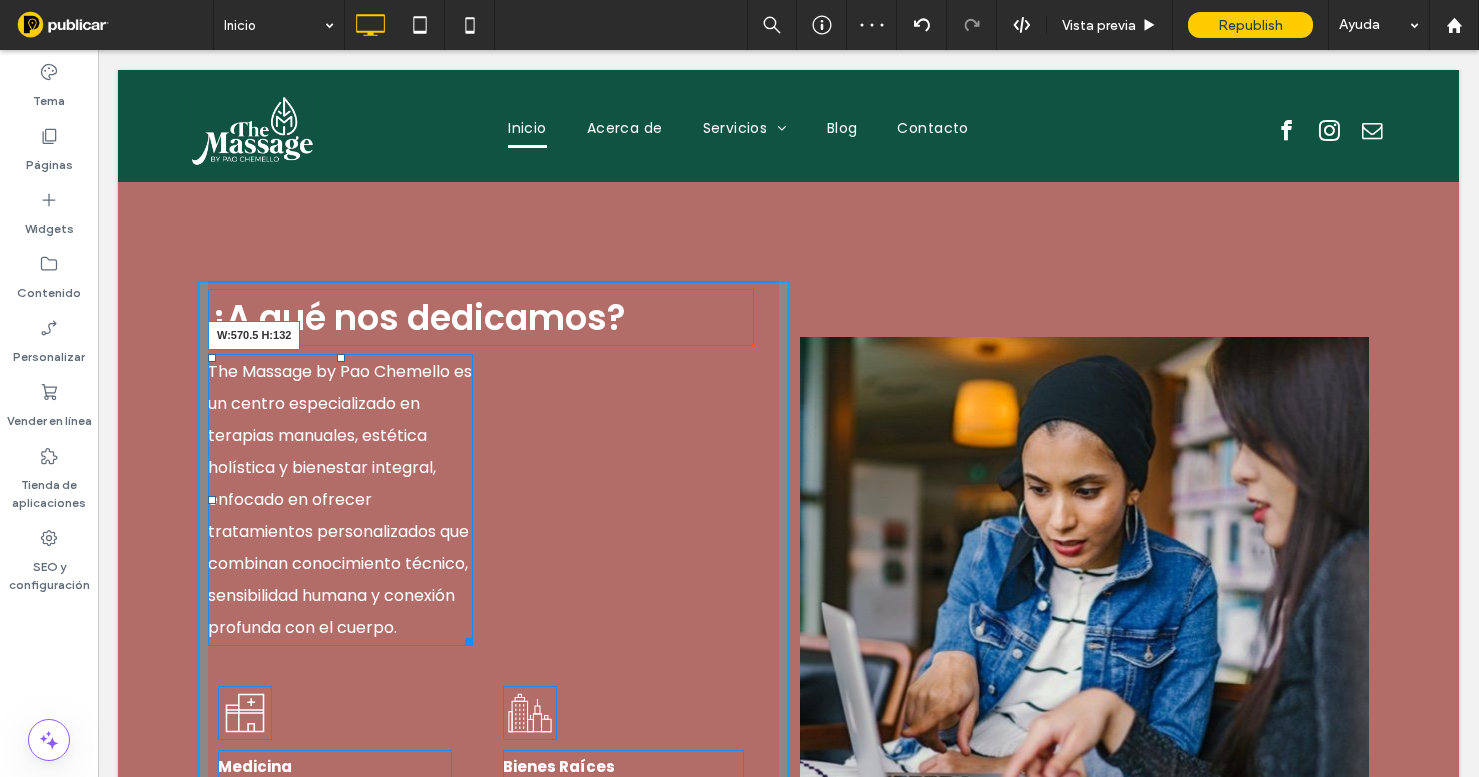 drag, startPoint x: 466, startPoint y: 668, endPoint x: 883, endPoint y: 654, distance: 417.23495 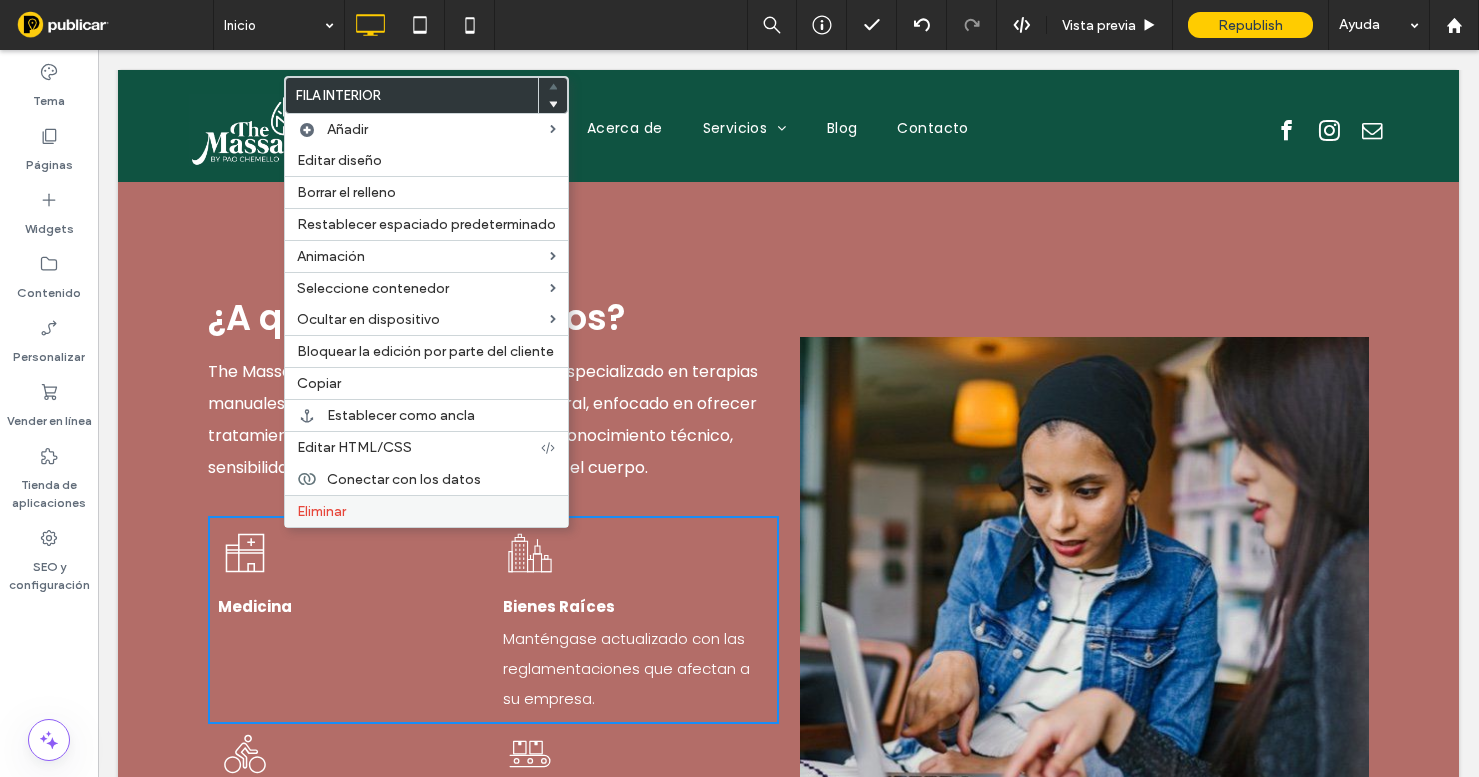 click on "Eliminar" at bounding box center [321, 511] 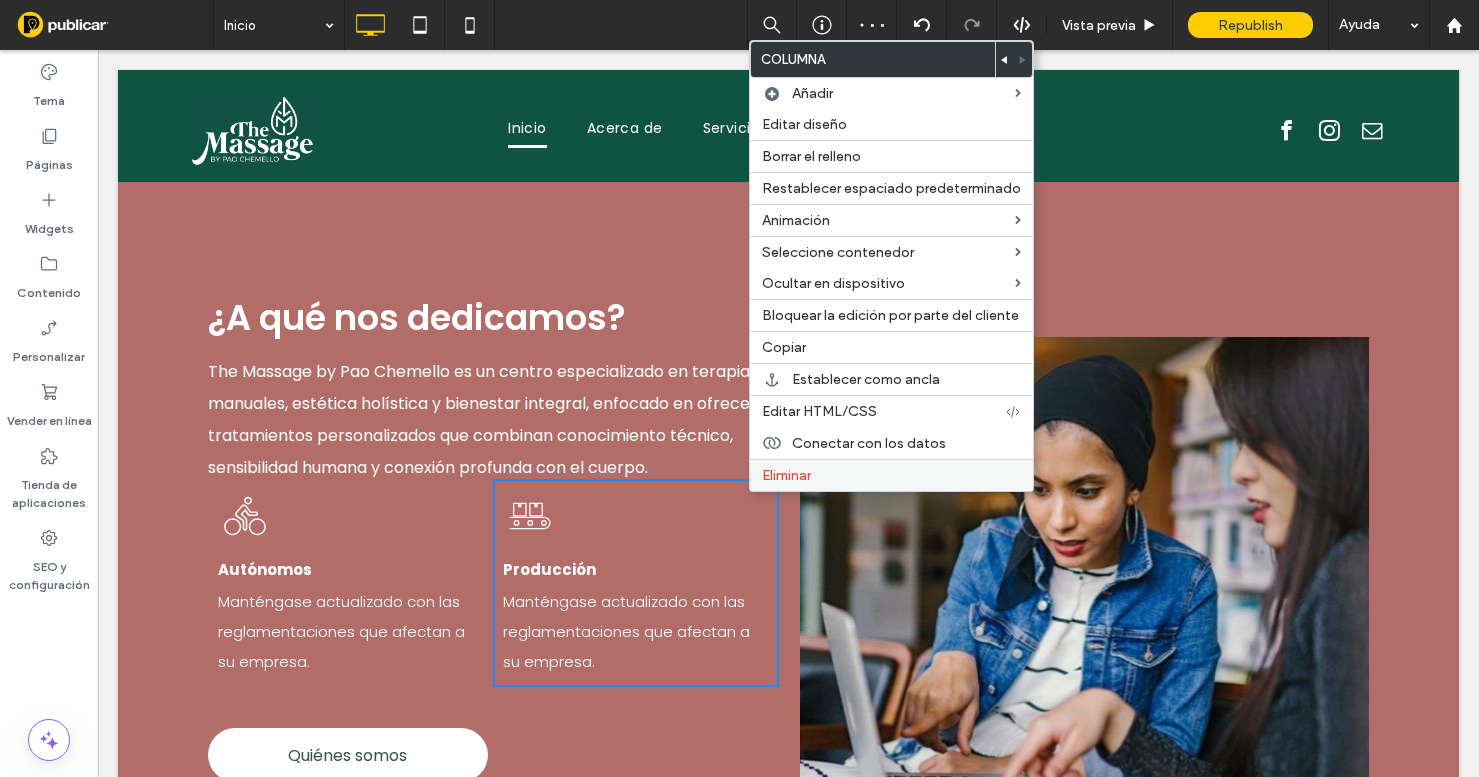 click on "Eliminar" at bounding box center (786, 475) 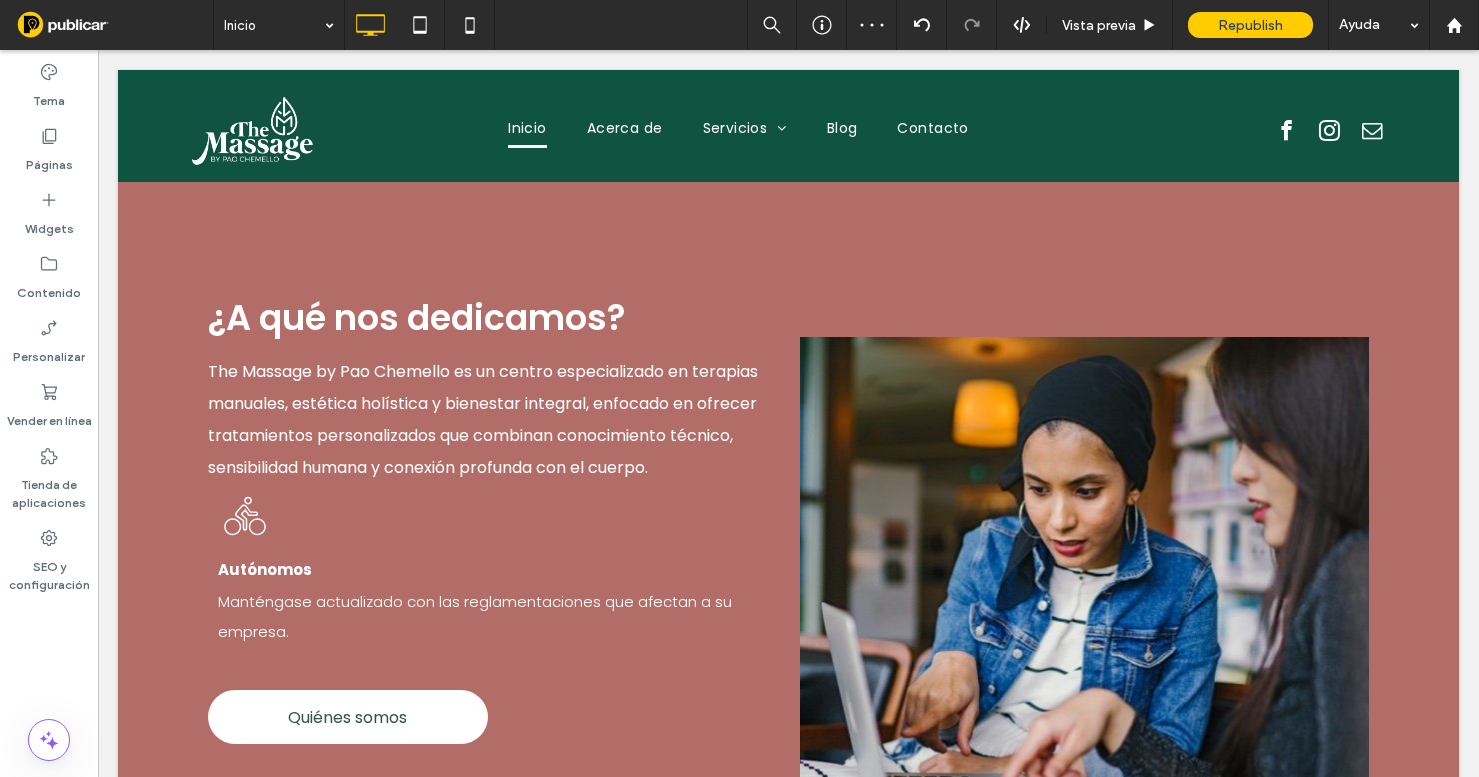 click on "¿A qué nos dedicamos?   The Massage by Pao Chemello es un centro especializado en terapias manuales, estética holística y bienestar integral, enfocado en ofrecer tratamientos personalizados que combinan conocimiento técnico, sensibilidad humana y conexión profunda con el cuerpo.
Autónomos   Manténgase actualizado con las reglamentaciones que afectan a su empresa. Click To Paste
Quiénes somos
Click To Paste" at bounding box center (493, 562) 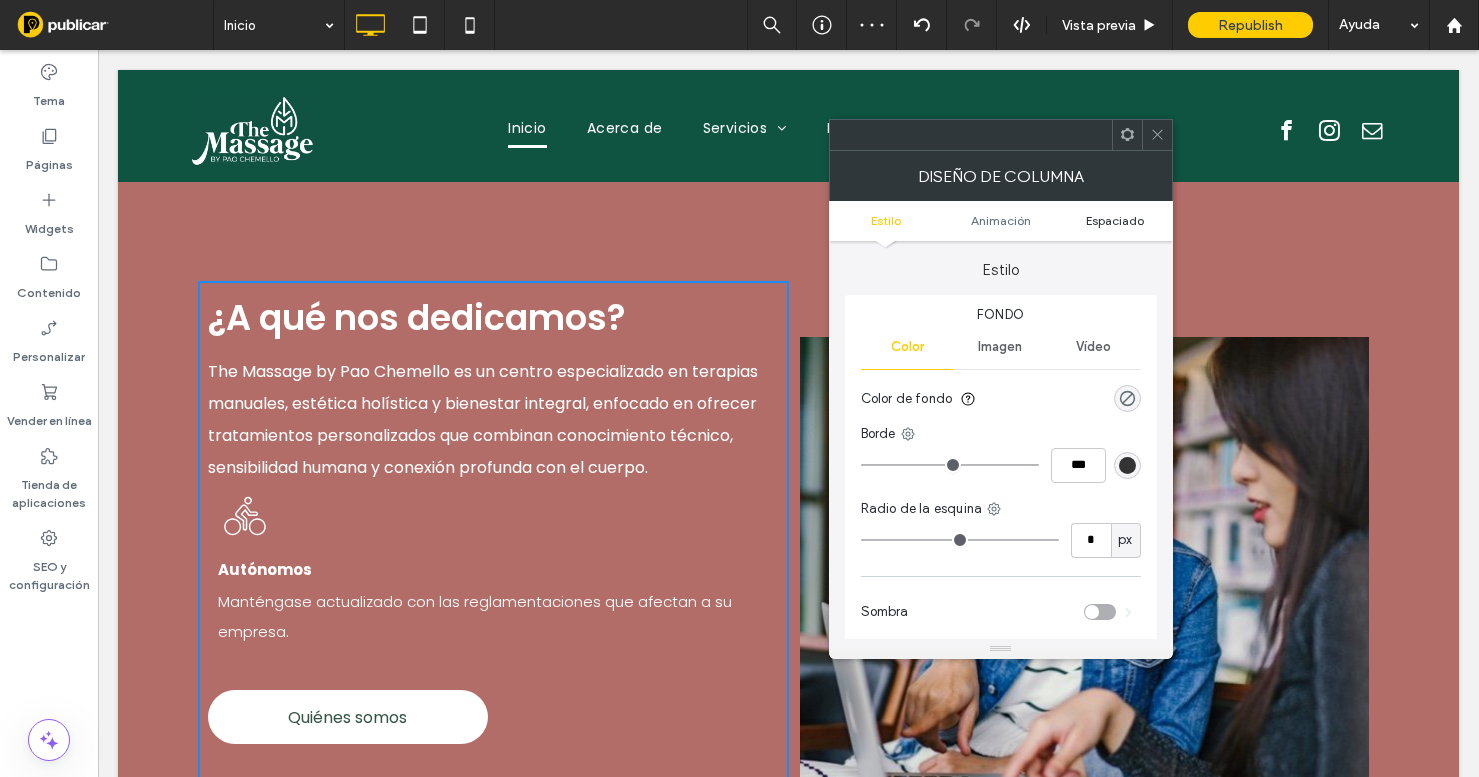 click on "Espaciado" at bounding box center (1115, 220) 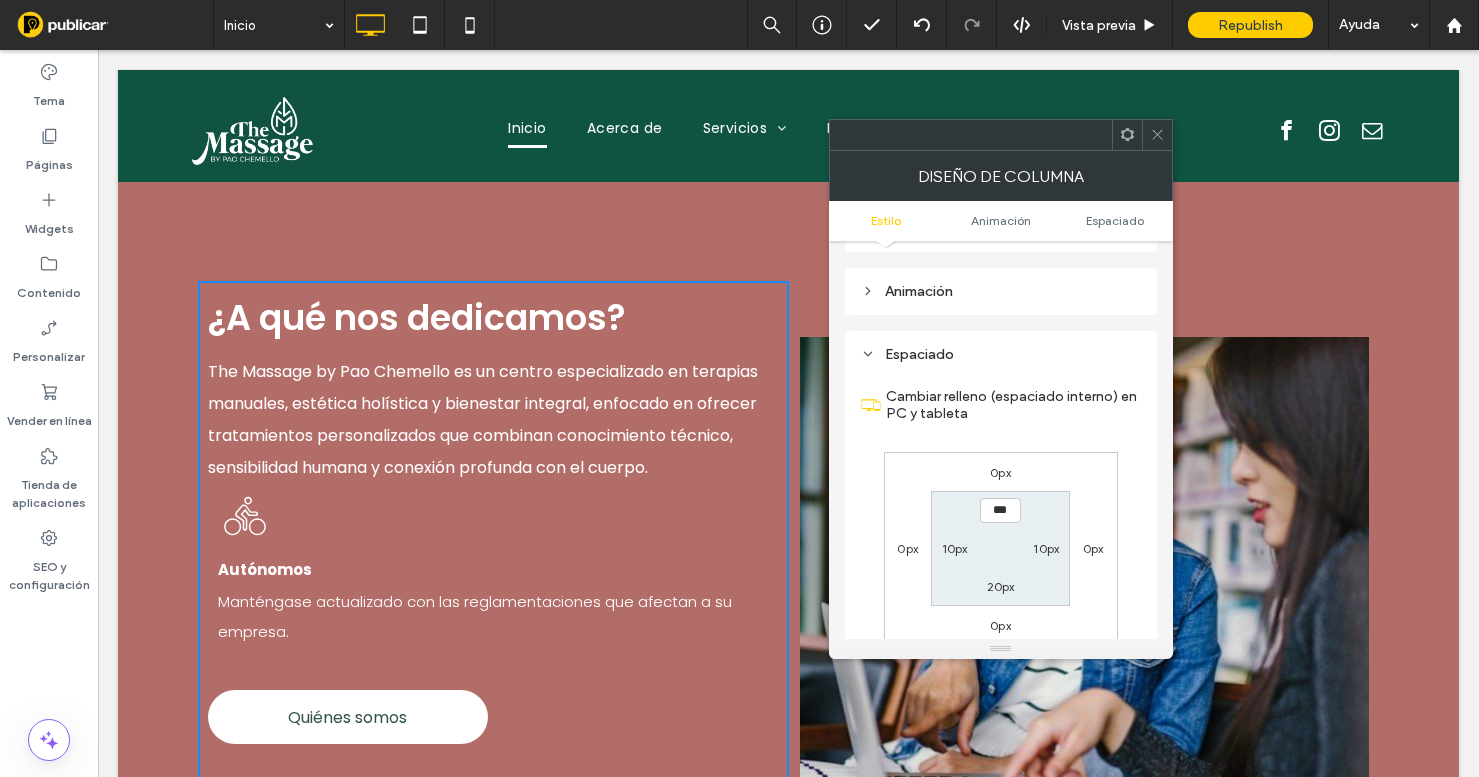 scroll, scrollTop: 470, scrollLeft: 0, axis: vertical 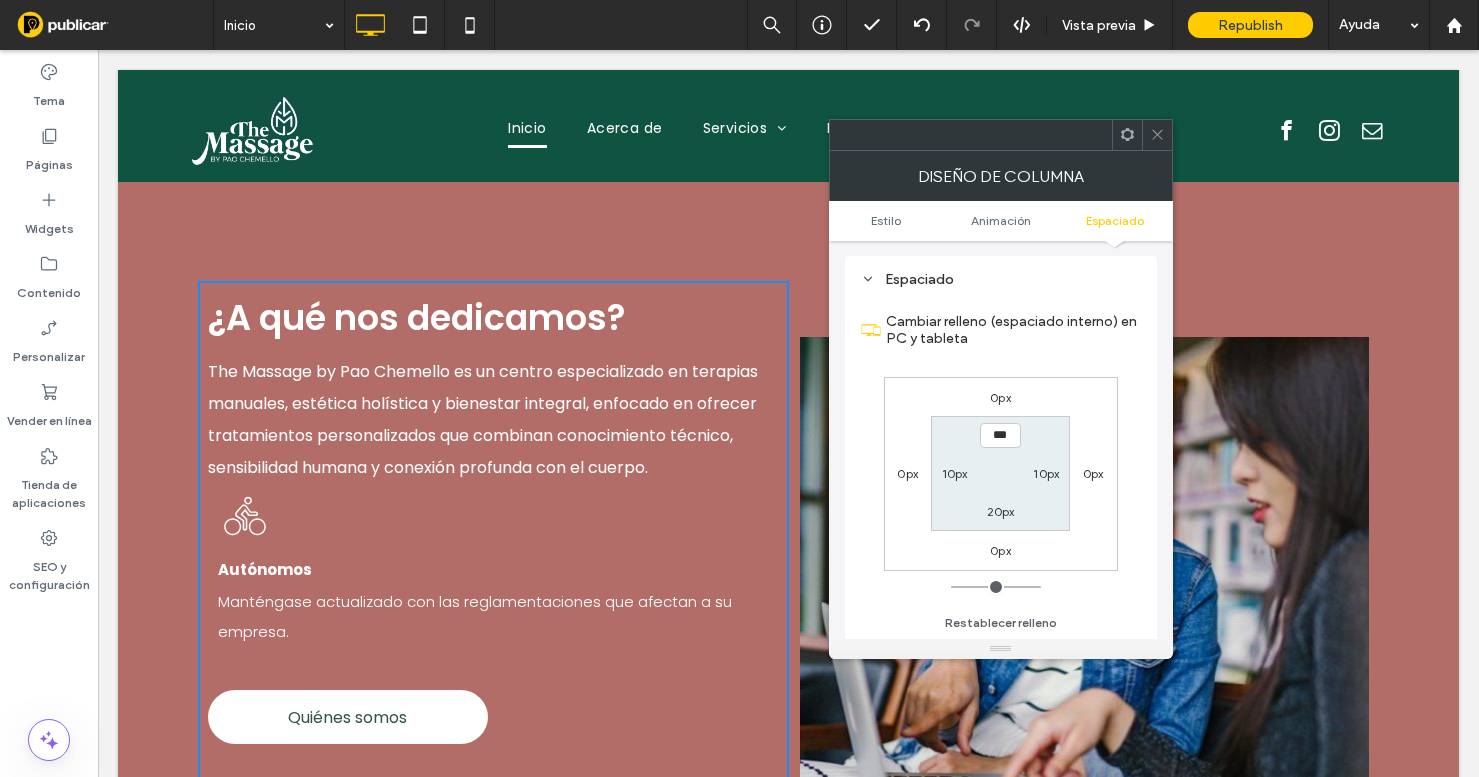 click on "10px" at bounding box center [1046, 473] 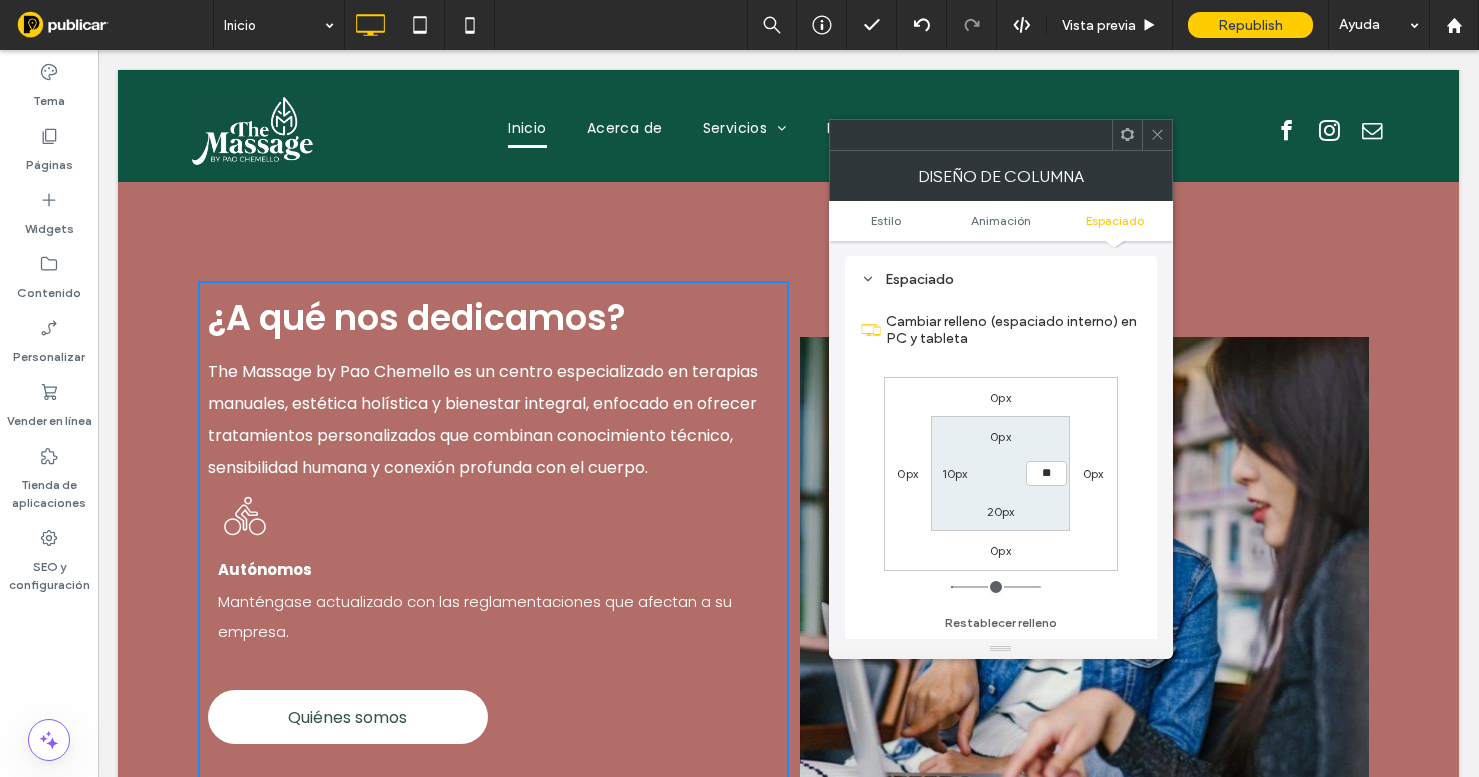 type on "**" 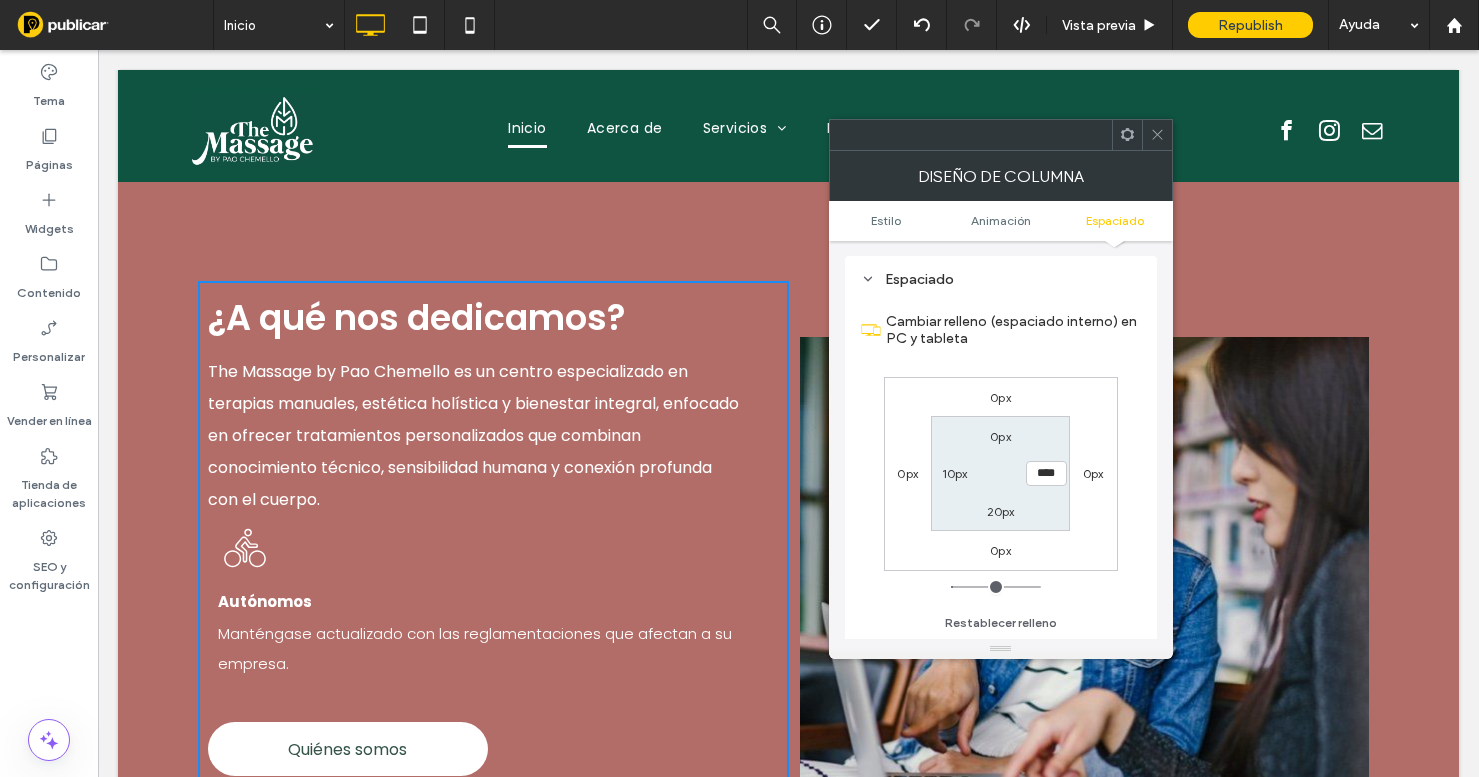 click on "10px" at bounding box center [955, 473] 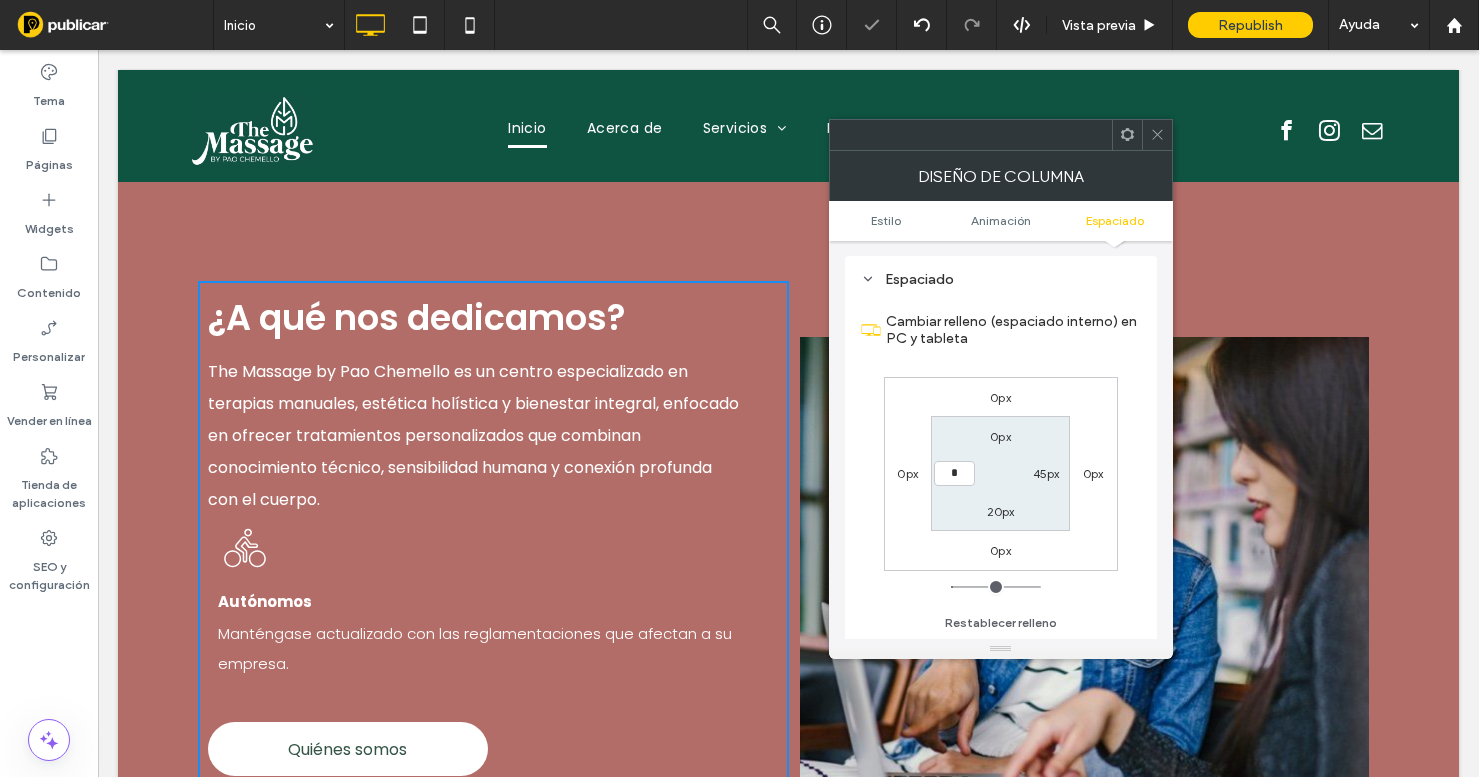 type on "*" 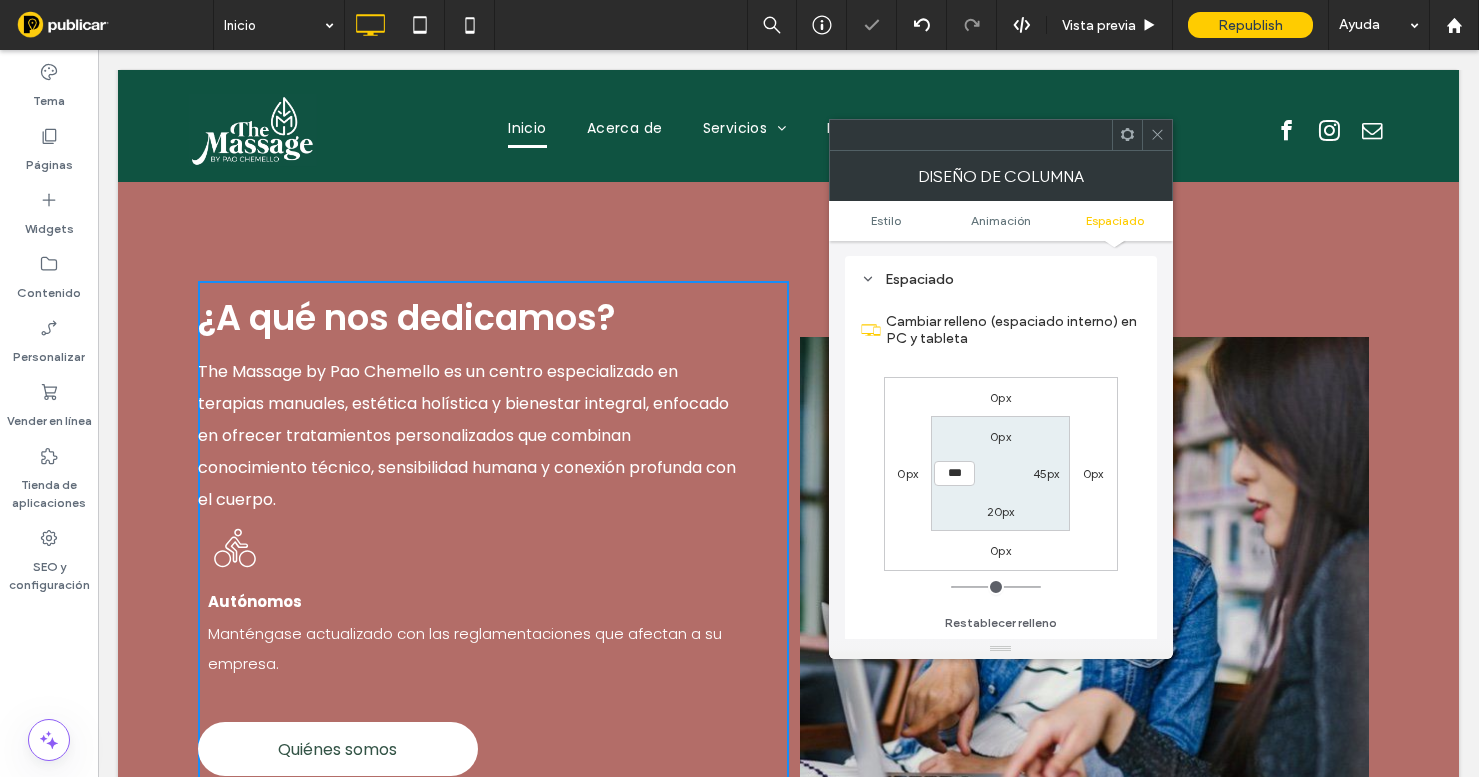 click on "0px" at bounding box center [1000, 436] 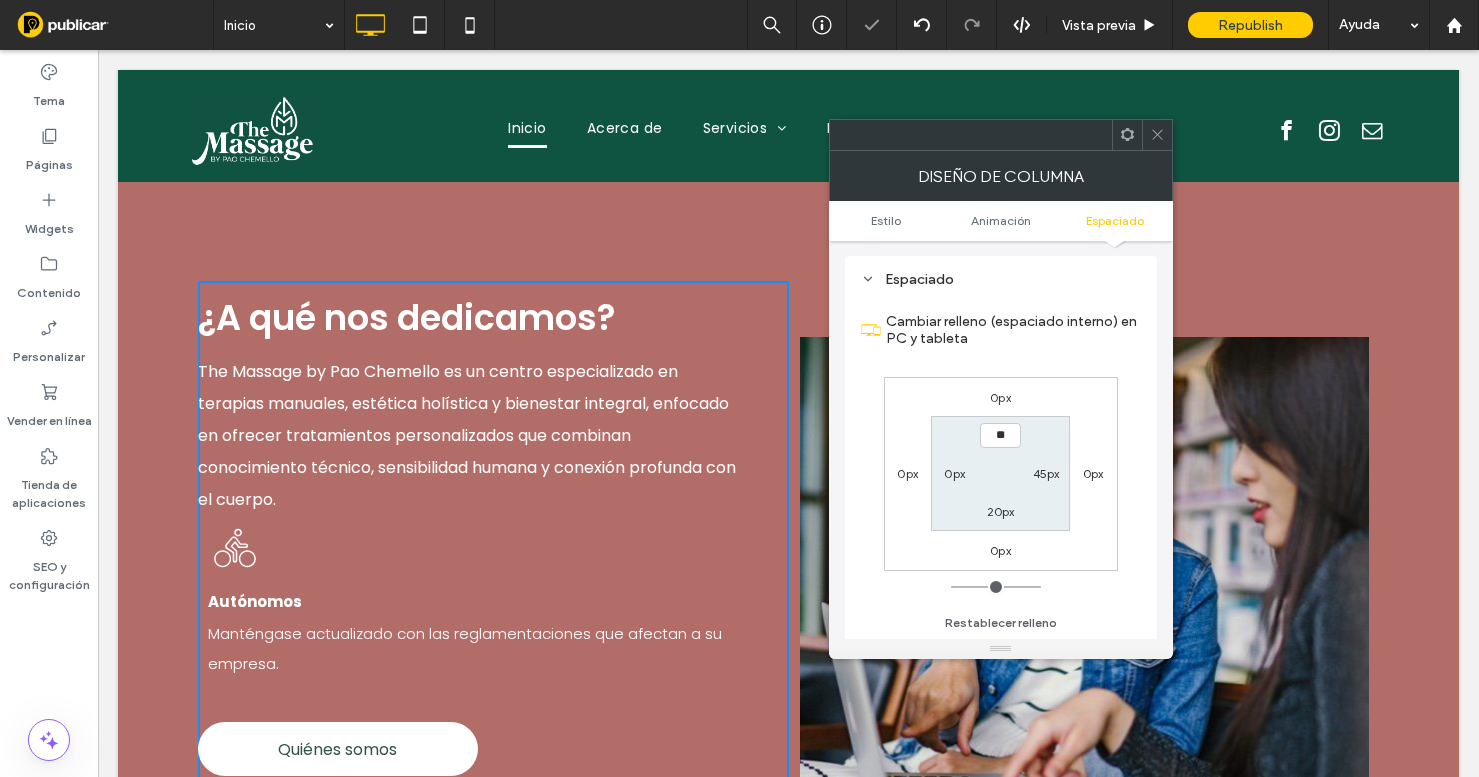 type on "**" 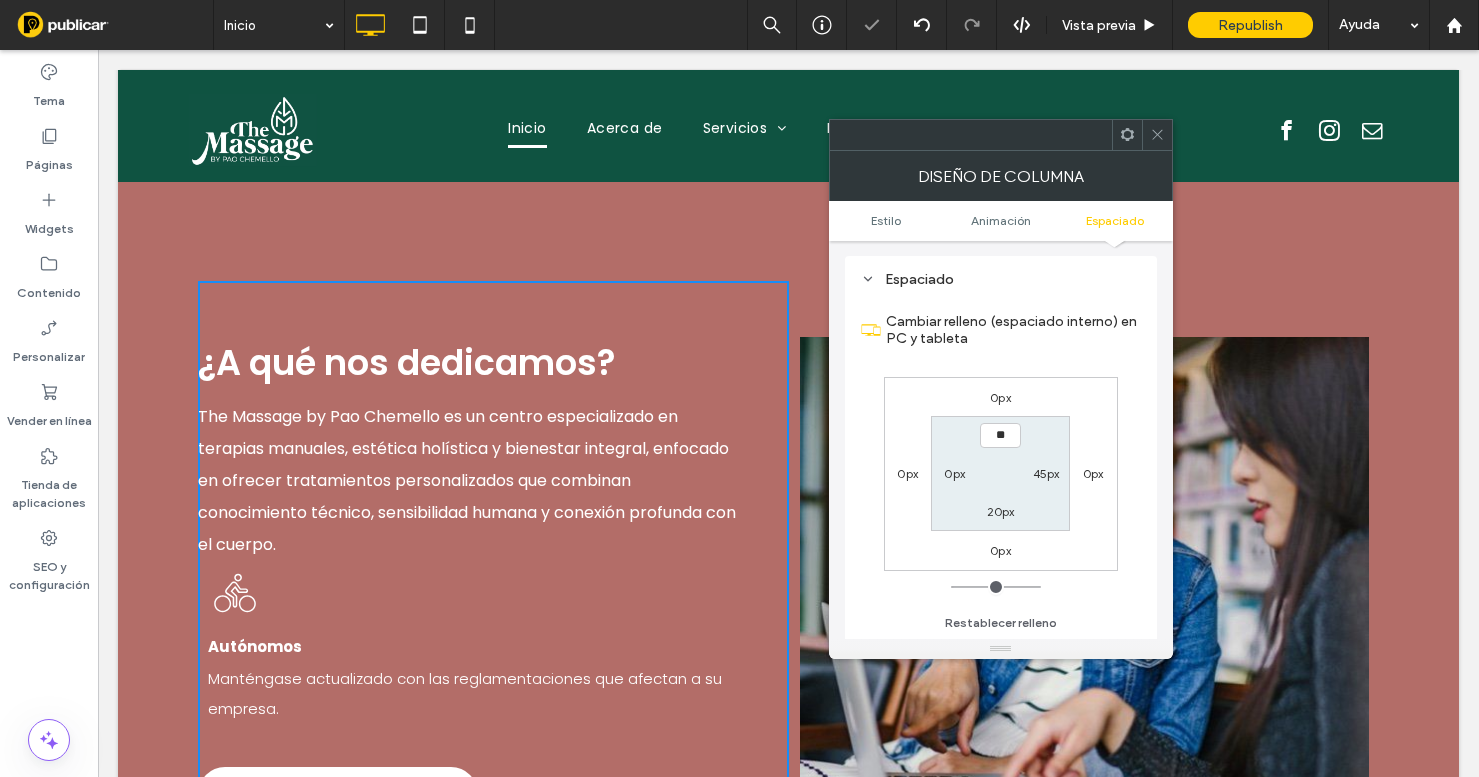 type on "**" 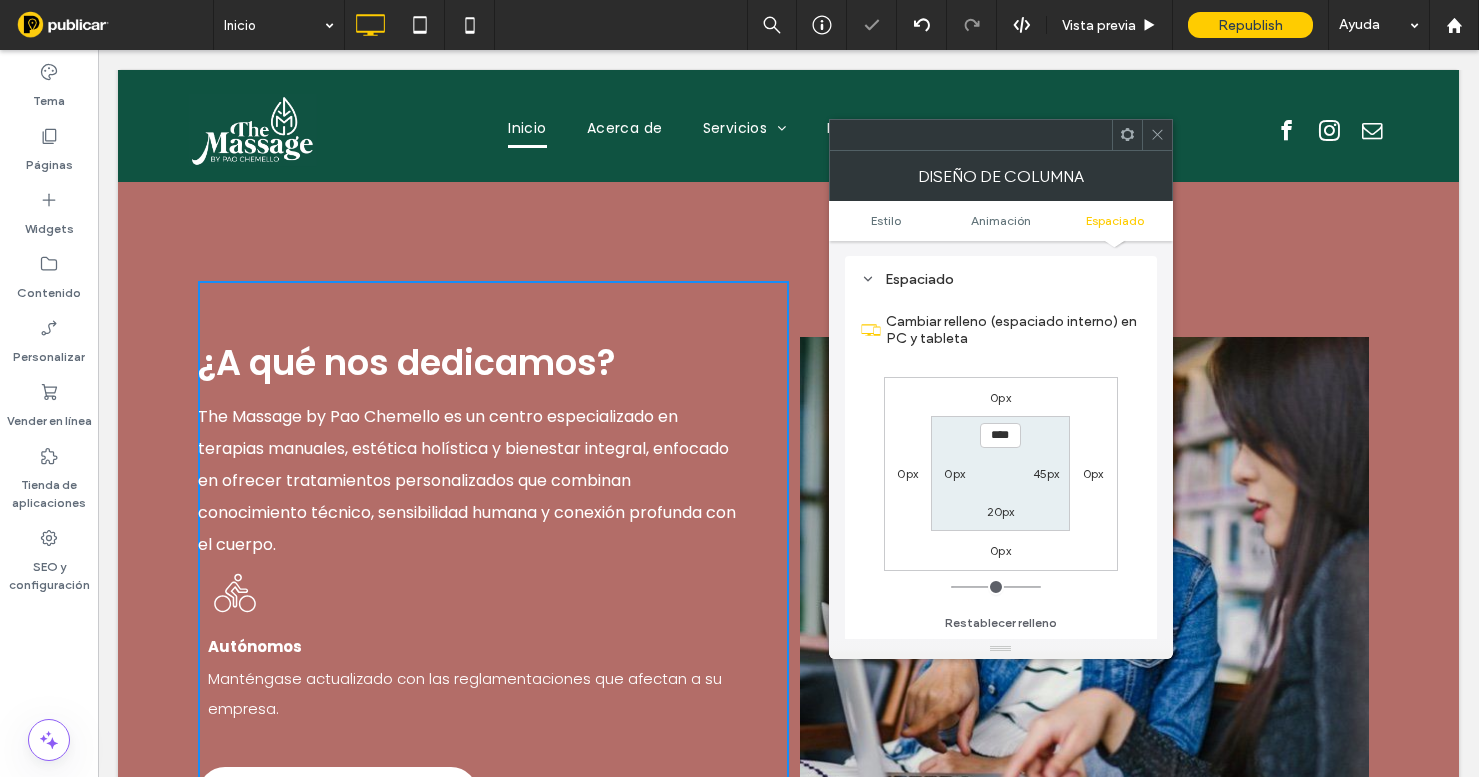 click on "20px" at bounding box center [1001, 511] 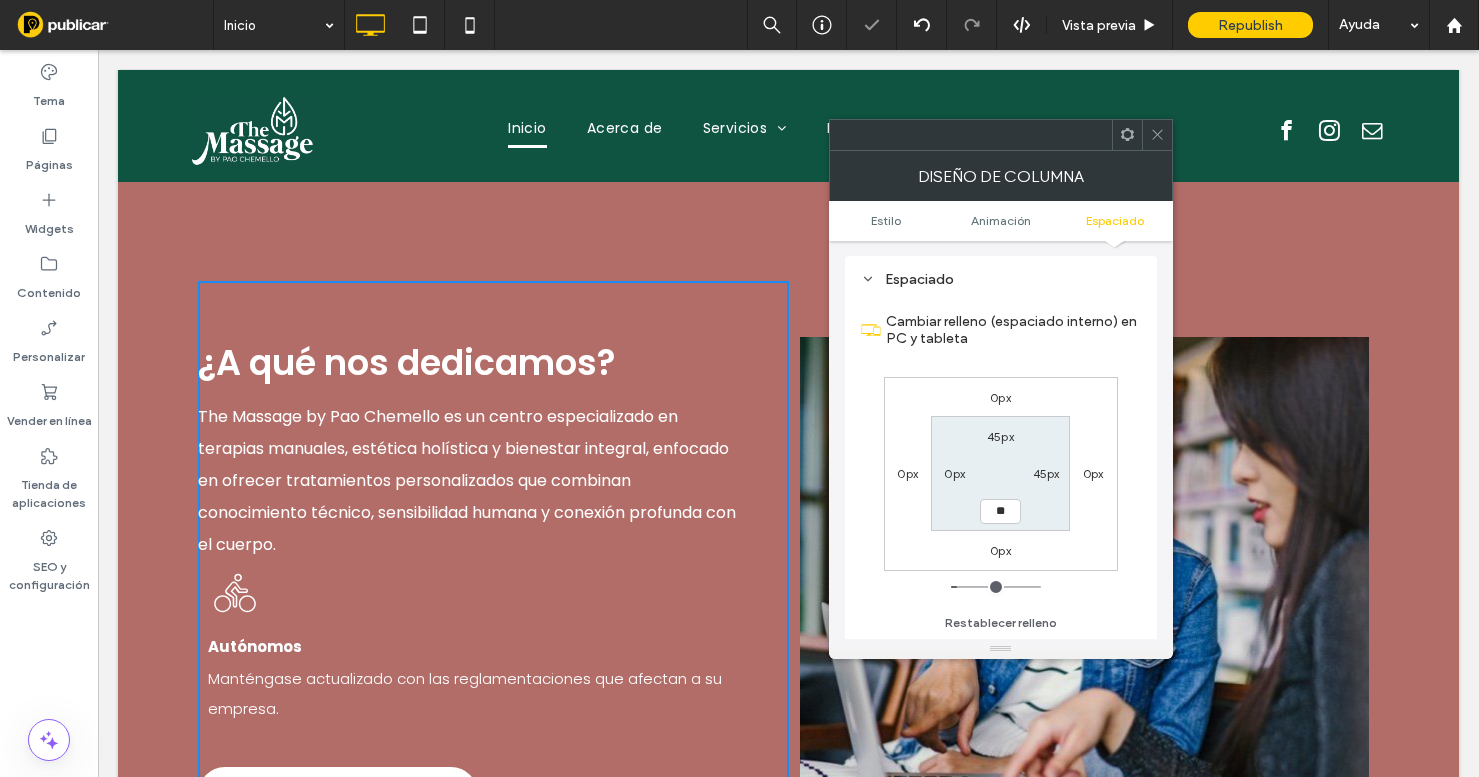 type on "**" 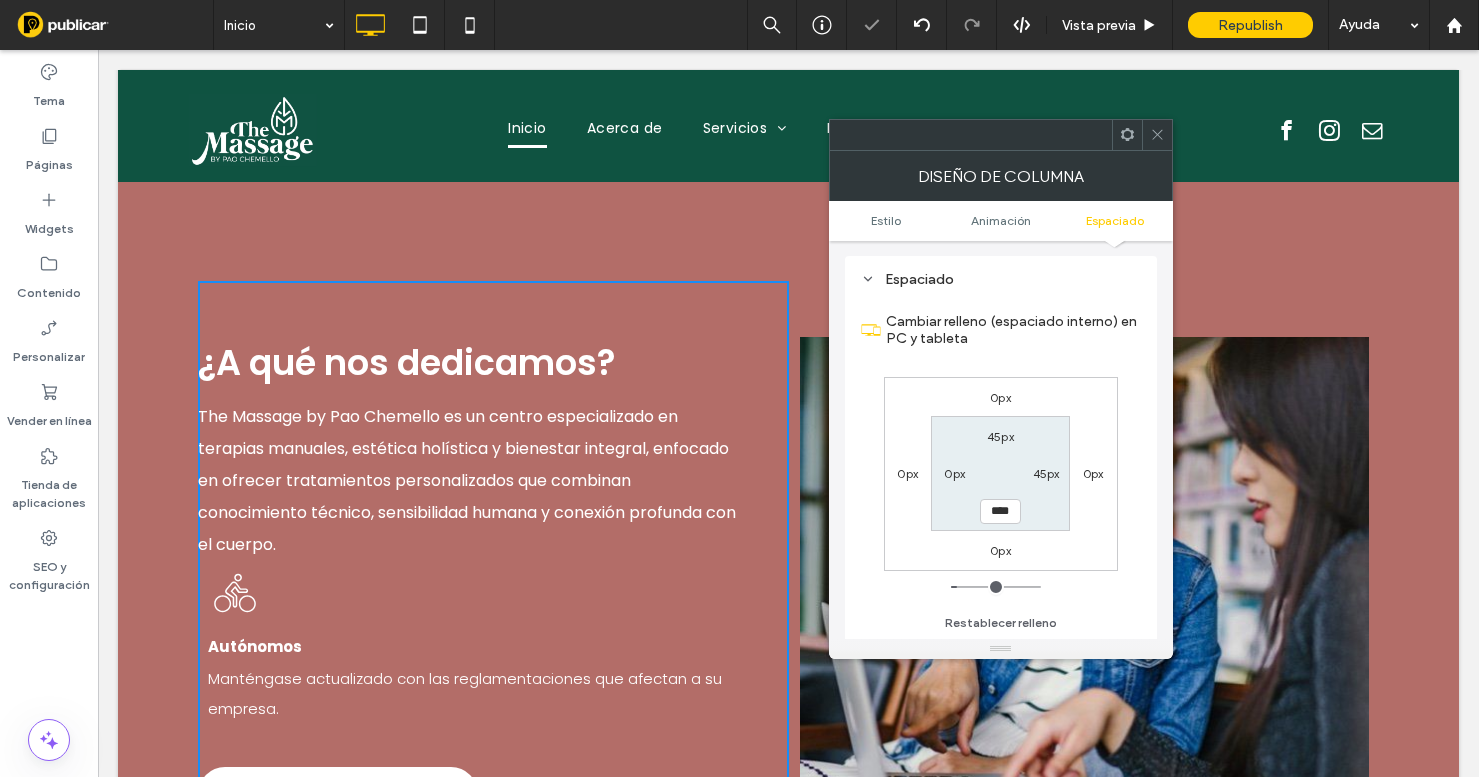 click on "45px 45px **** 0px" at bounding box center (1000, 473) 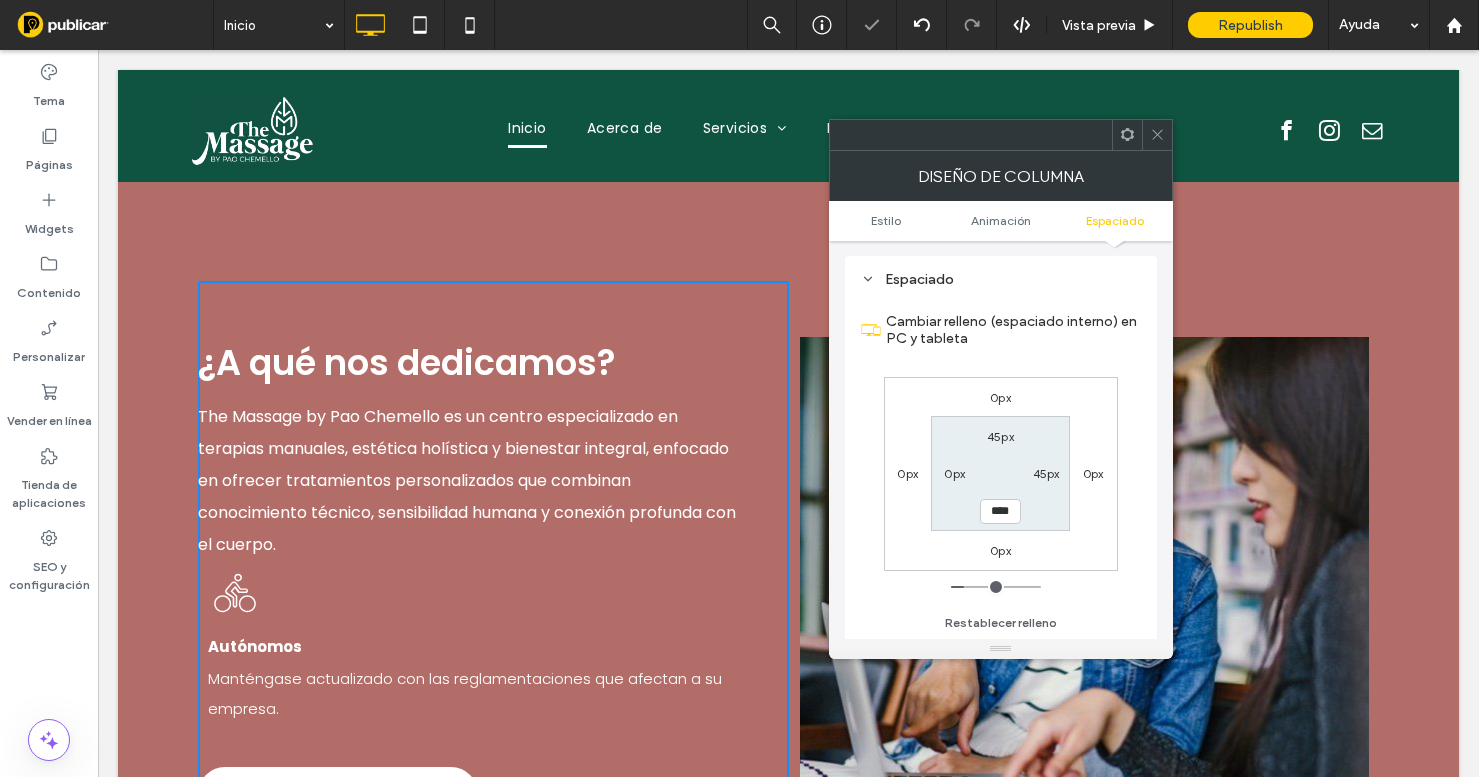 click at bounding box center [1157, 135] 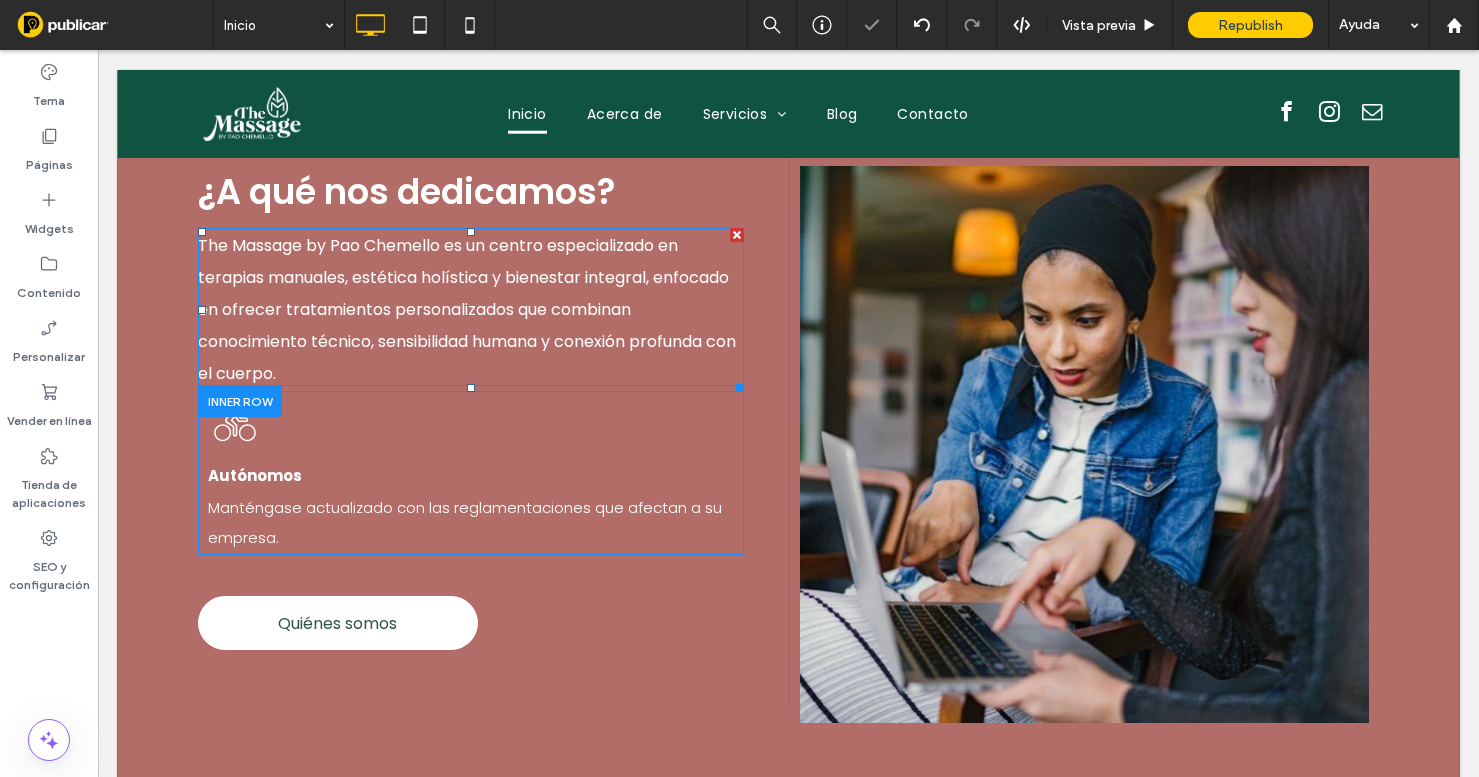 scroll, scrollTop: 2926, scrollLeft: 0, axis: vertical 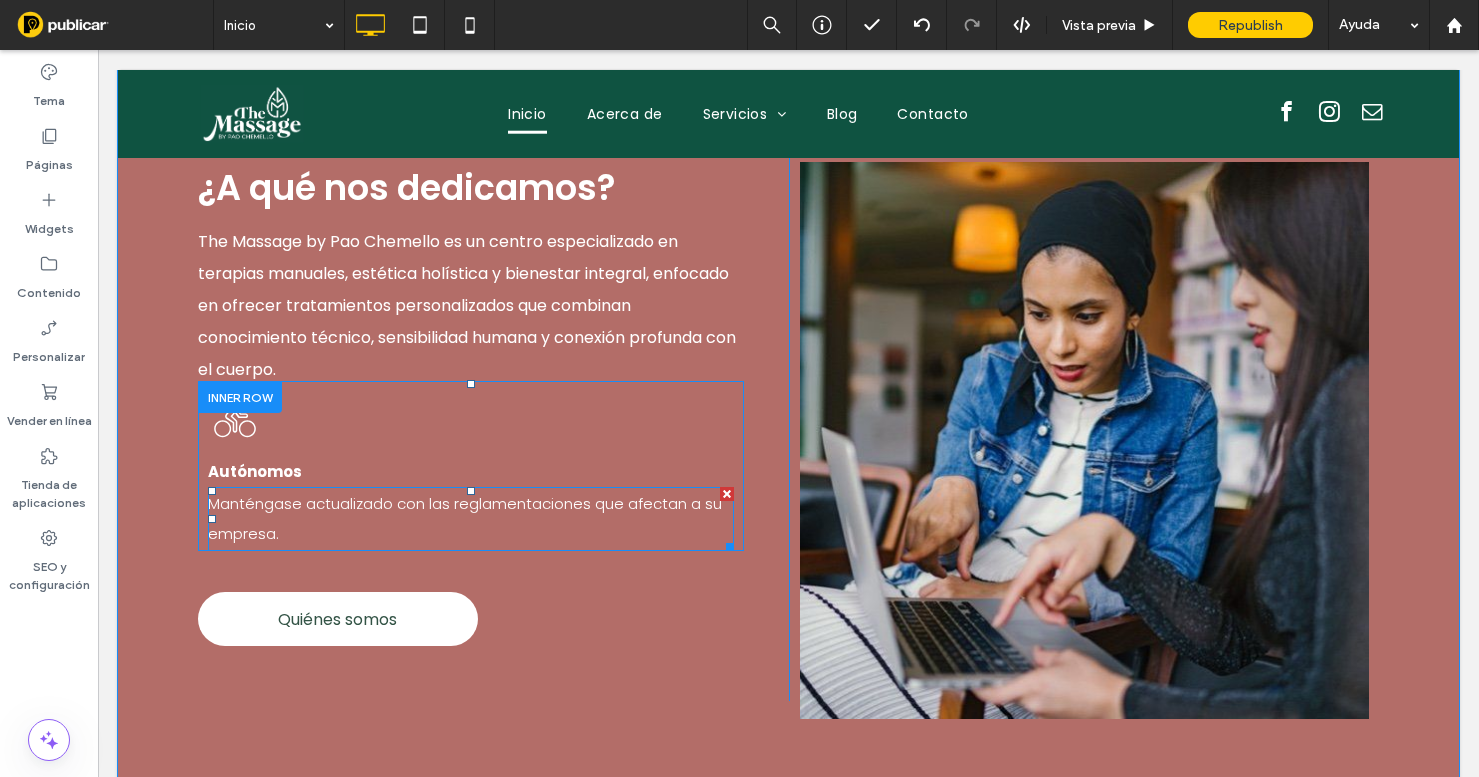 click on "Manténgase actualizado con las reglamentaciones que afectan a su empresa." at bounding box center [465, 518] 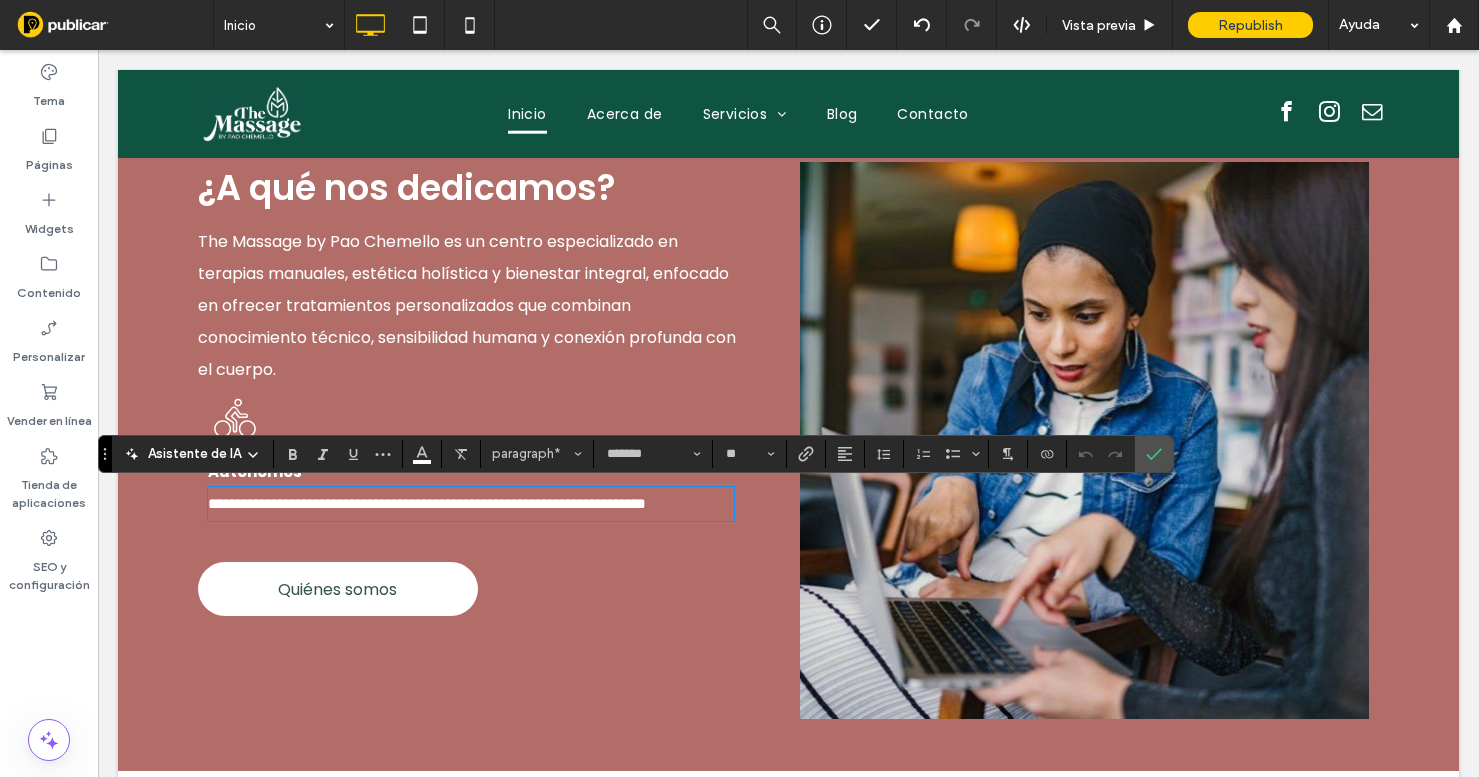scroll, scrollTop: 0, scrollLeft: 0, axis: both 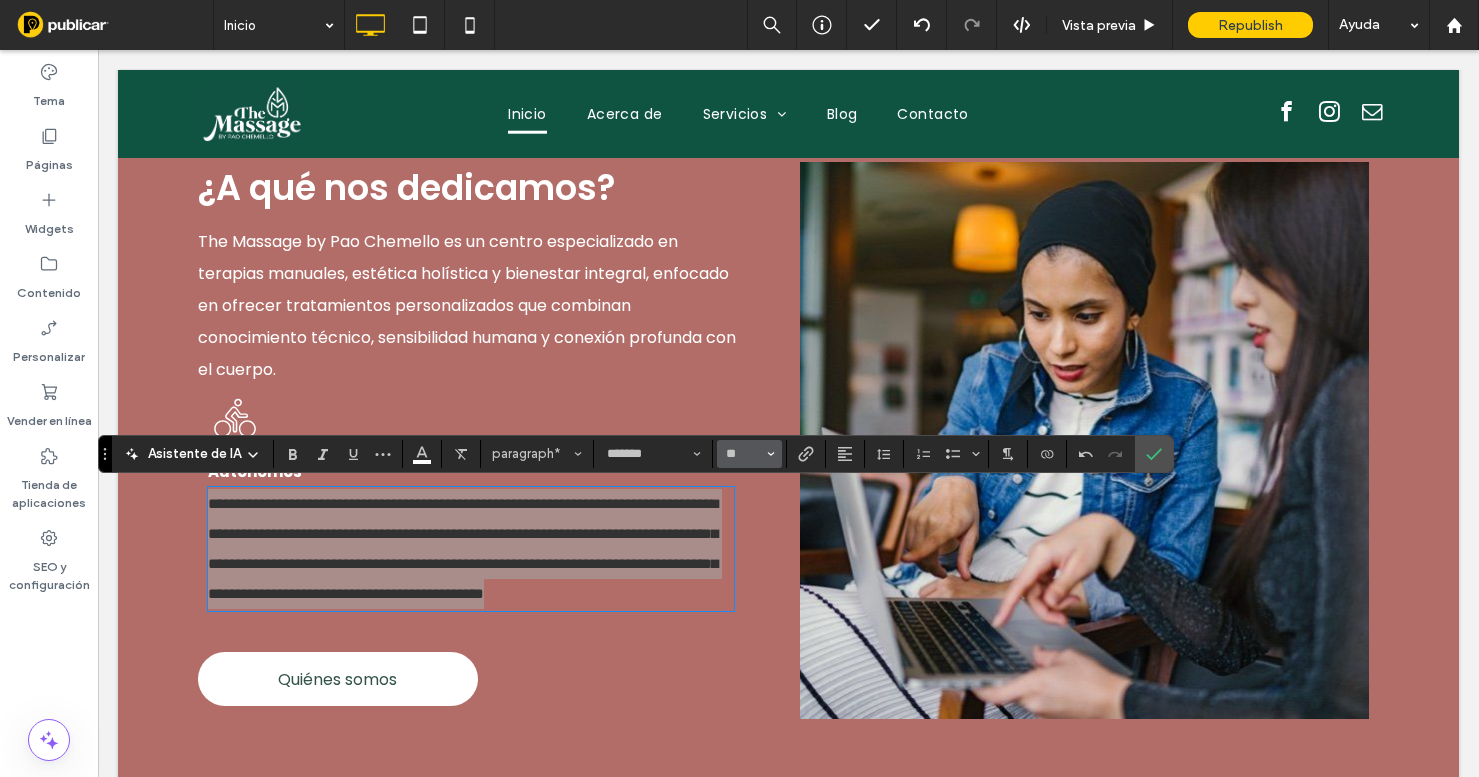 click on "**" at bounding box center (749, 454) 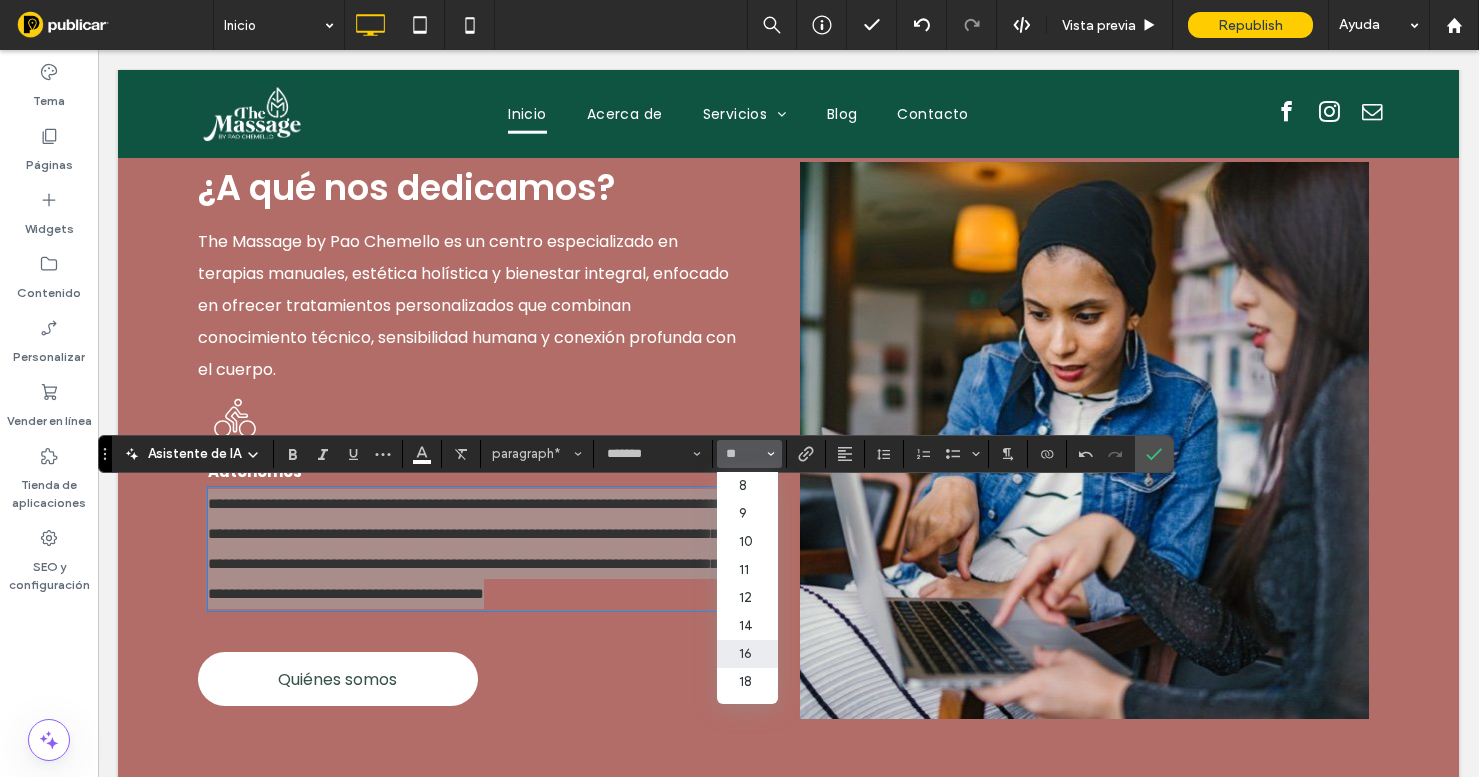 click on "16" at bounding box center (747, 654) 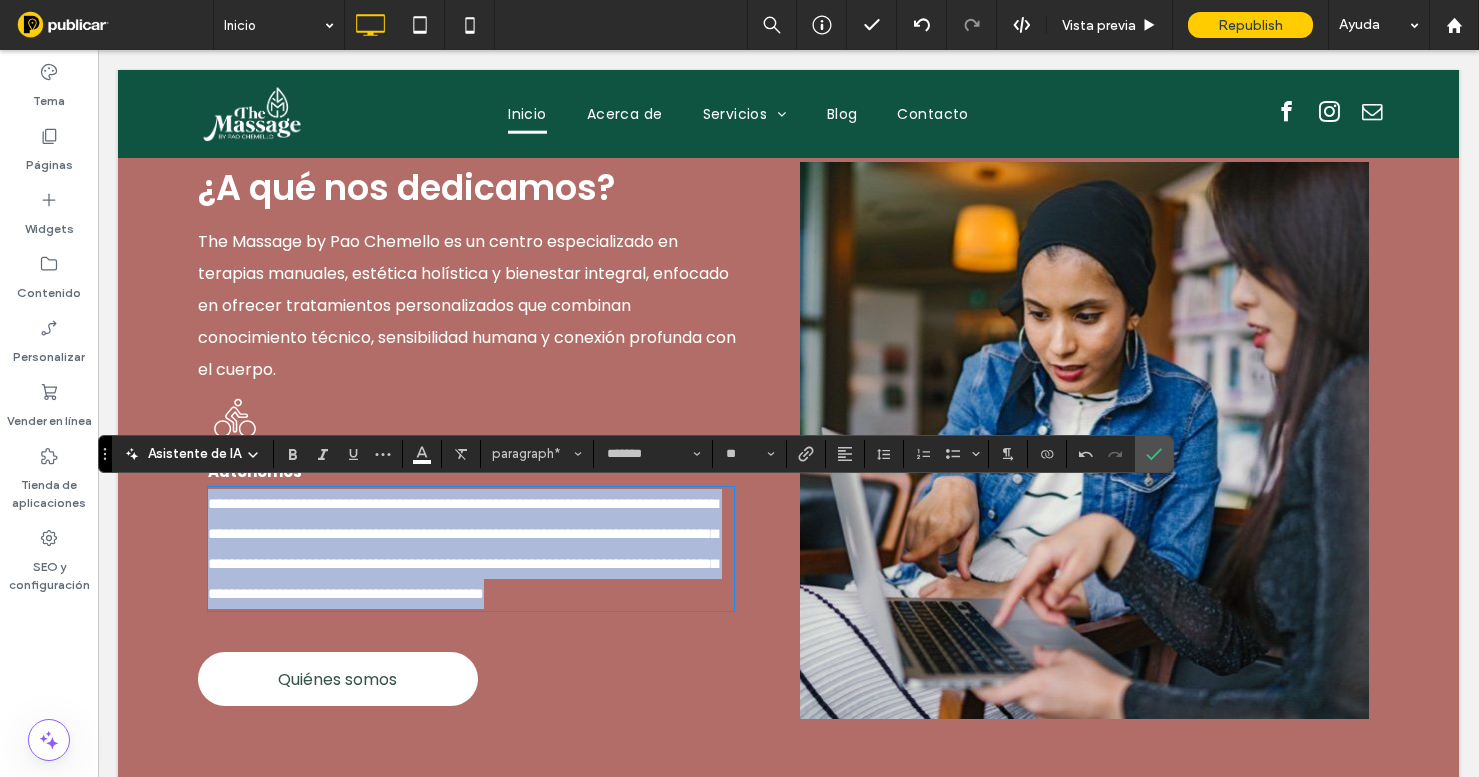 type on "**" 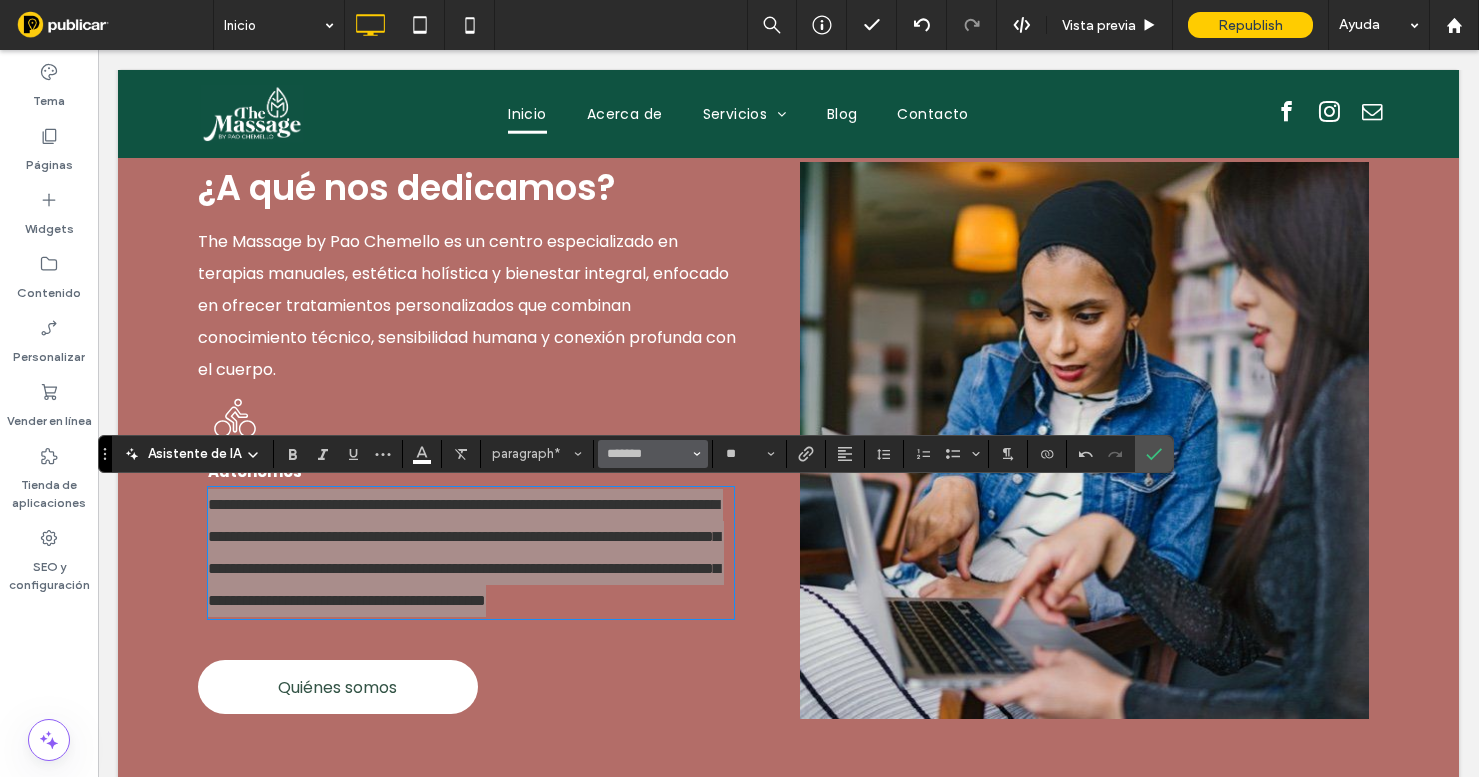 click on "*******" at bounding box center (653, 454) 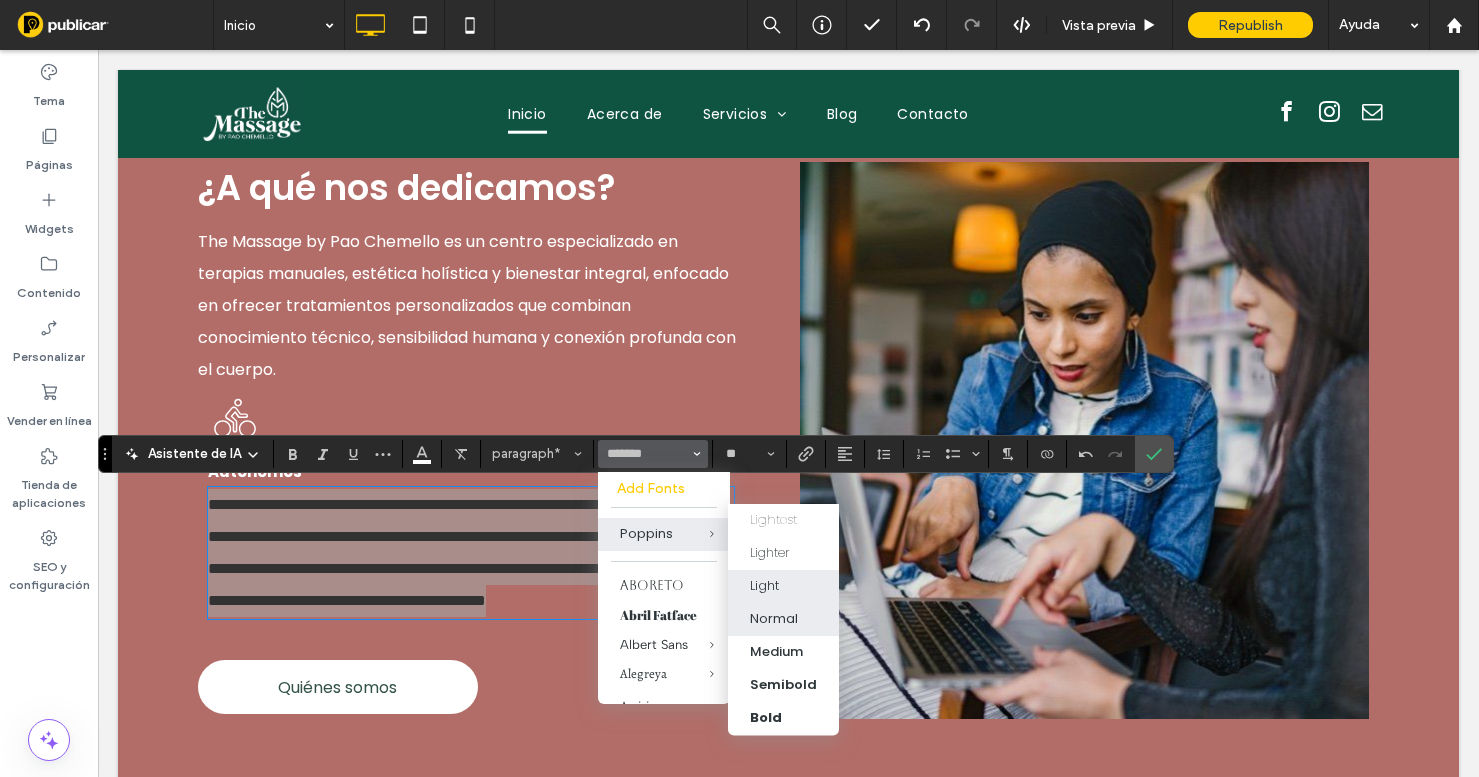 click on "Normal" at bounding box center (774, 619) 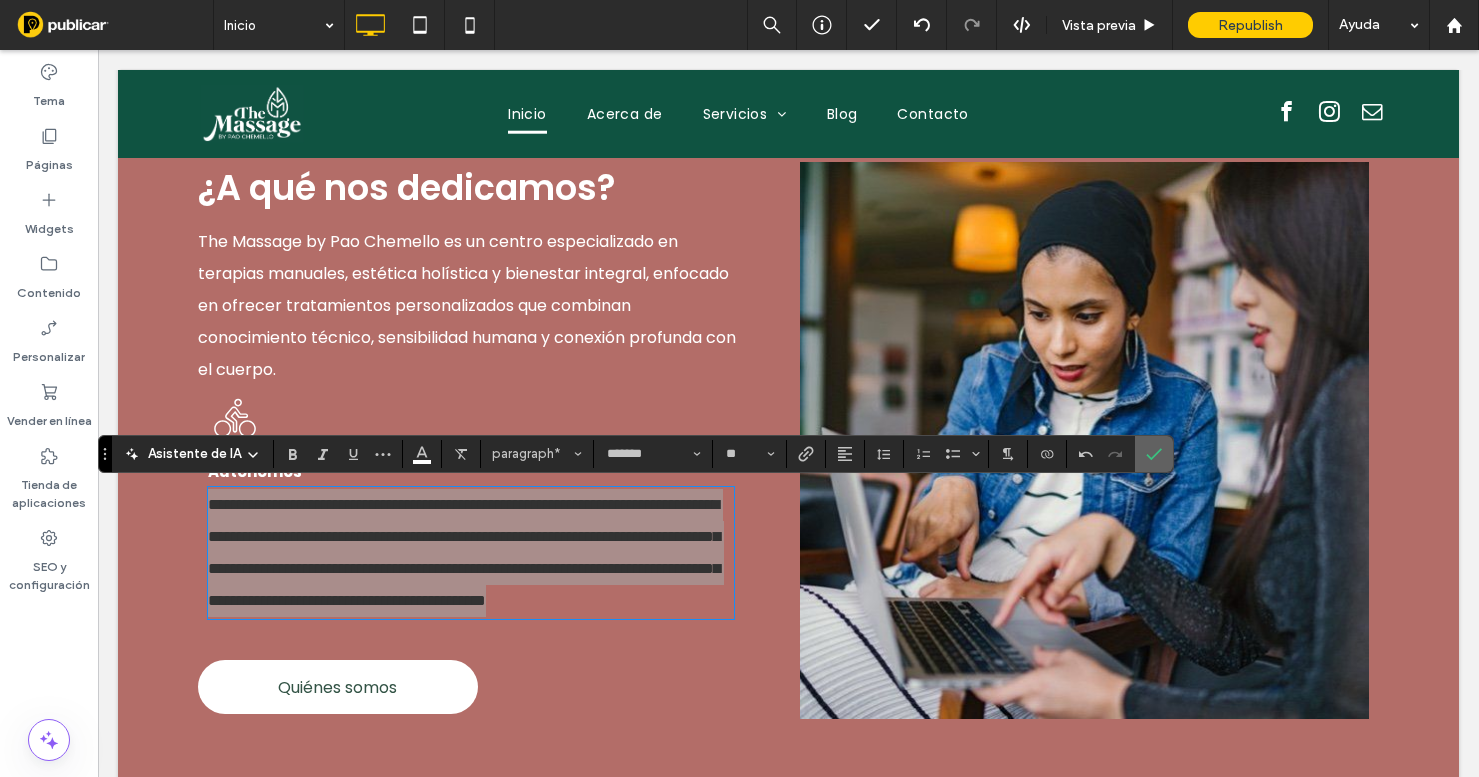 click 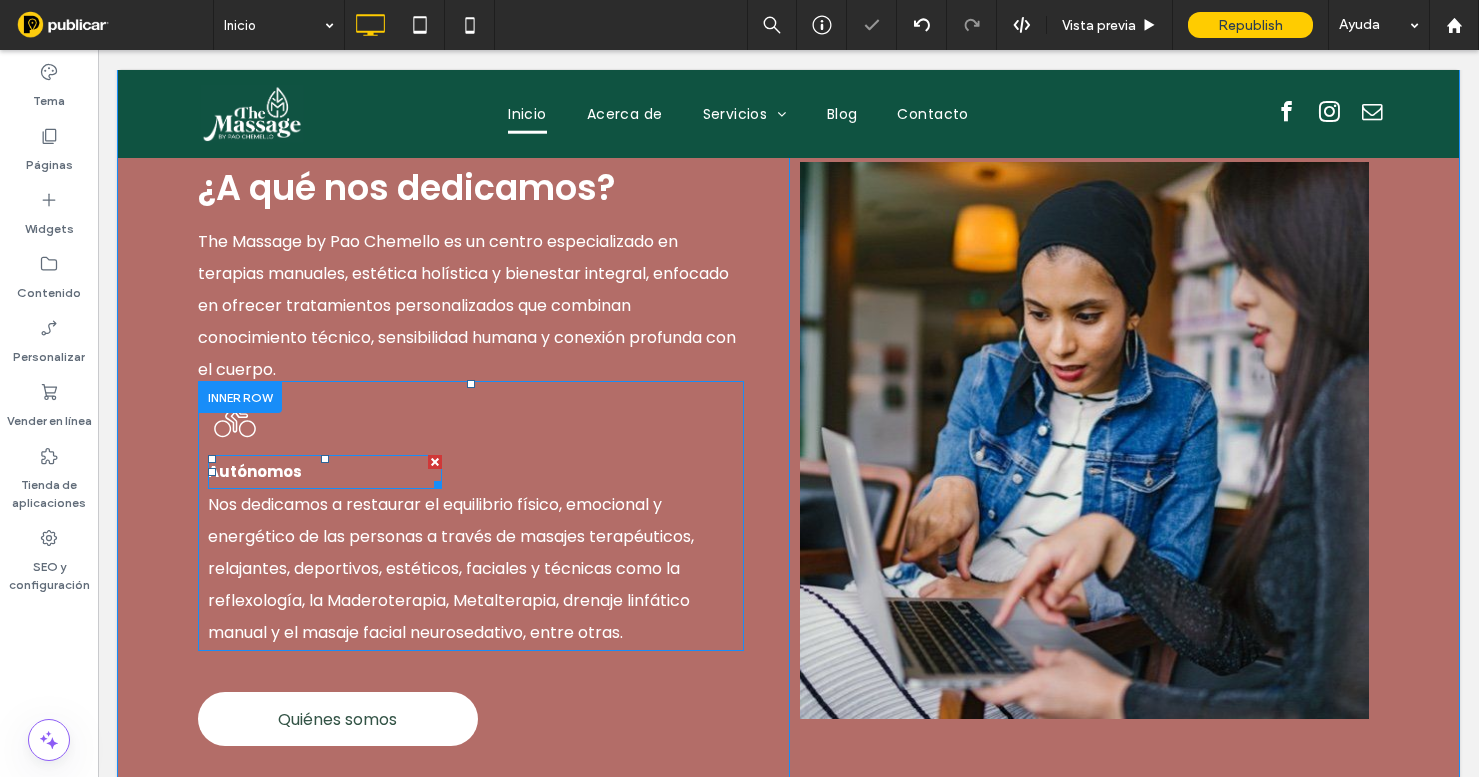 click at bounding box center (435, 462) 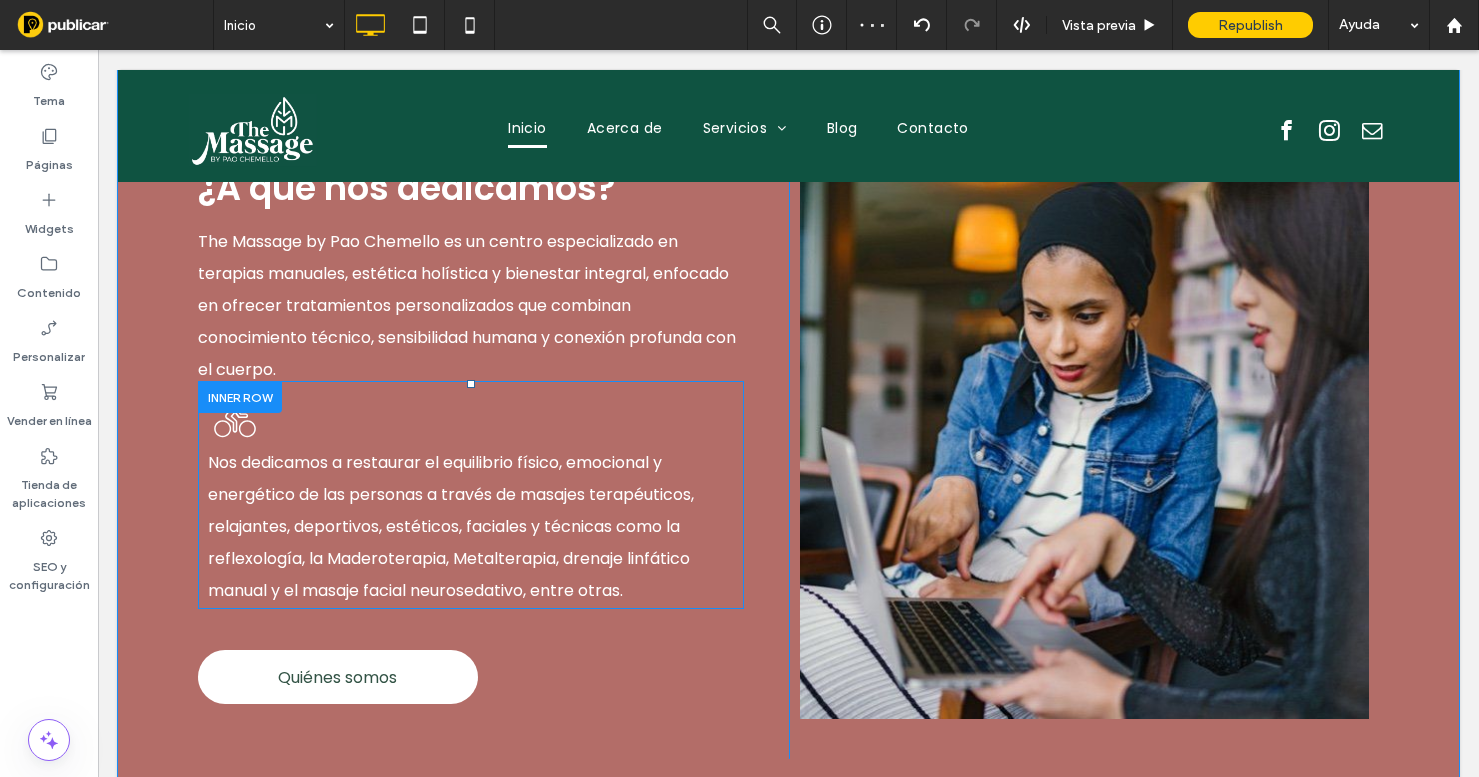 click at bounding box center (240, 396) 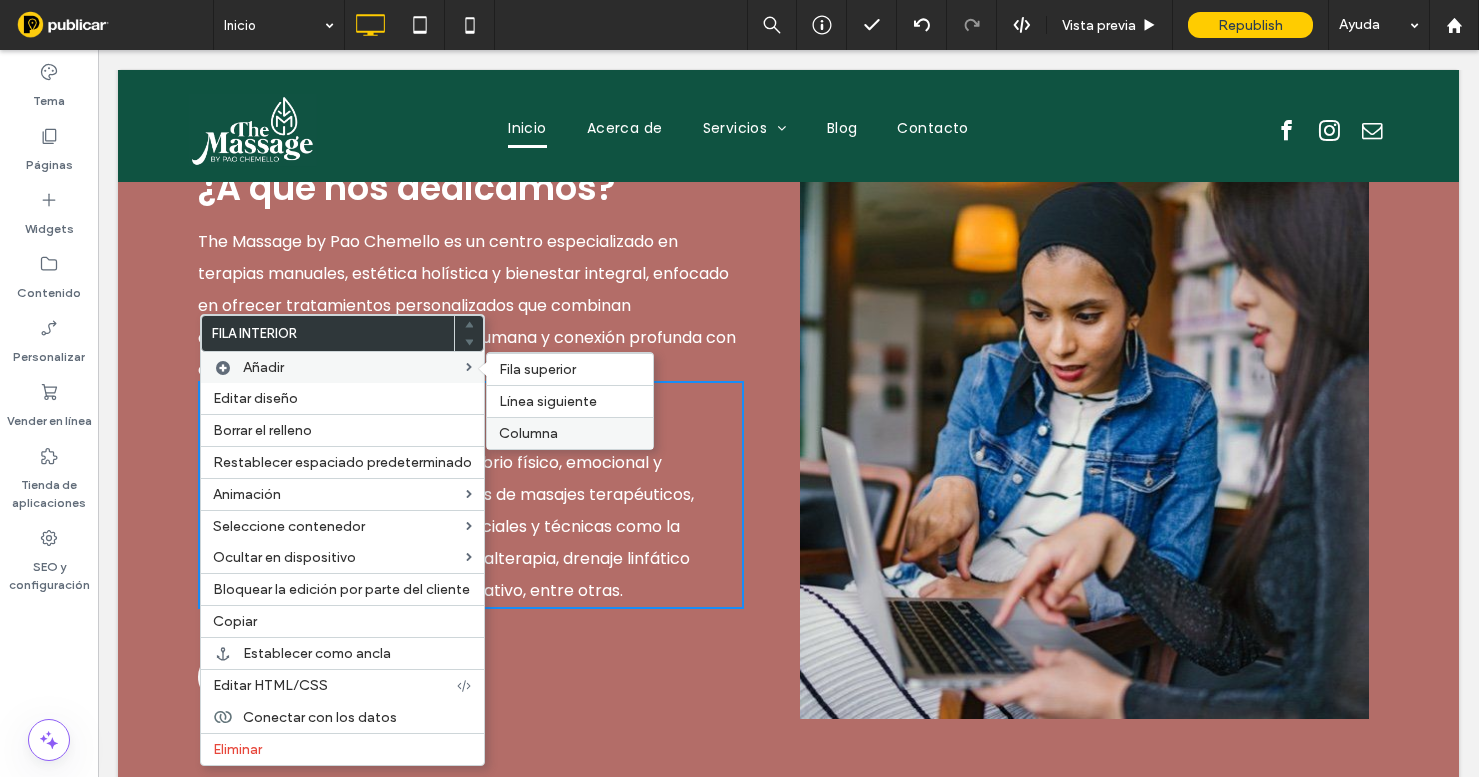 click on "Columna" at bounding box center (570, 433) 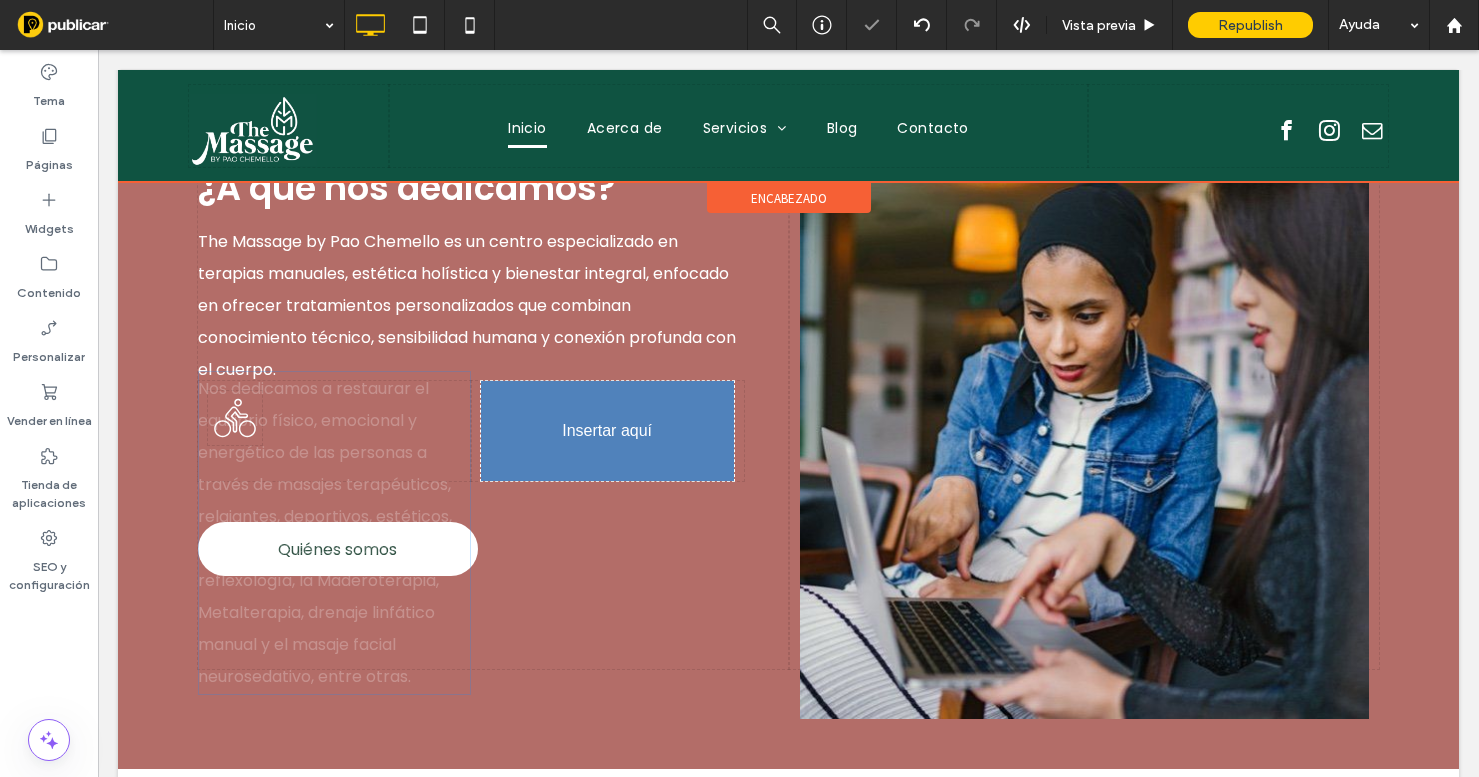 drag, startPoint x: 219, startPoint y: 478, endPoint x: 512, endPoint y: 412, distance: 300.34146 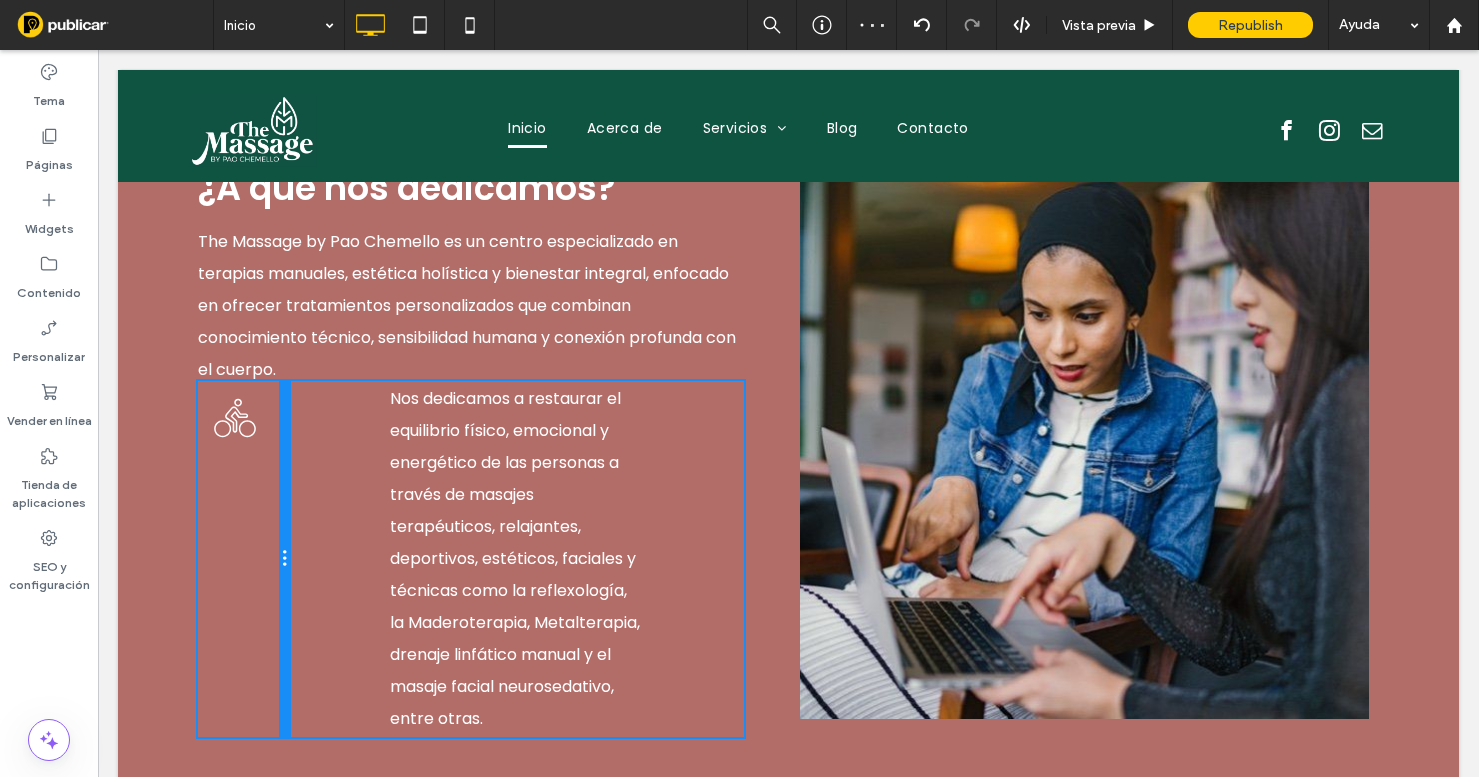 drag, startPoint x: 470, startPoint y: 585, endPoint x: 202, endPoint y: 567, distance: 268.6038 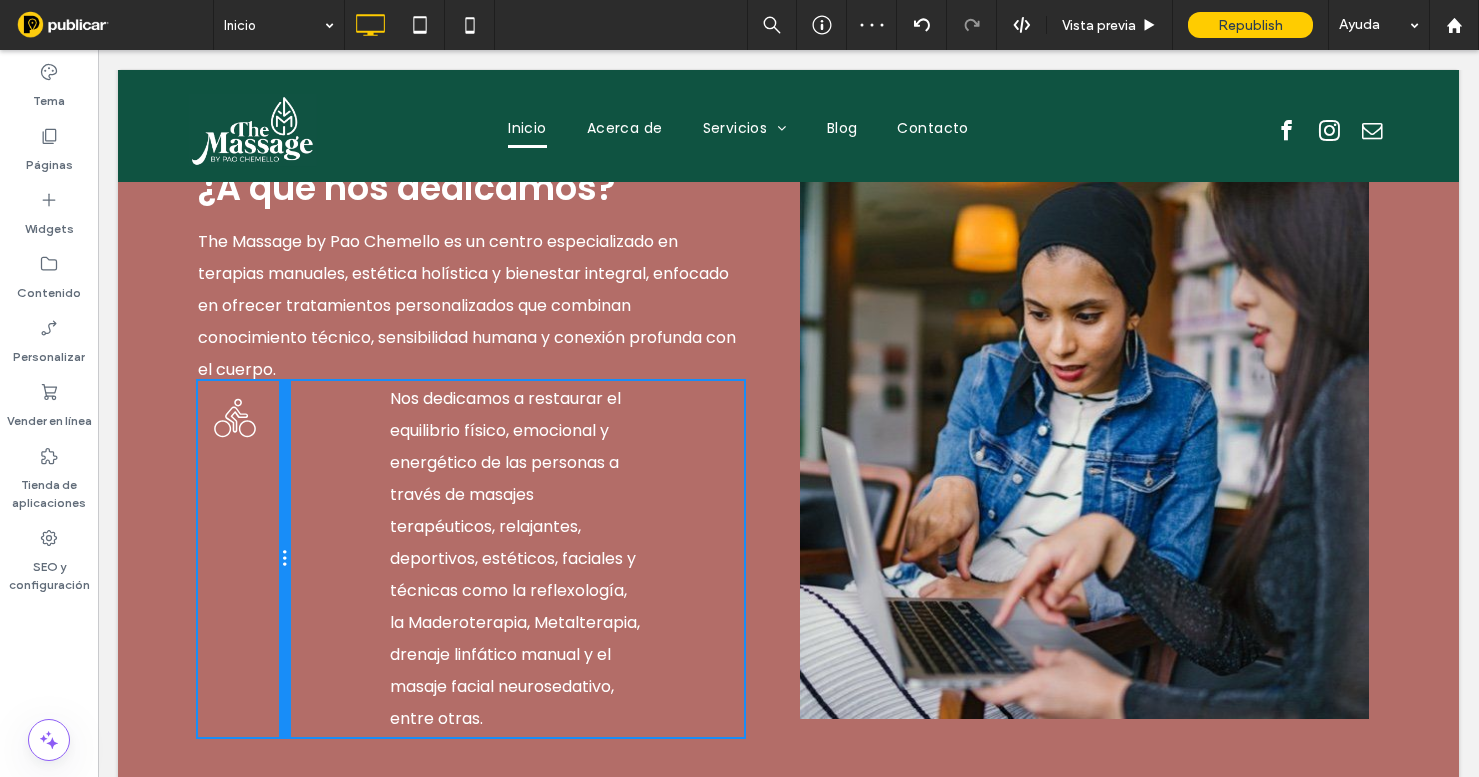 click on "Click To Paste" at bounding box center (243, 559) 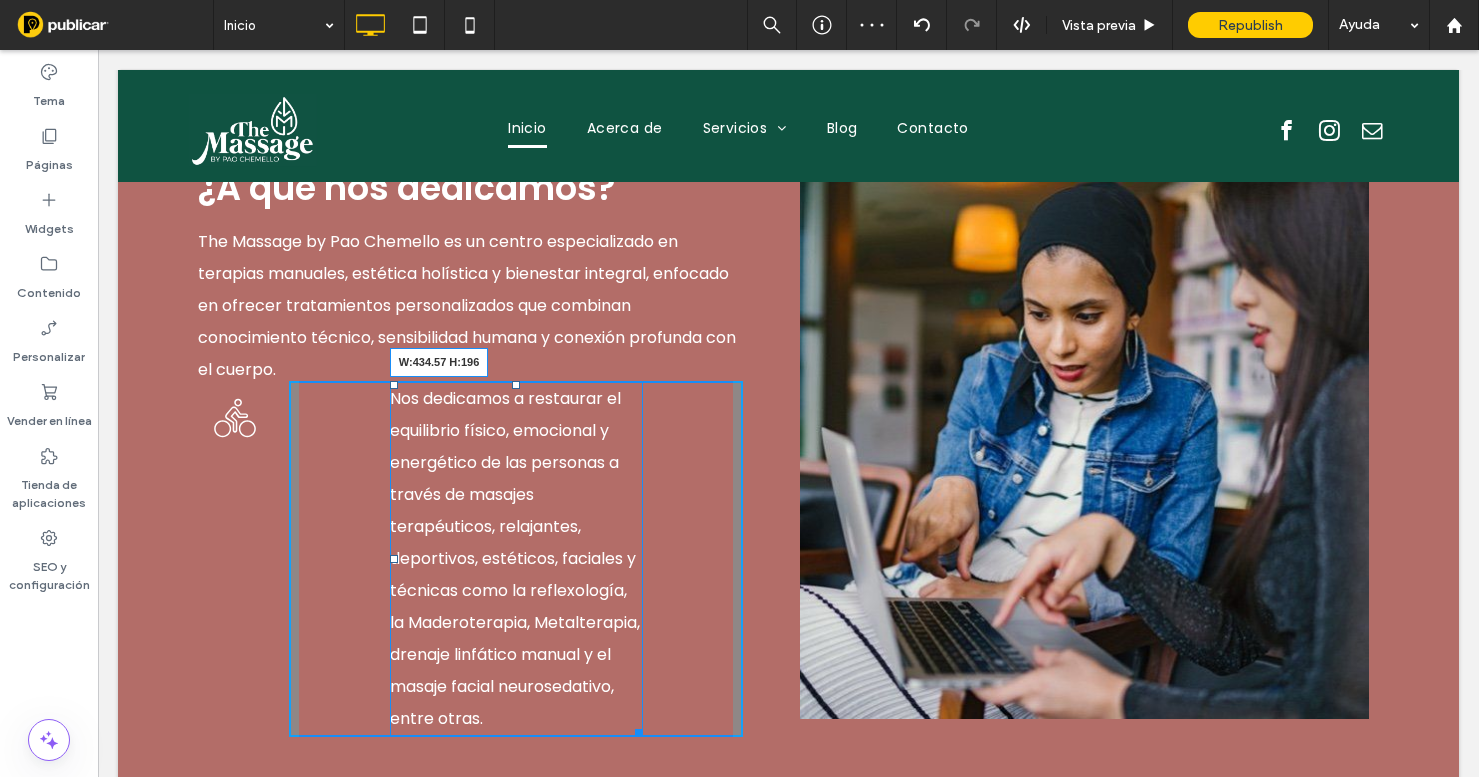 drag, startPoint x: 636, startPoint y: 728, endPoint x: 887, endPoint y: 722, distance: 251.0717 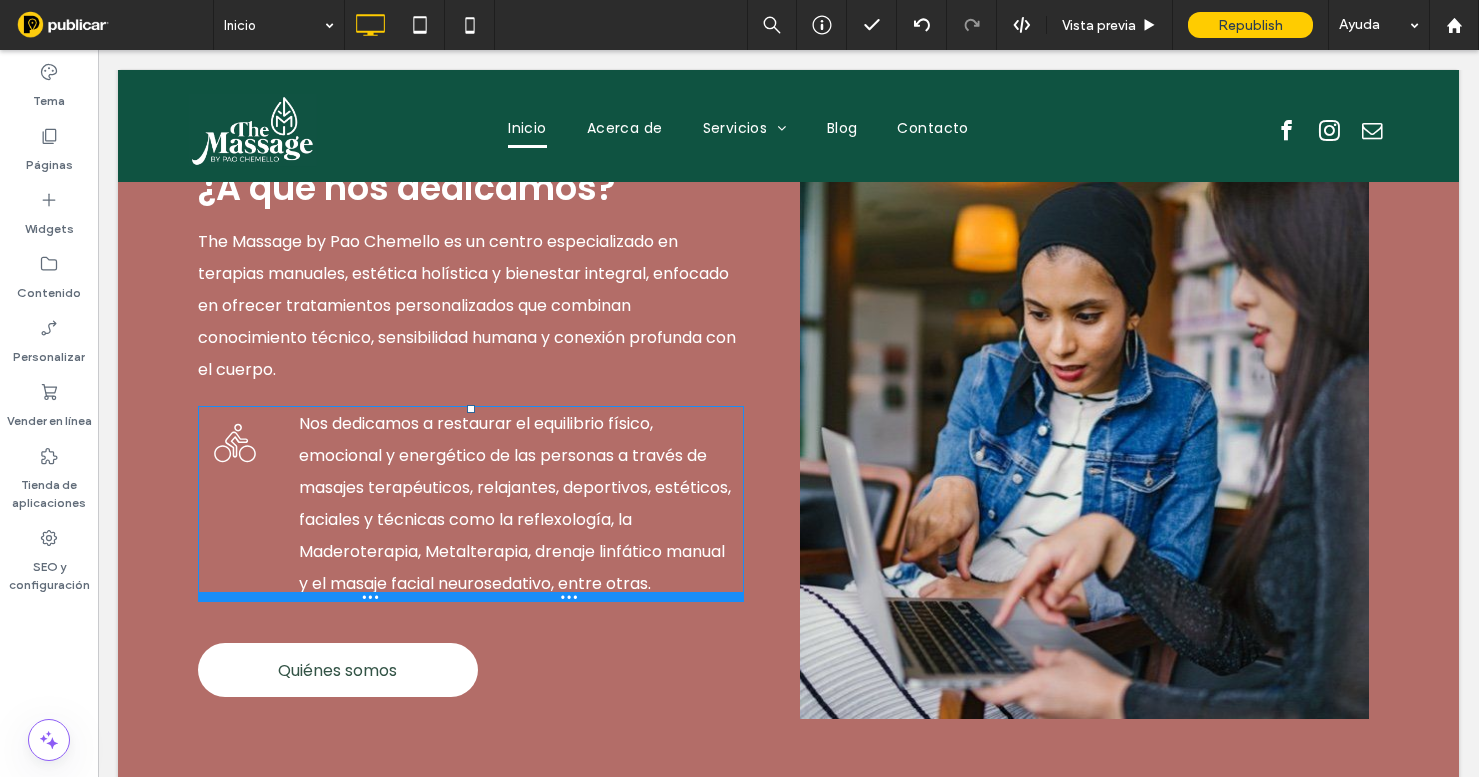 drag, startPoint x: 470, startPoint y: 382, endPoint x: 470, endPoint y: 406, distance: 24 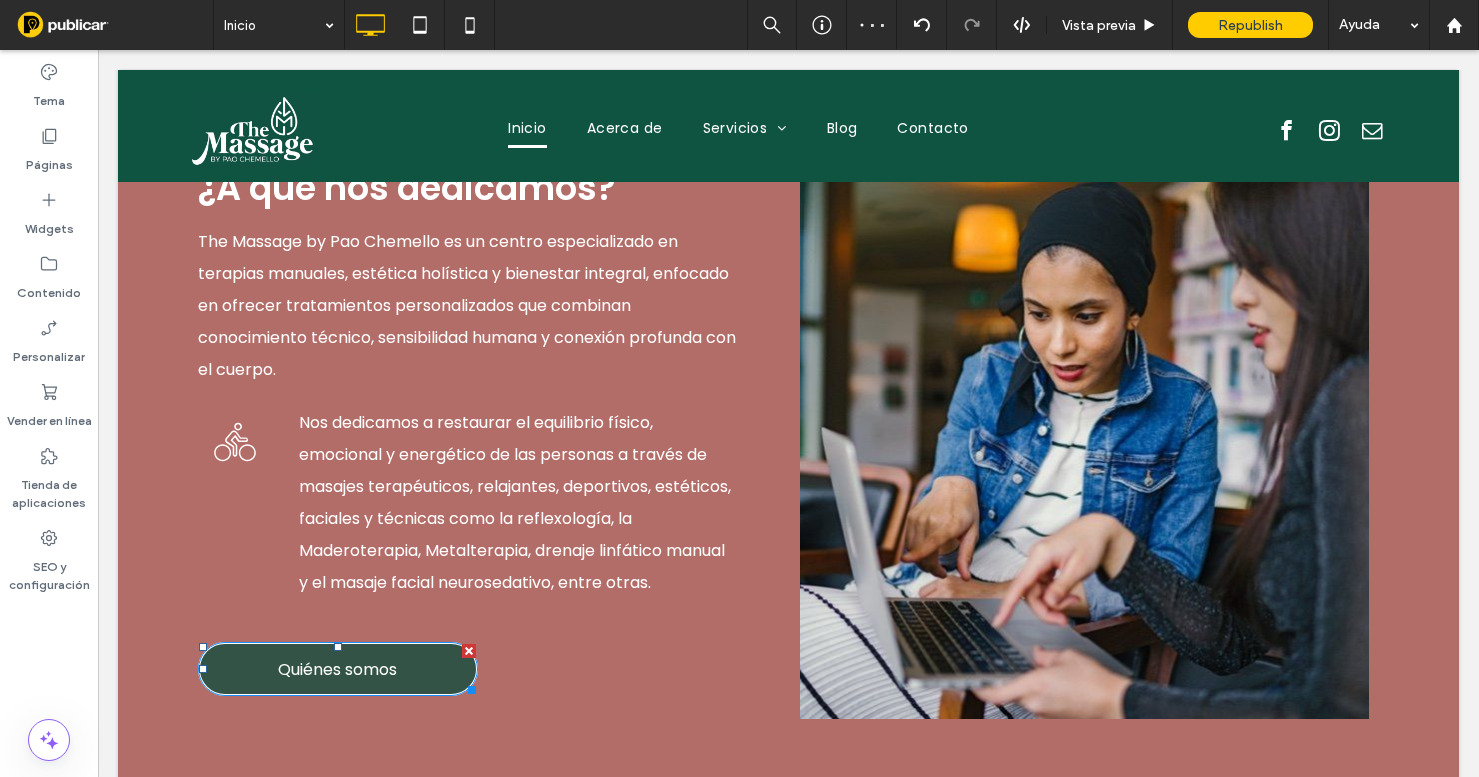 click at bounding box center [469, 651] 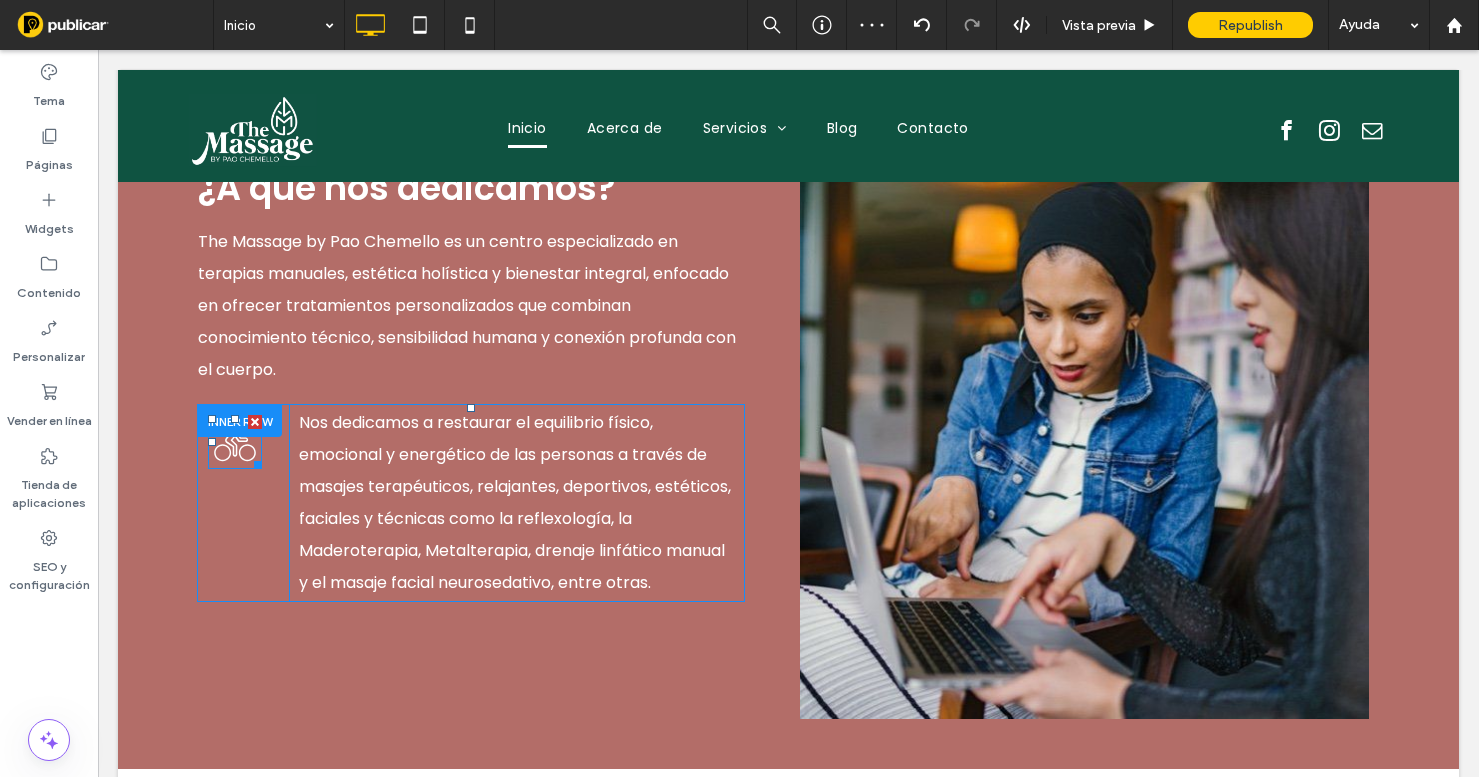 click 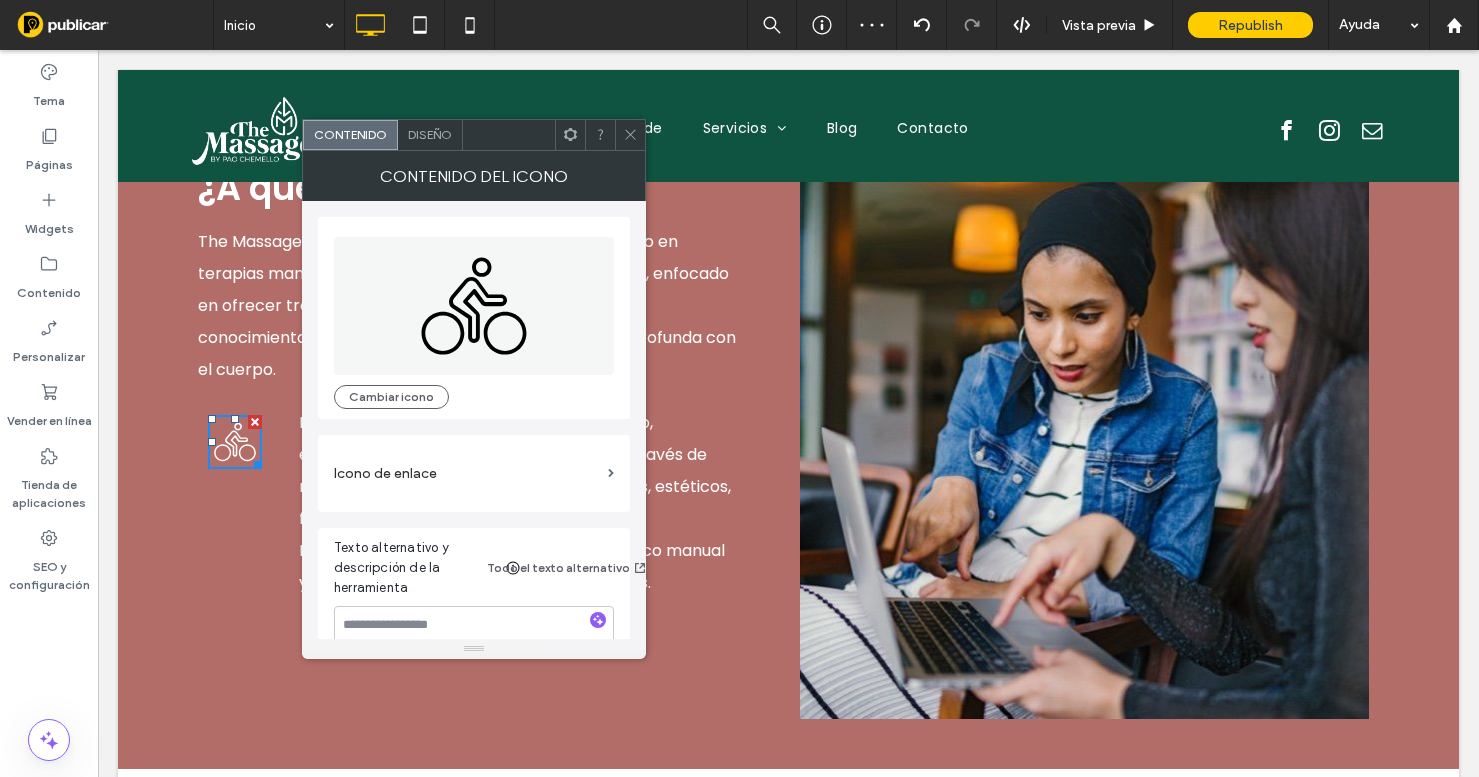click 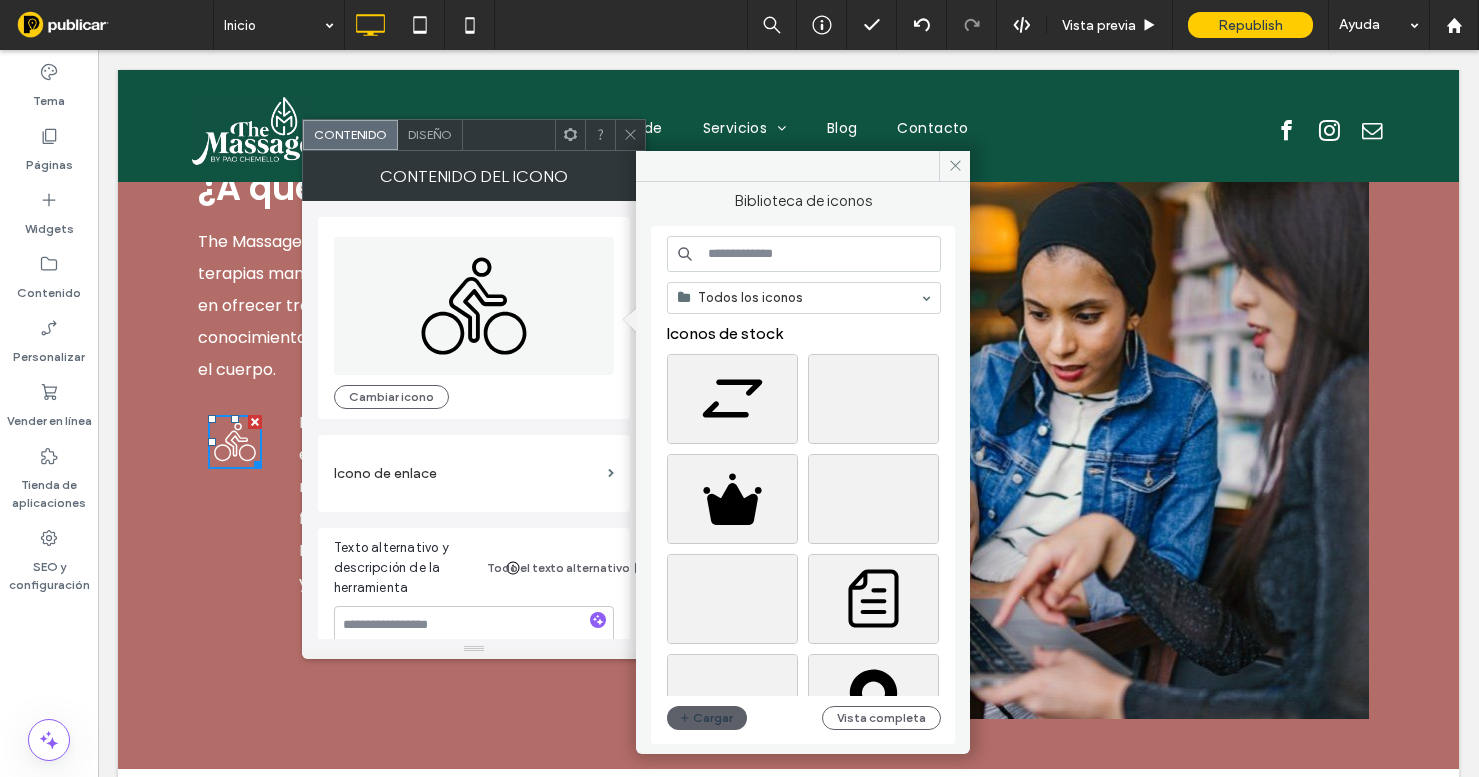 click at bounding box center [804, 254] 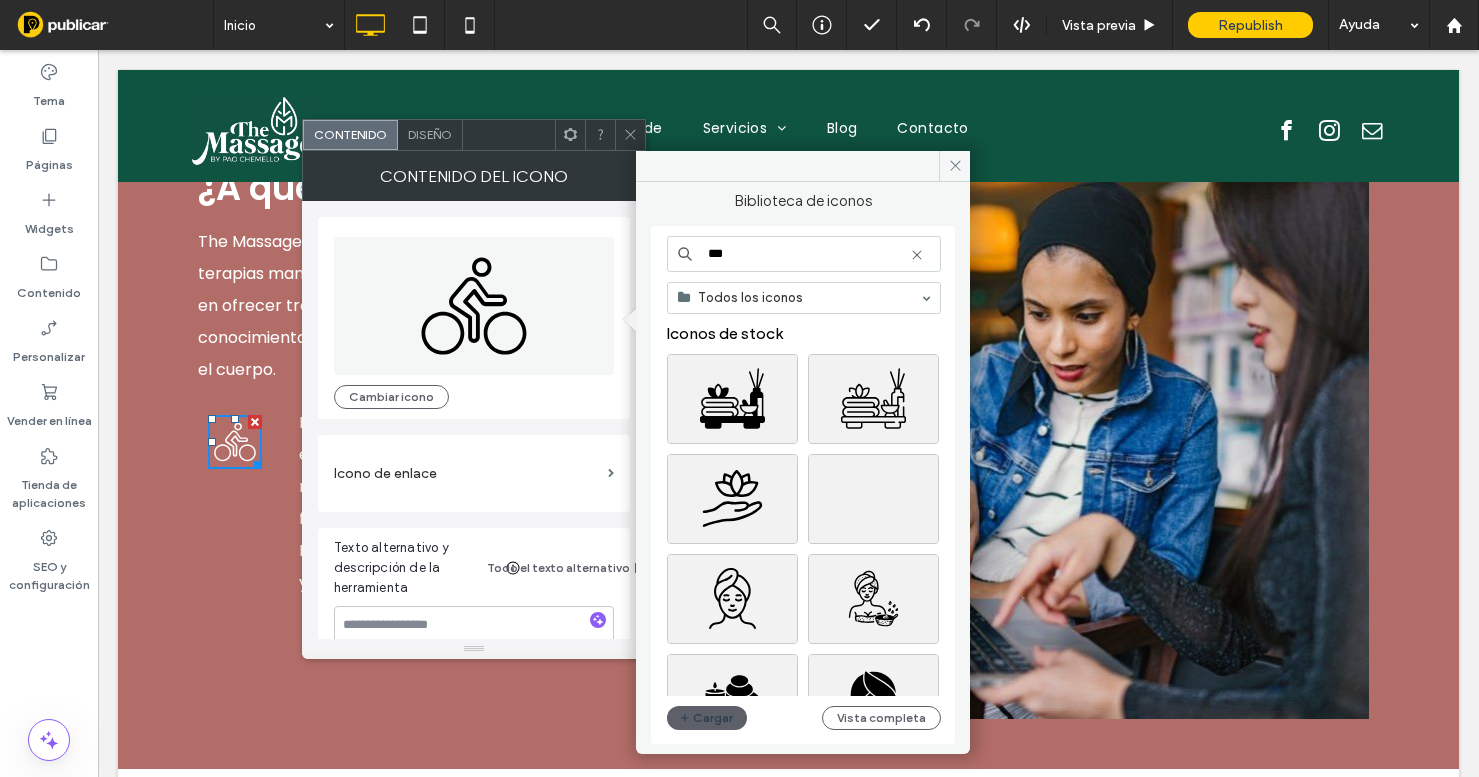 click on "***" at bounding box center (804, 254) 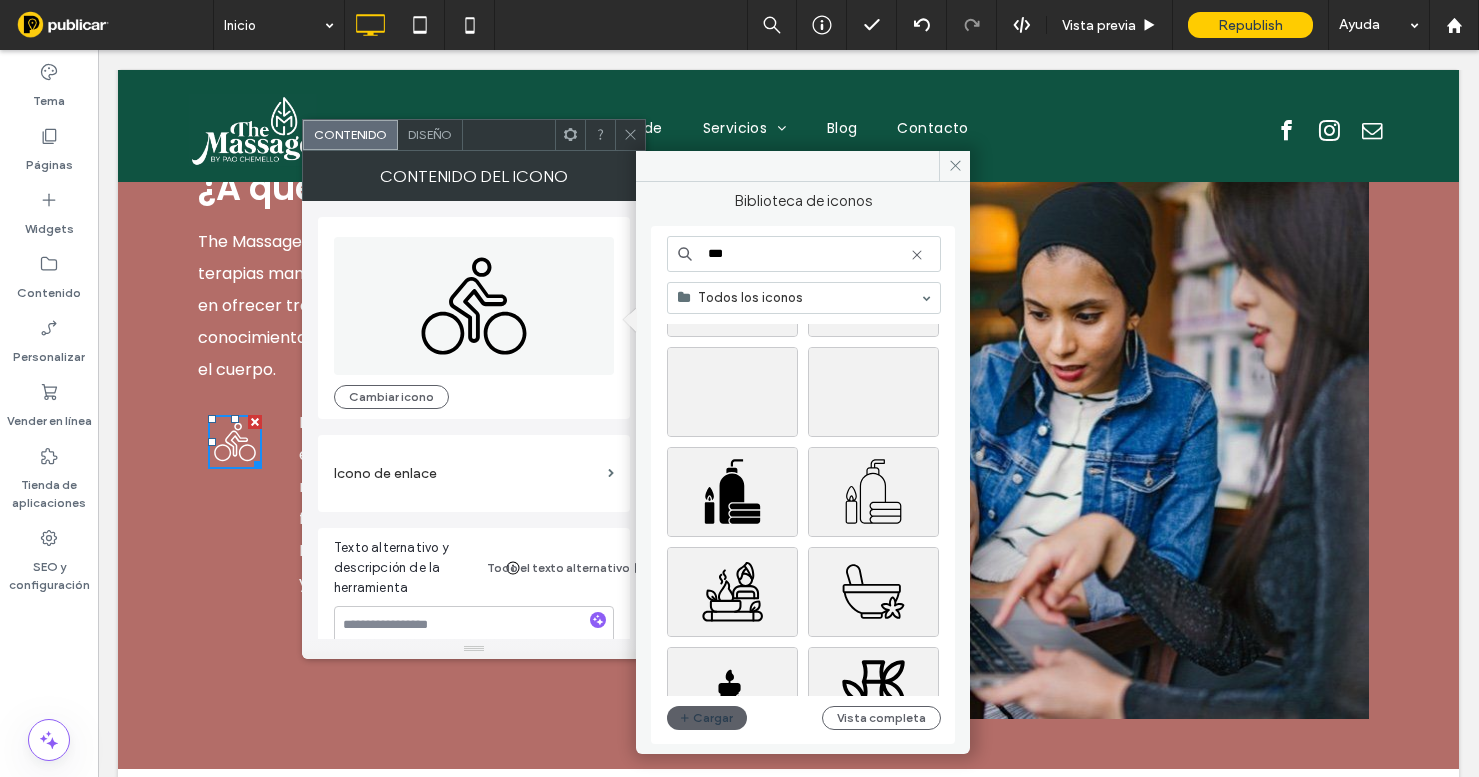 scroll, scrollTop: 982, scrollLeft: 0, axis: vertical 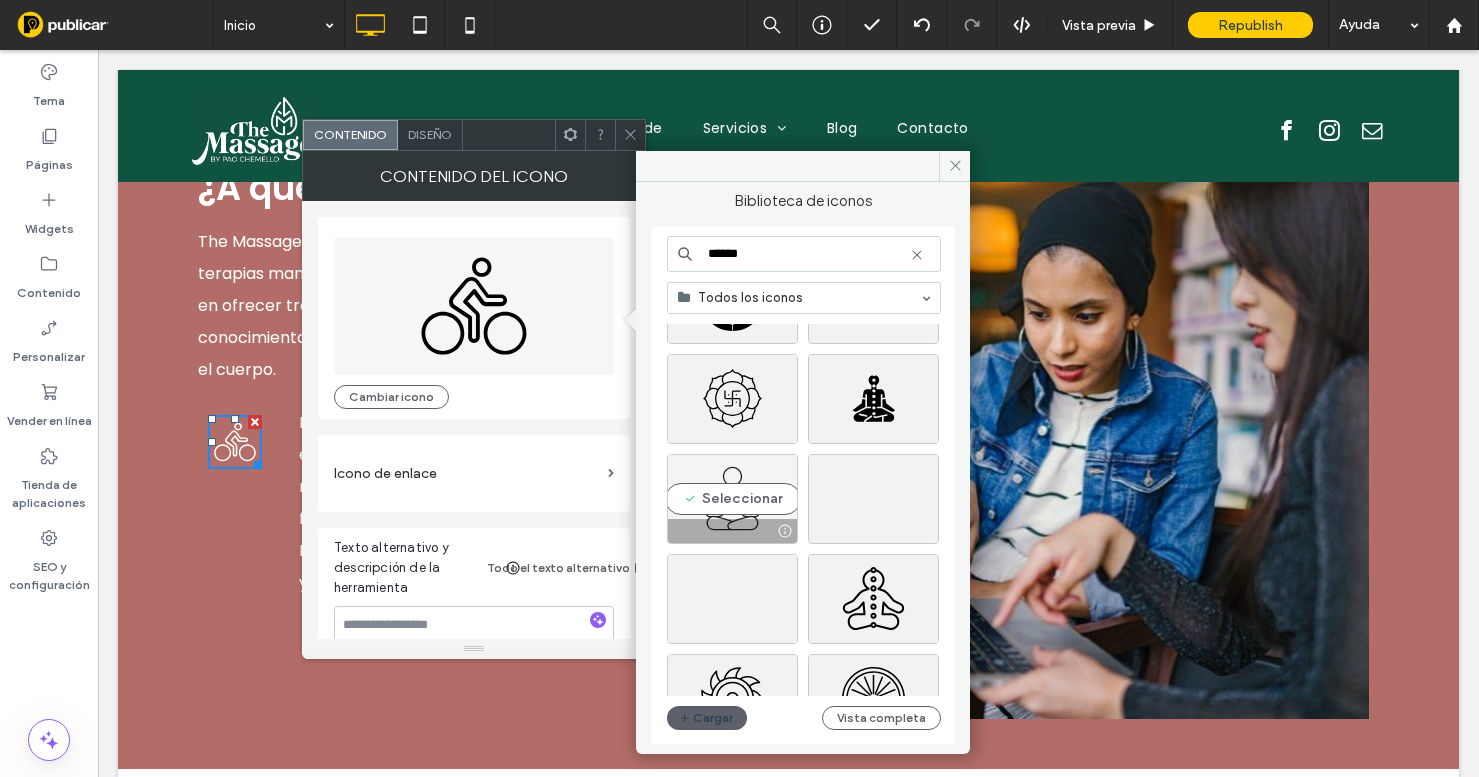 type on "******" 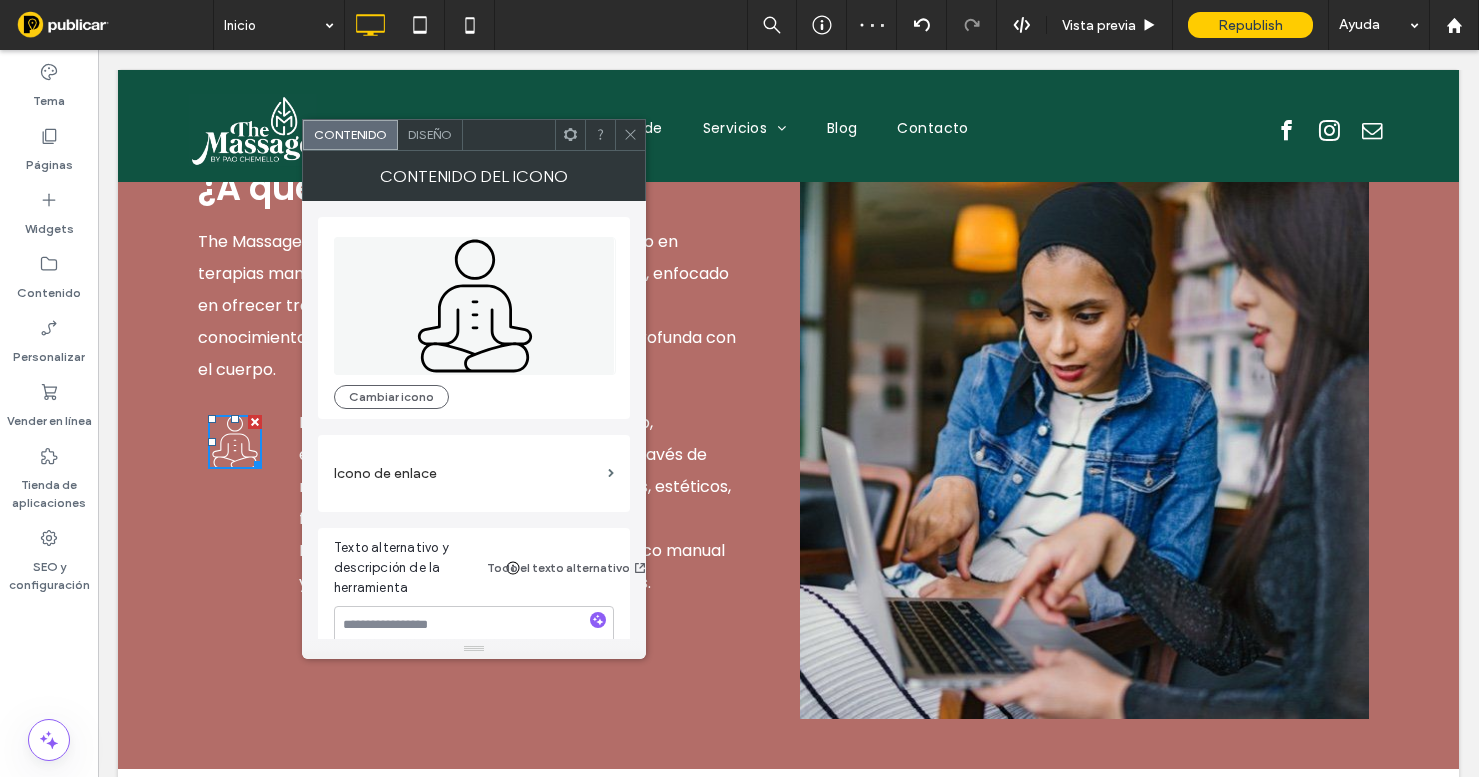 click 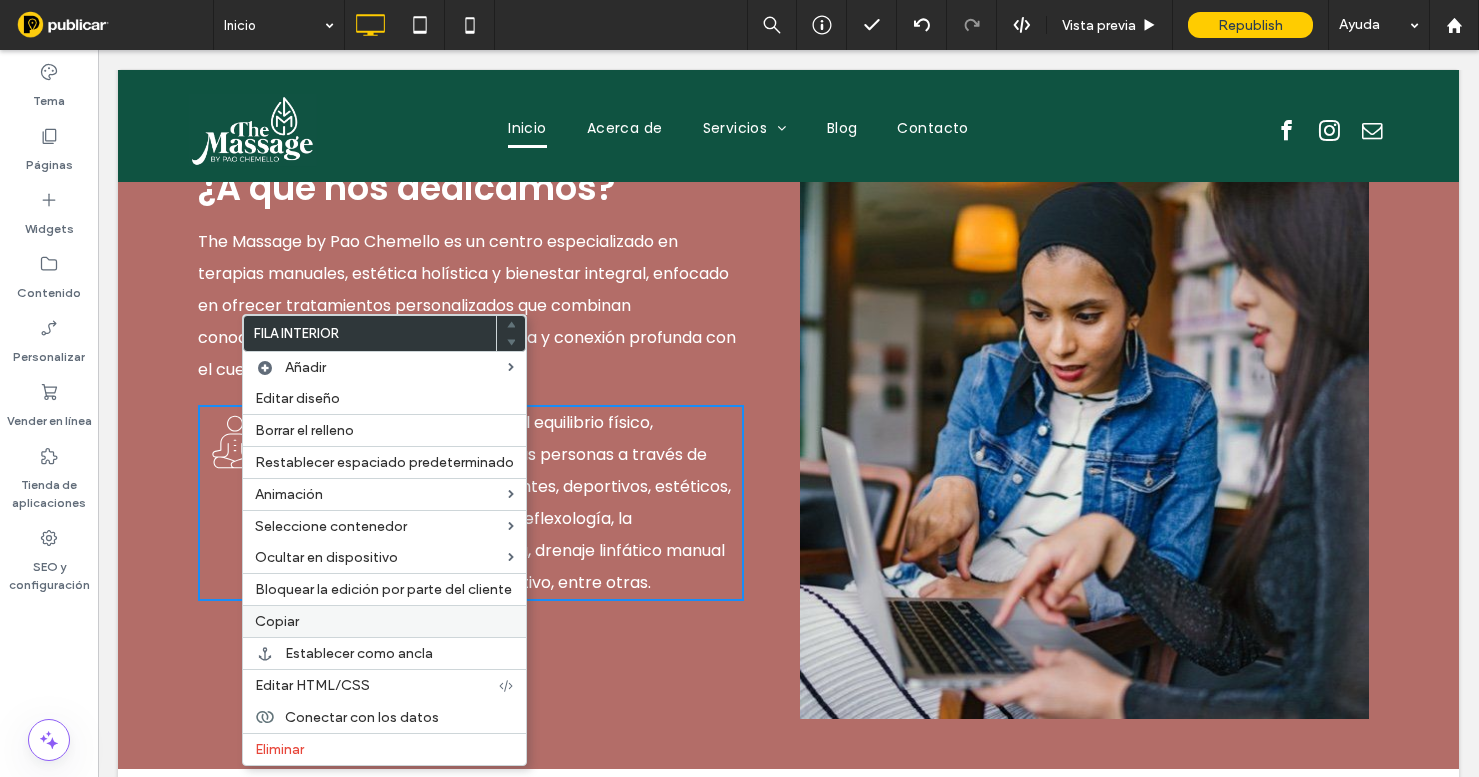 click on "Copiar" at bounding box center [277, 621] 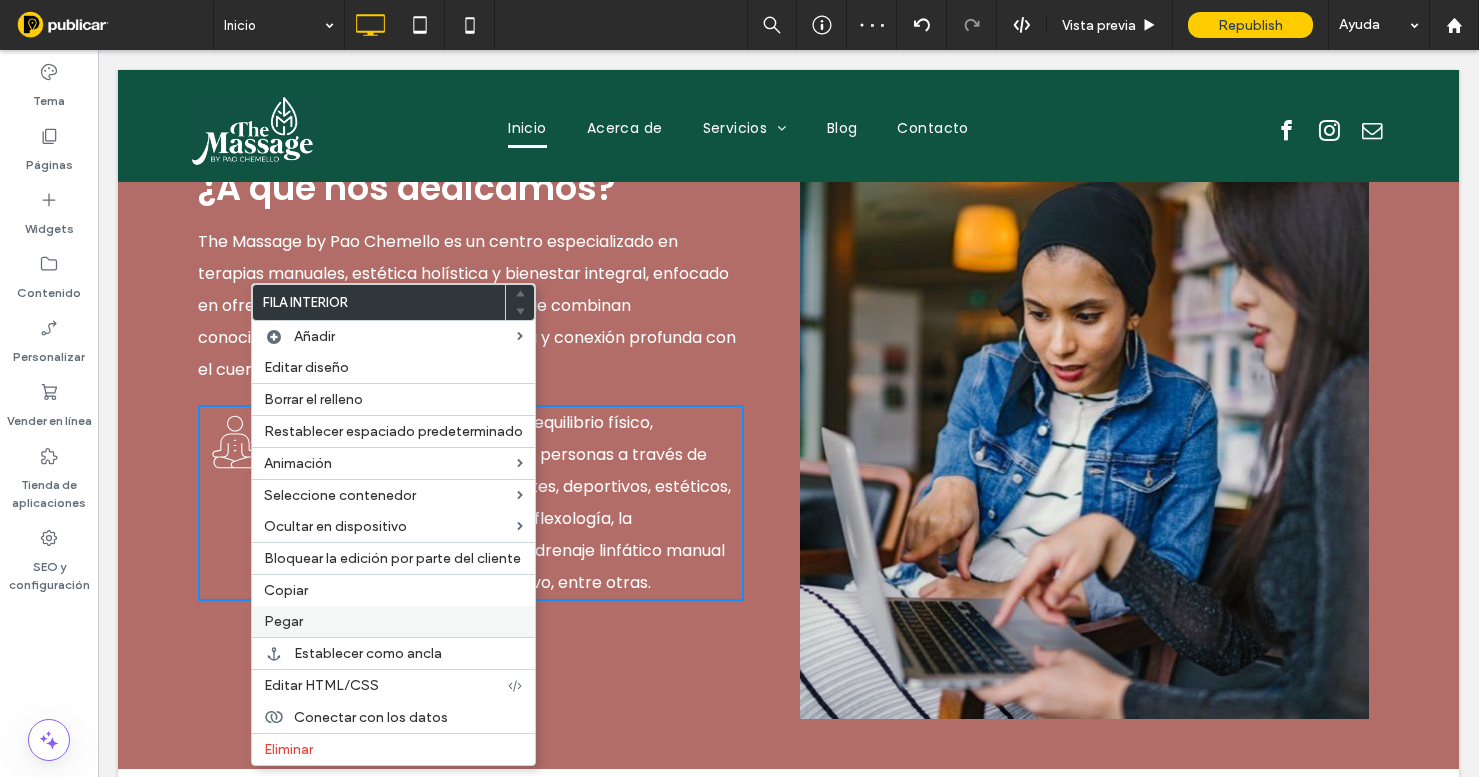 click on "Pegar" at bounding box center (393, 621) 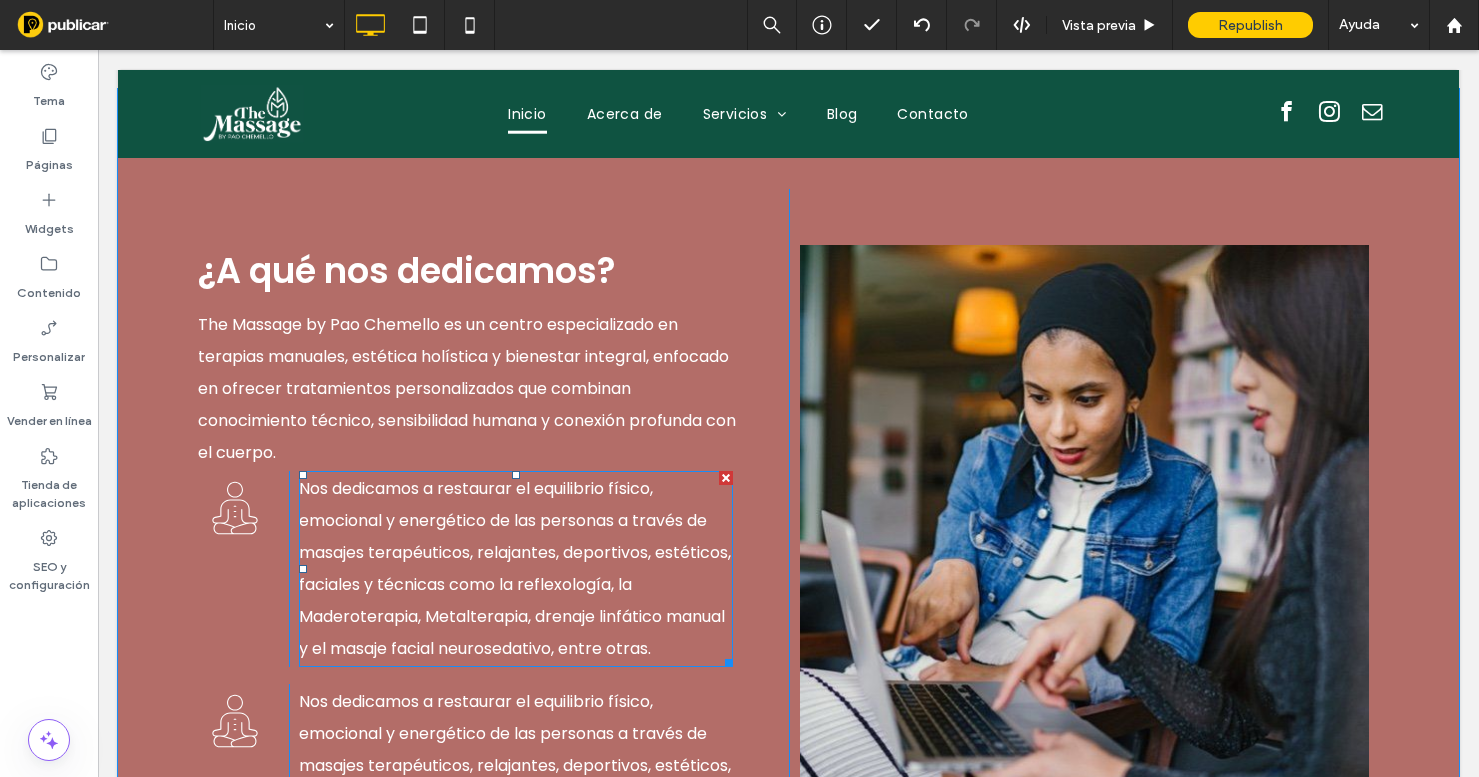 scroll, scrollTop: 2842, scrollLeft: 0, axis: vertical 